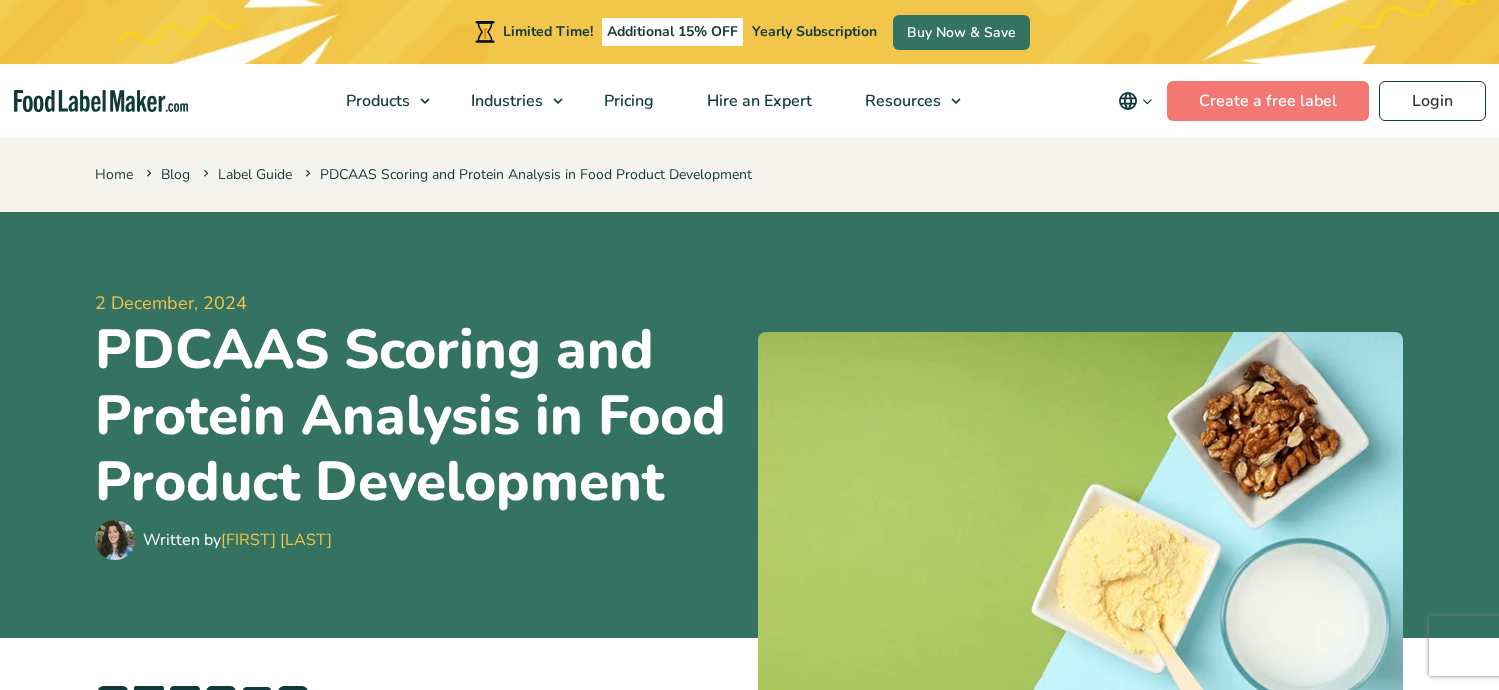 scroll, scrollTop: 2725, scrollLeft: 0, axis: vertical 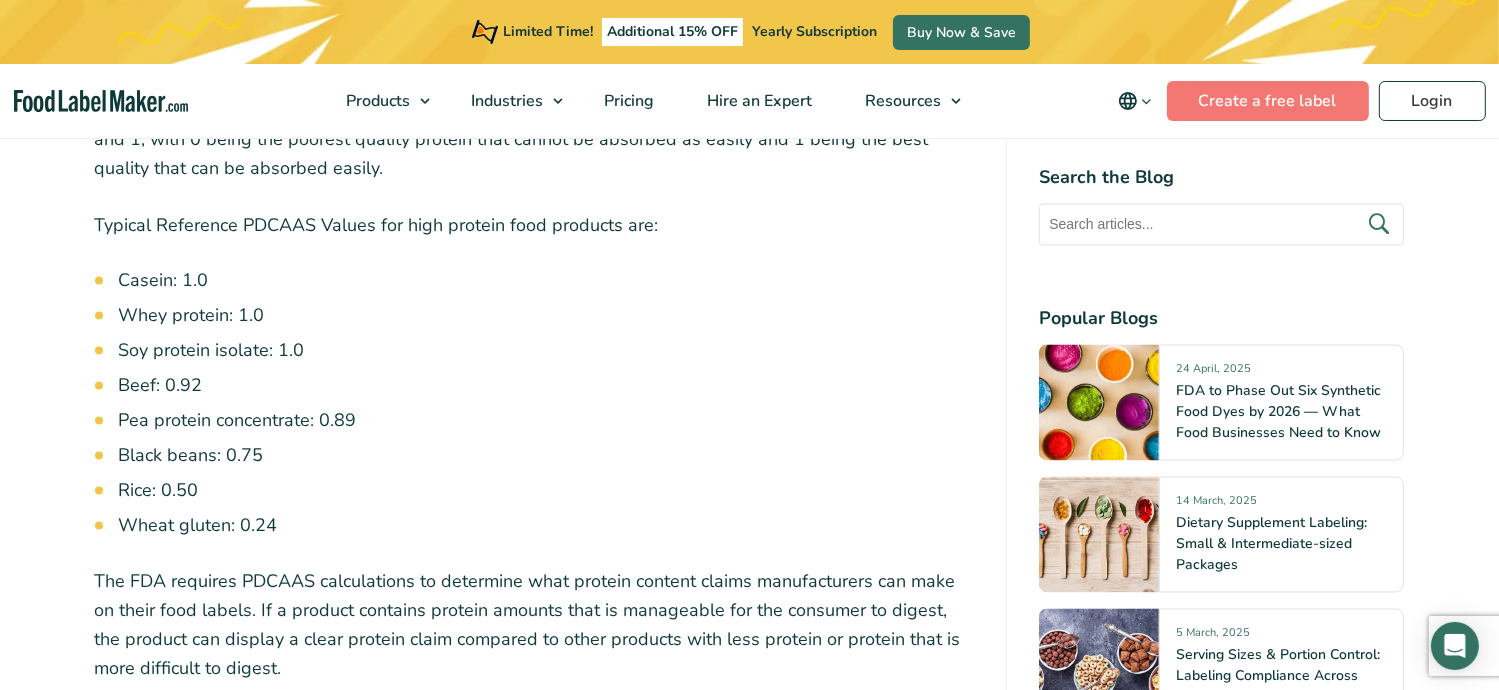 click on "Pea protein concentrate: 0.89" at bounding box center (547, 421) 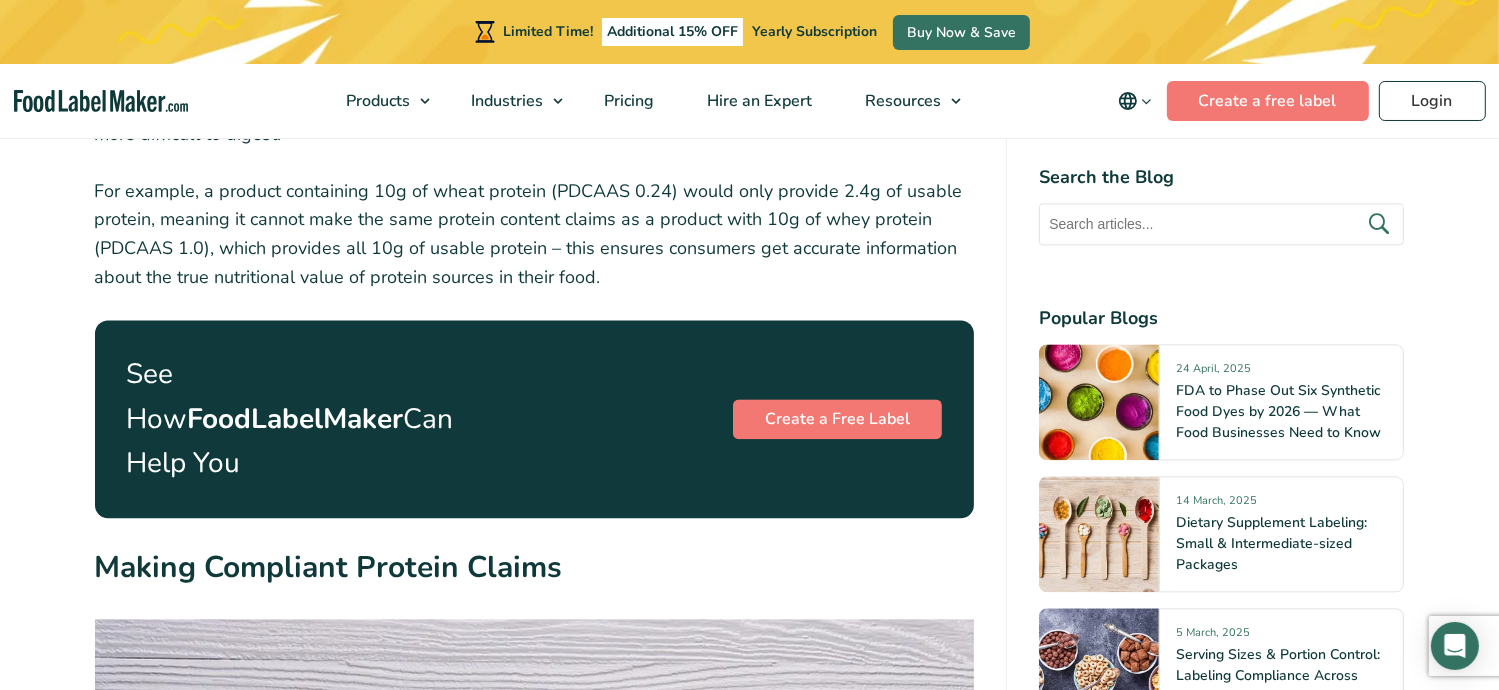 scroll, scrollTop: 4225, scrollLeft: 0, axis: vertical 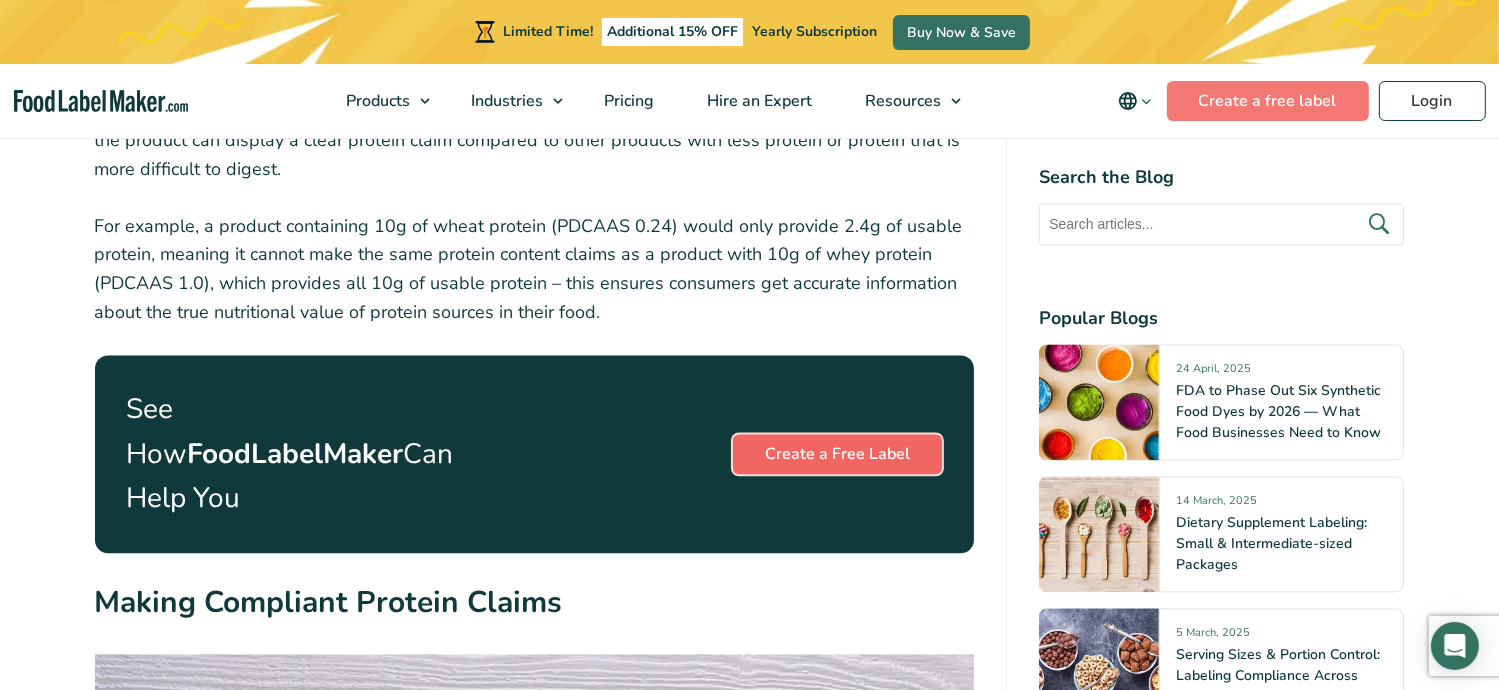click on "Create a Free Label" at bounding box center (837, 454) 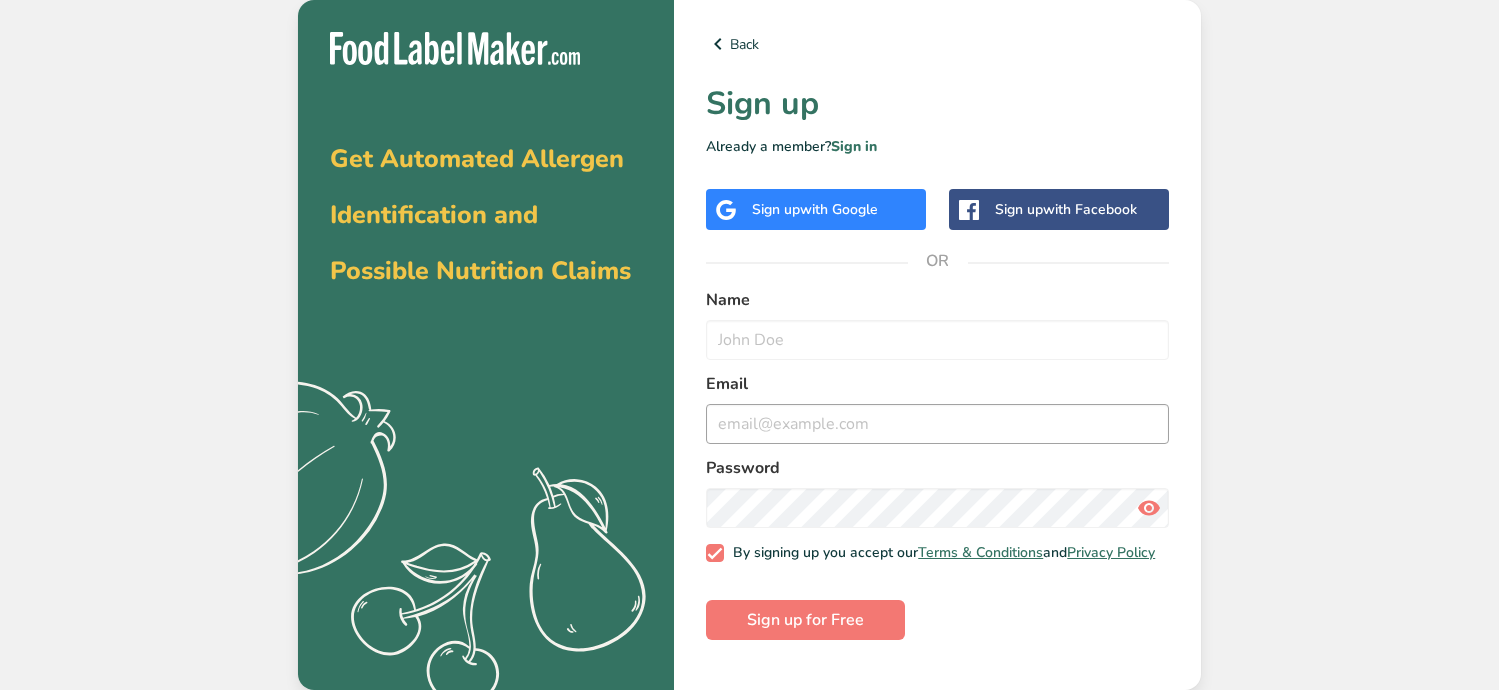 scroll, scrollTop: 0, scrollLeft: 0, axis: both 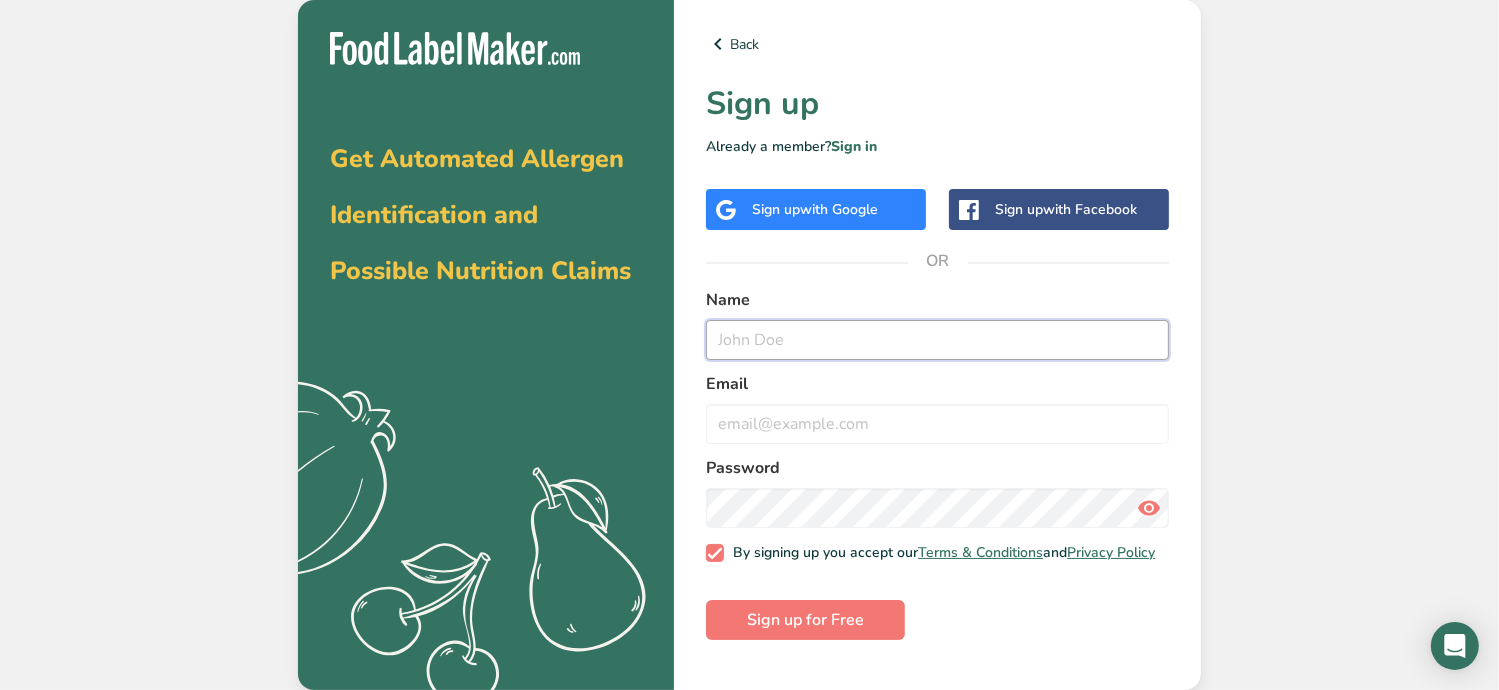 click at bounding box center (937, 340) 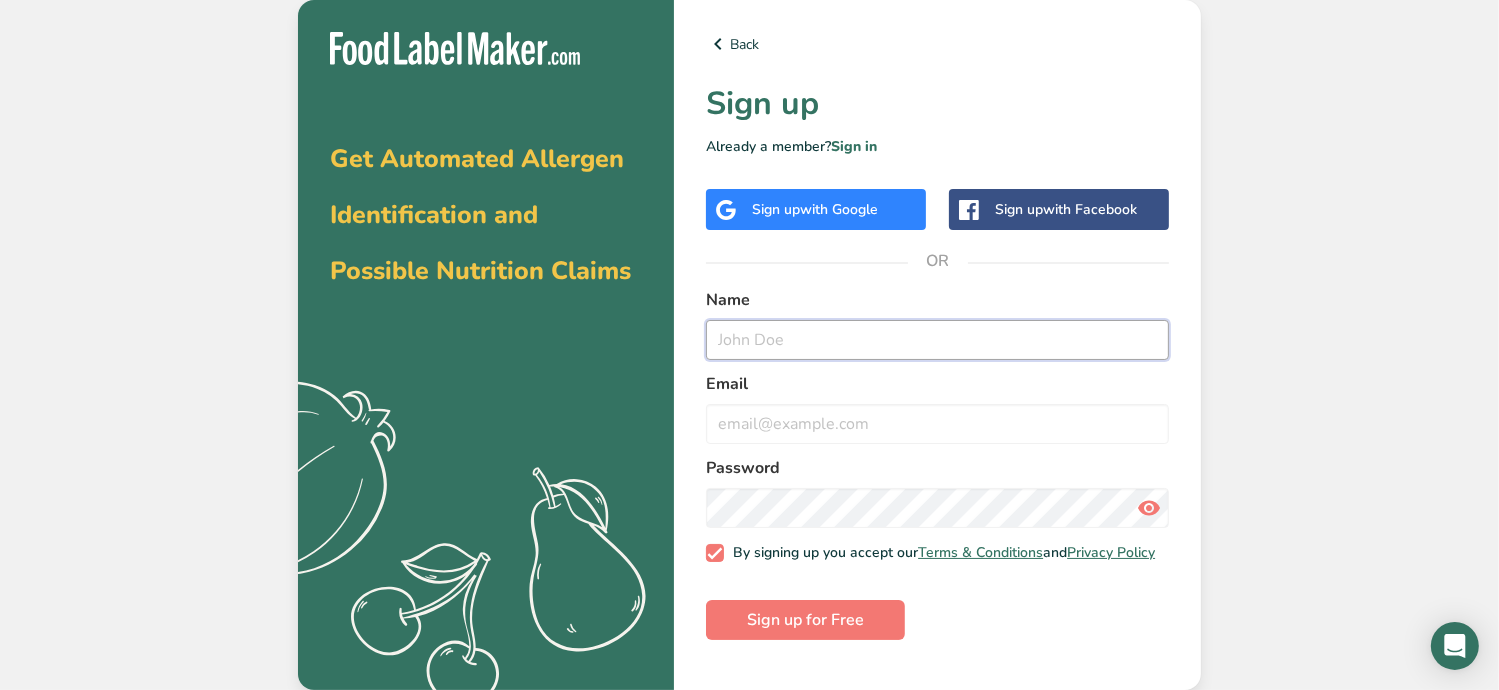 type on "Tanda Wall" 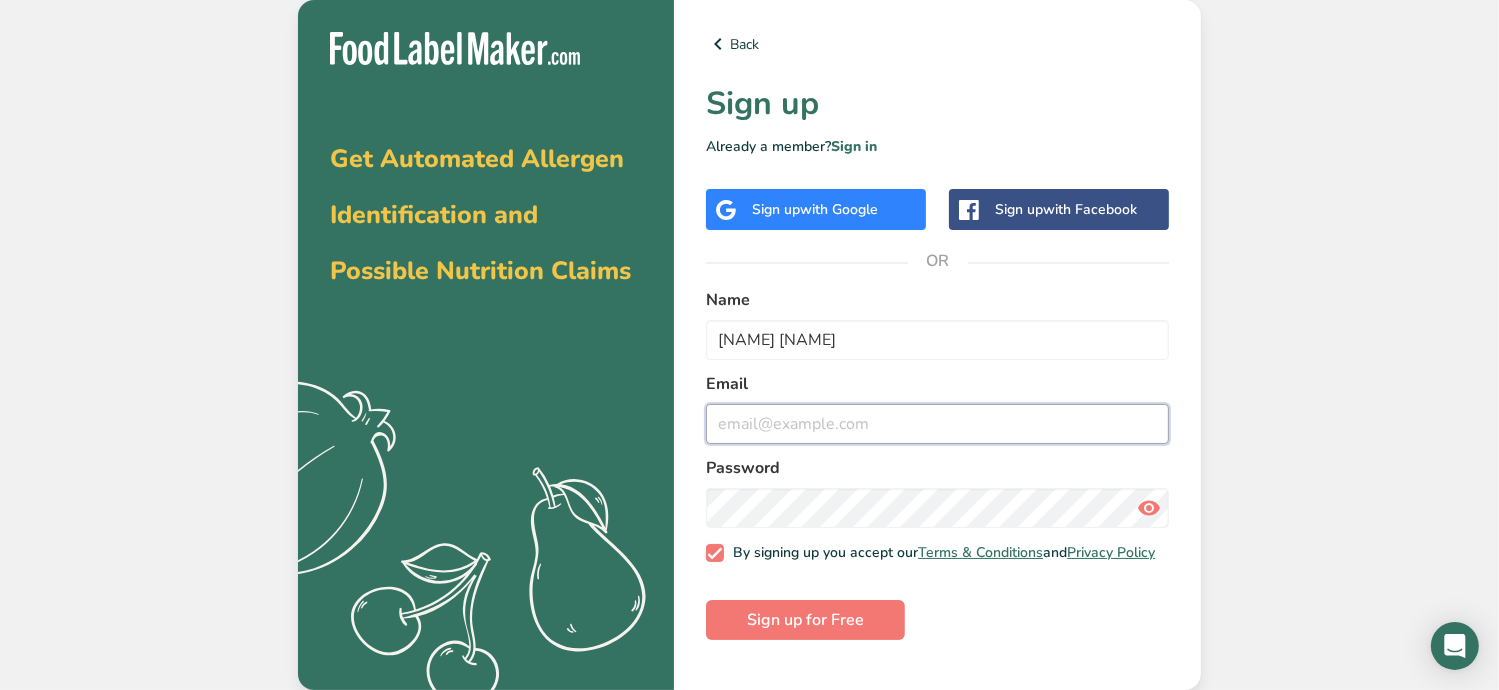 type on "TANDA@SANTAFETORTILLA.COM" 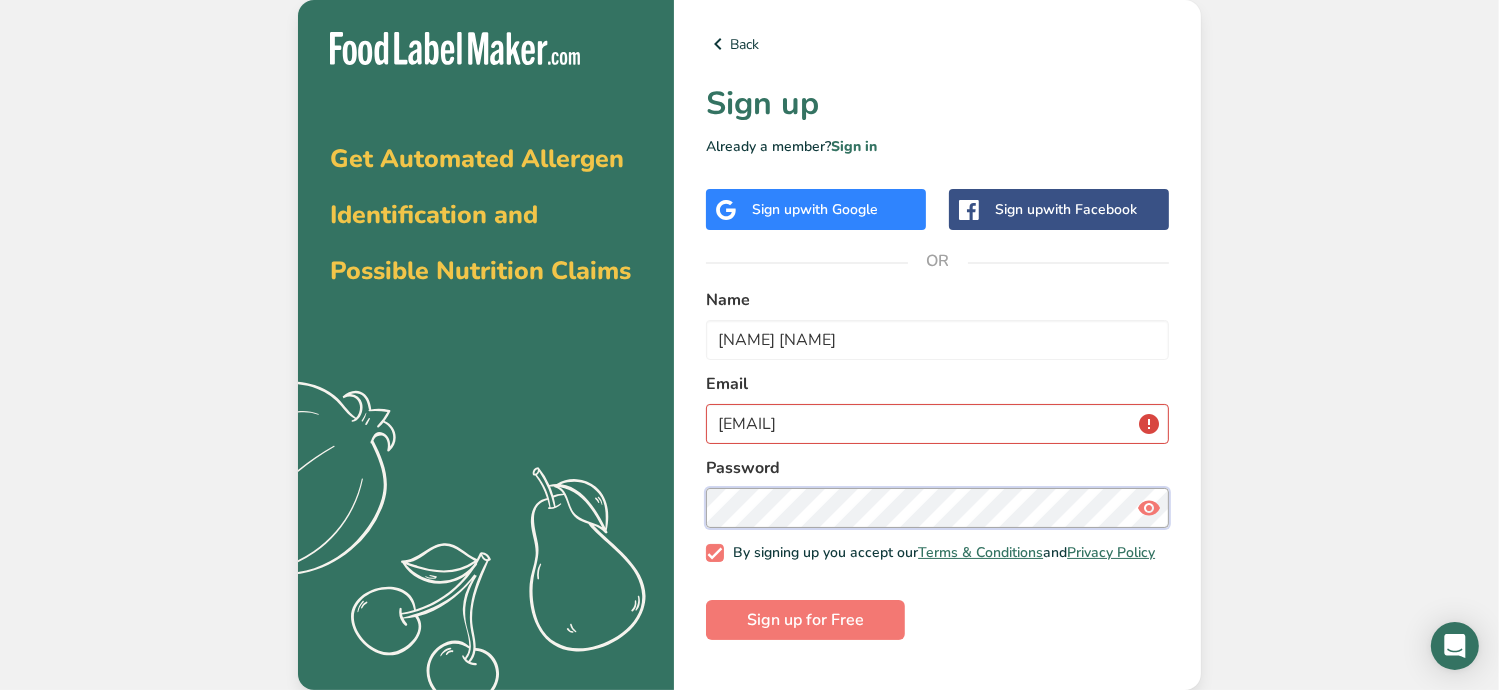 click on "Sign up for Free" at bounding box center (805, 620) 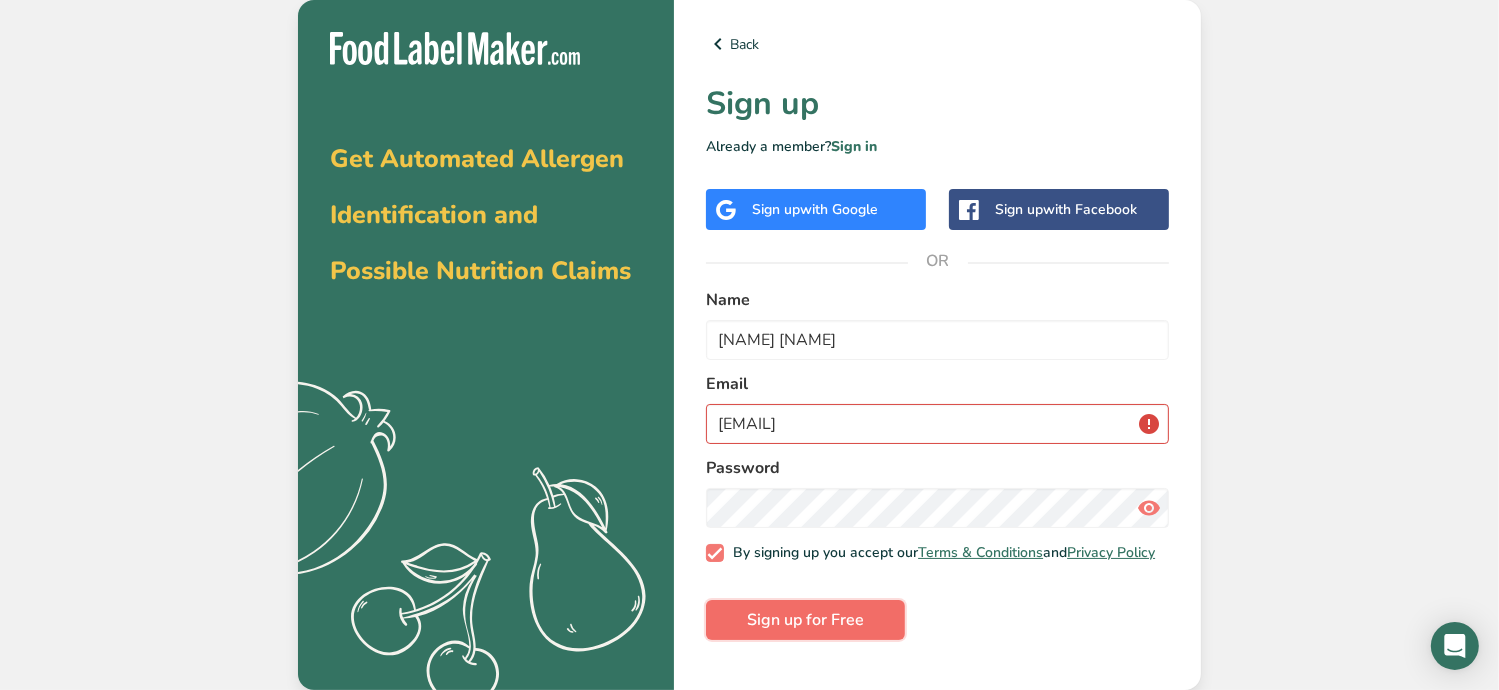 click on "Sign up for Free" at bounding box center (805, 620) 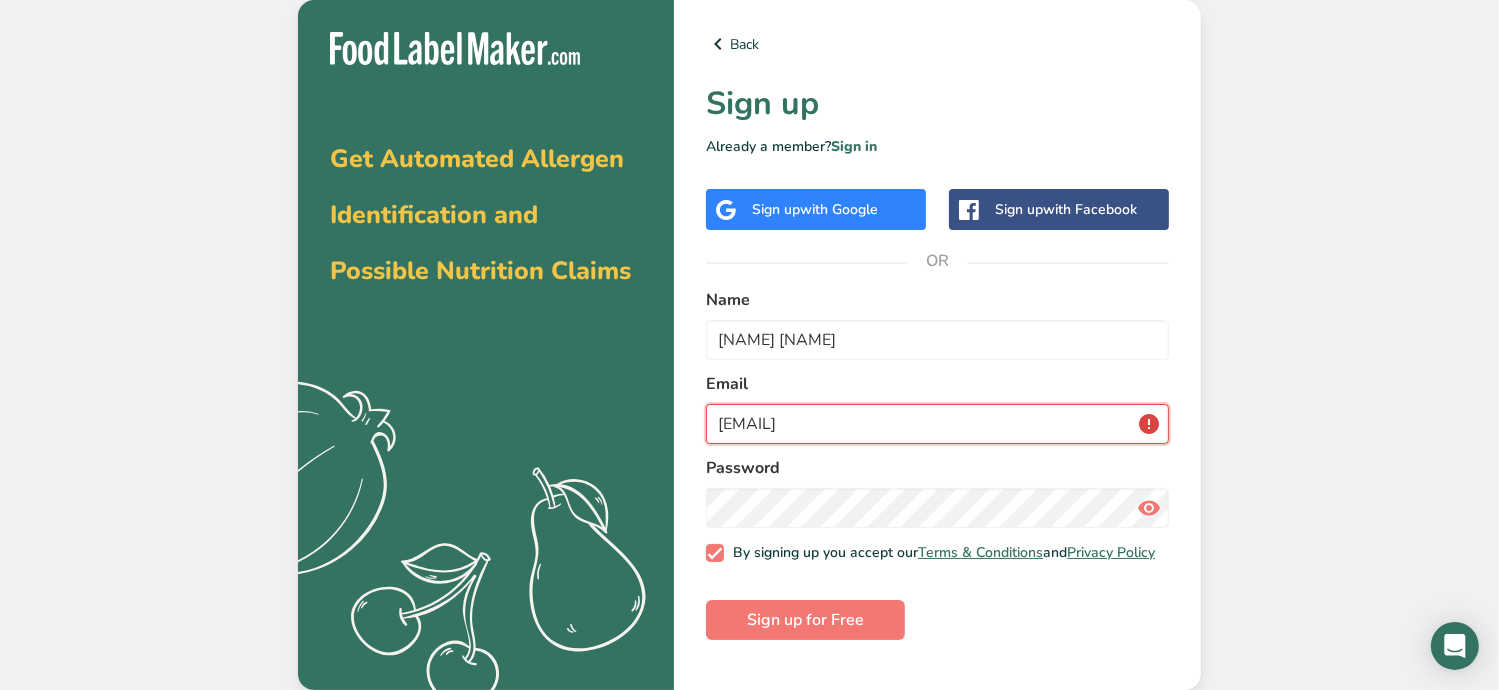 click on "TANDA@SANTAFETORTILLA.COM" at bounding box center [937, 424] 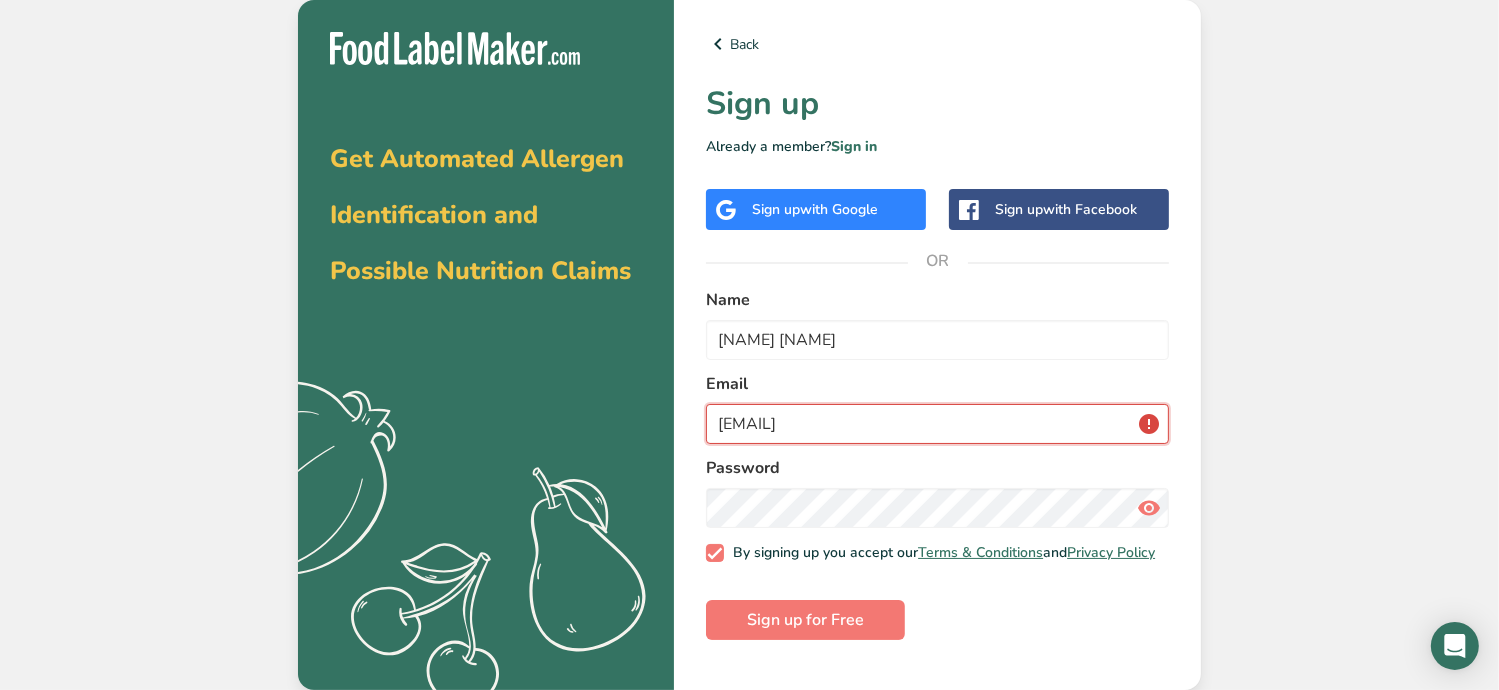 click on "TANDA@SANTAFETORTILLA.COM" at bounding box center (937, 424) 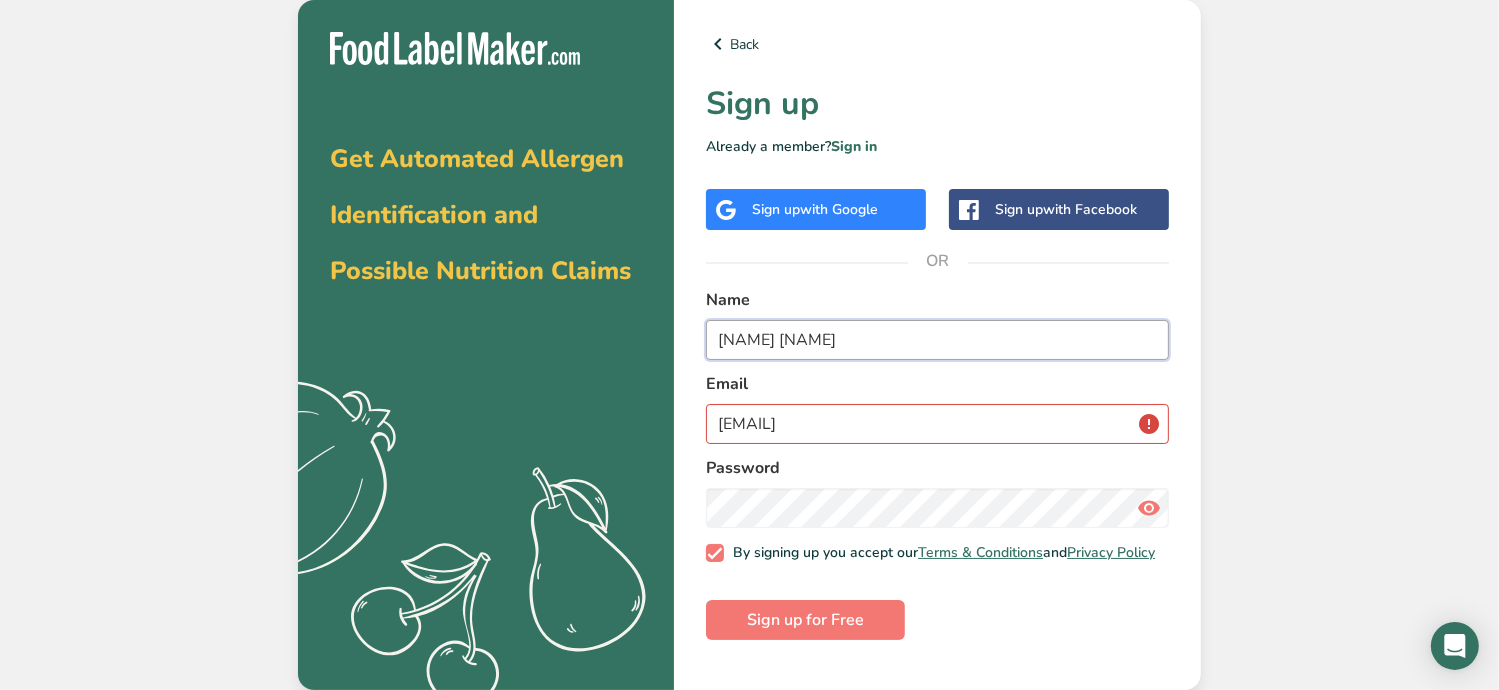 click on "Tanda Tanda" at bounding box center [937, 340] 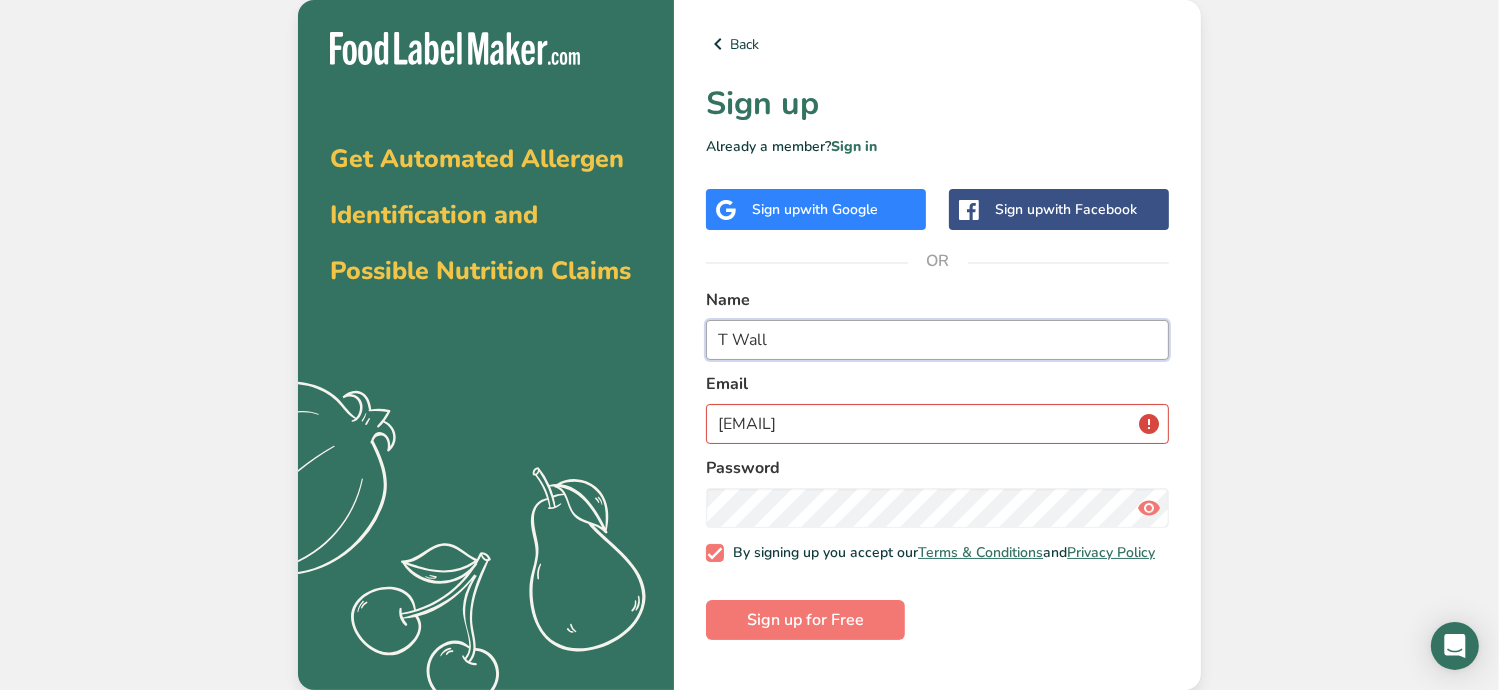 type on "T Wall" 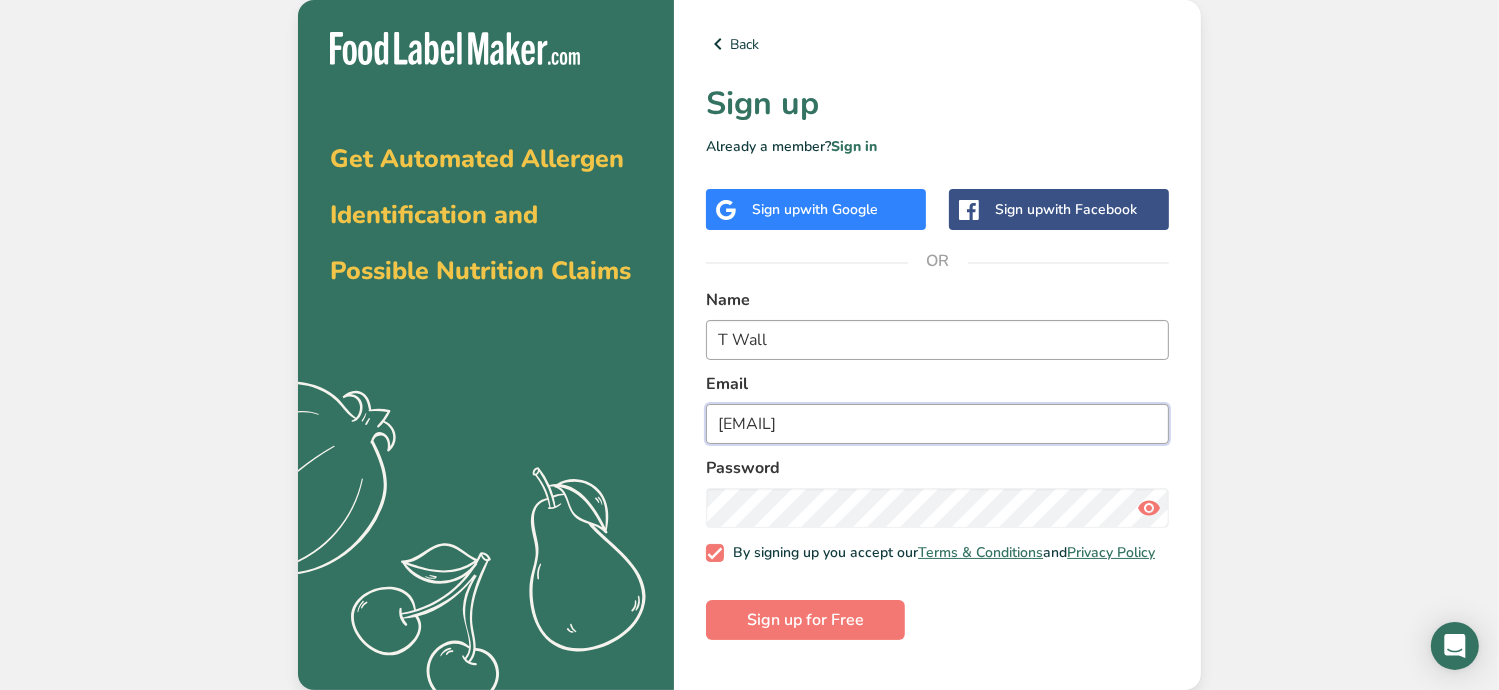 type on "tanda@santafetortilla.com" 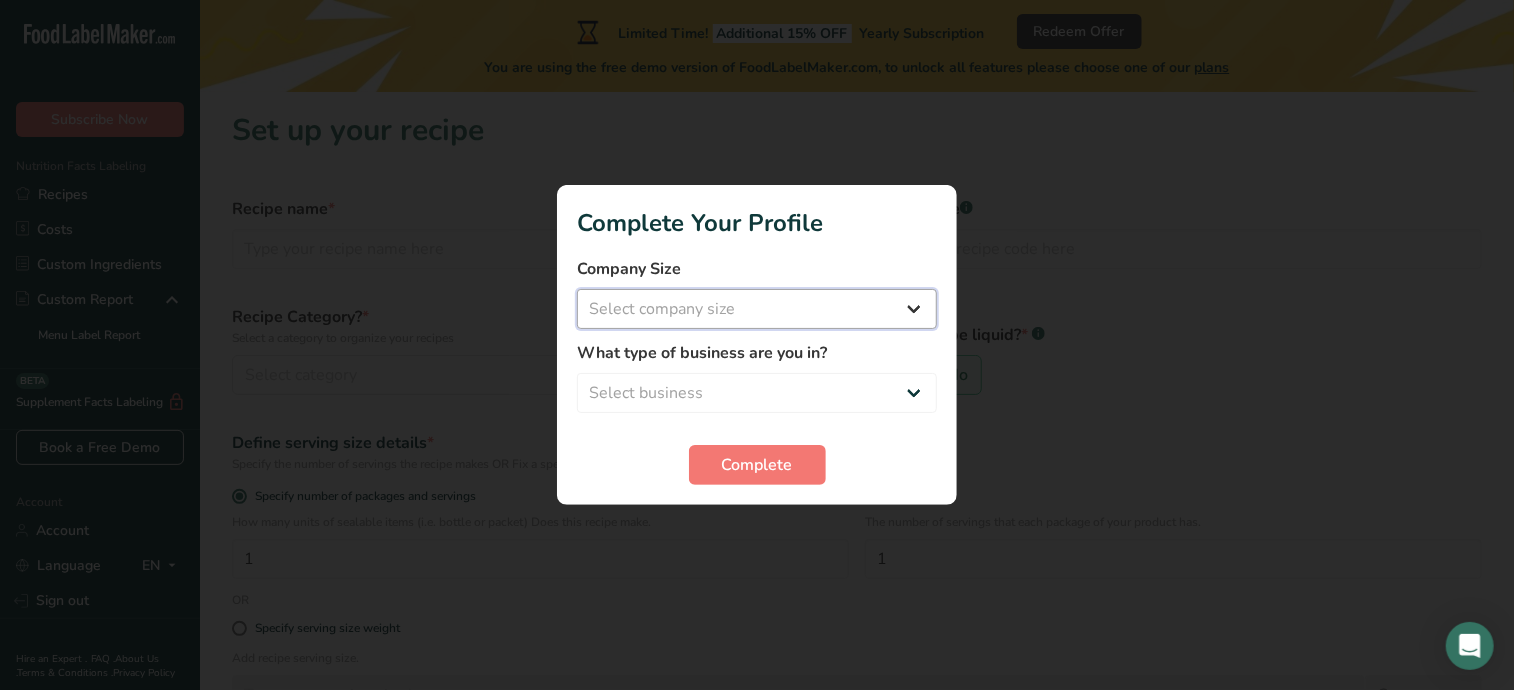 click on "Select company size
Fewer than 10 Employees
10 to 50 Employees
51 to 500 Employees
Over 500 Employees" at bounding box center [757, 309] 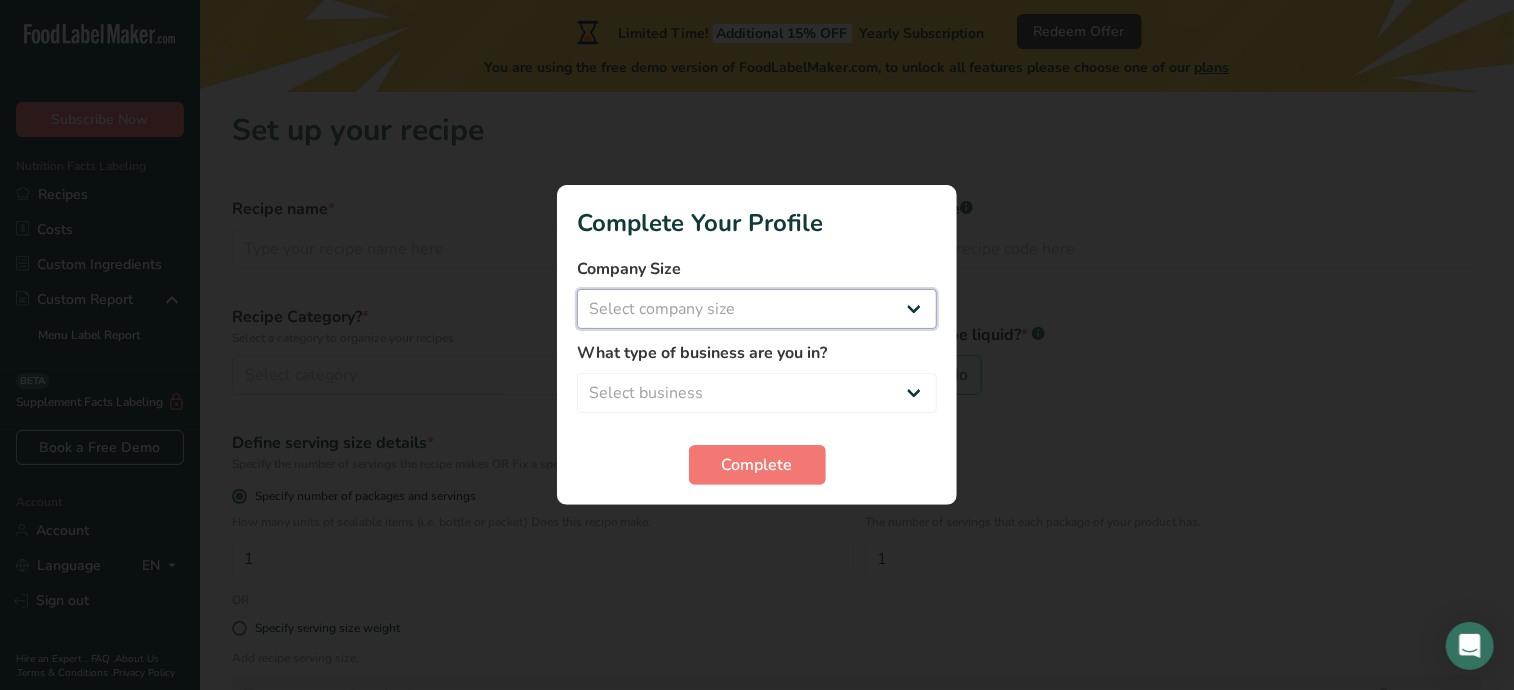 select on "3" 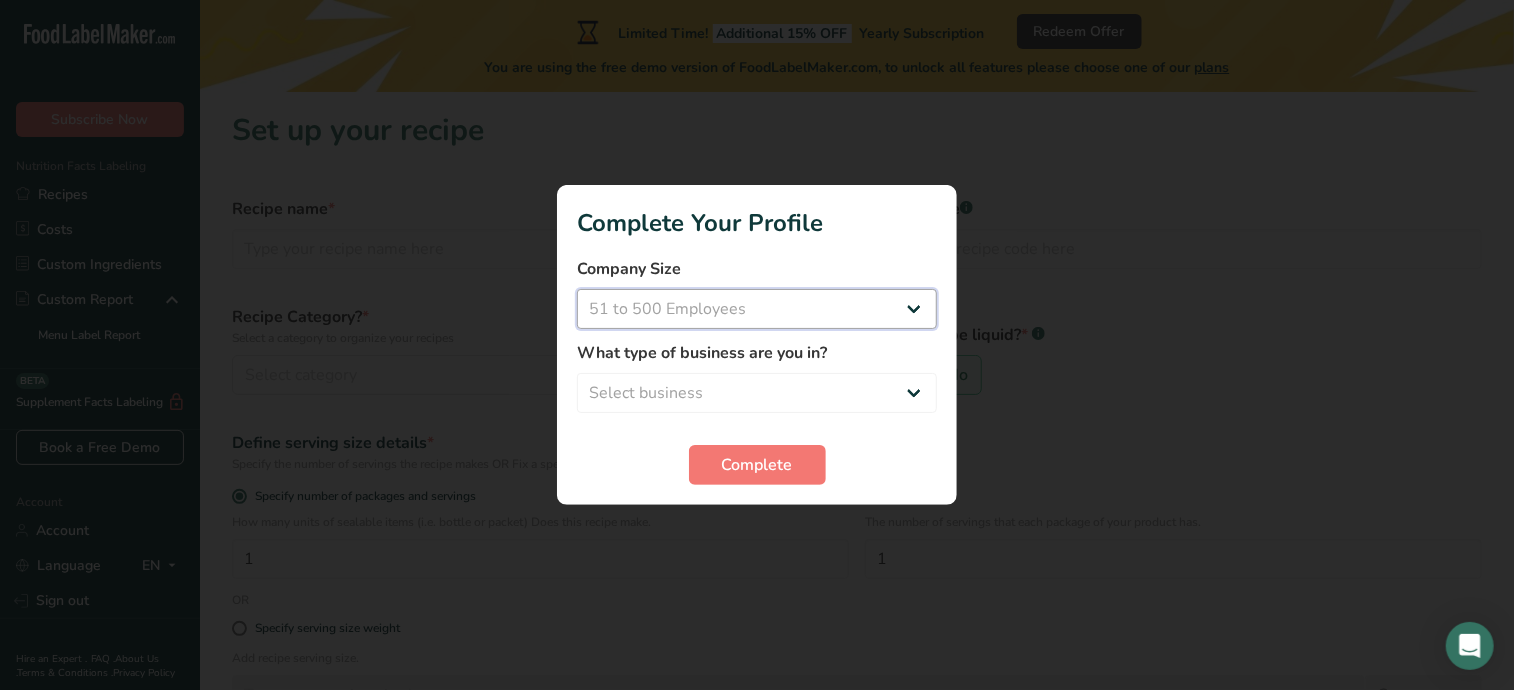 click on "Select company size
Fewer than 10 Employees
10 to 50 Employees
51 to 500 Employees
Over 500 Employees" at bounding box center (757, 309) 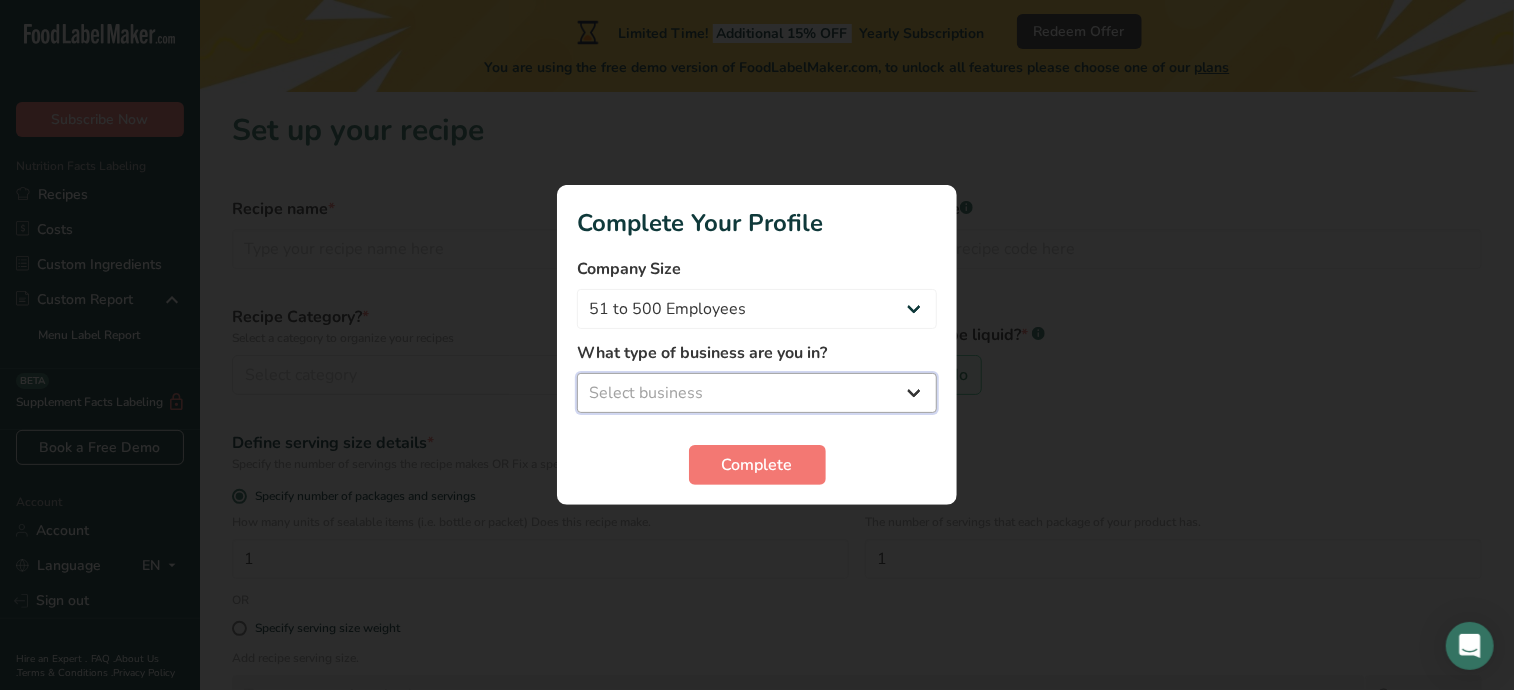 click on "Select business
Packaged Food Manufacturer
Restaurant & Cafe
Bakery
Meal Plans & Catering Company
Nutritionist
Food Blogger
Personal Trainer
Other" at bounding box center [757, 393] 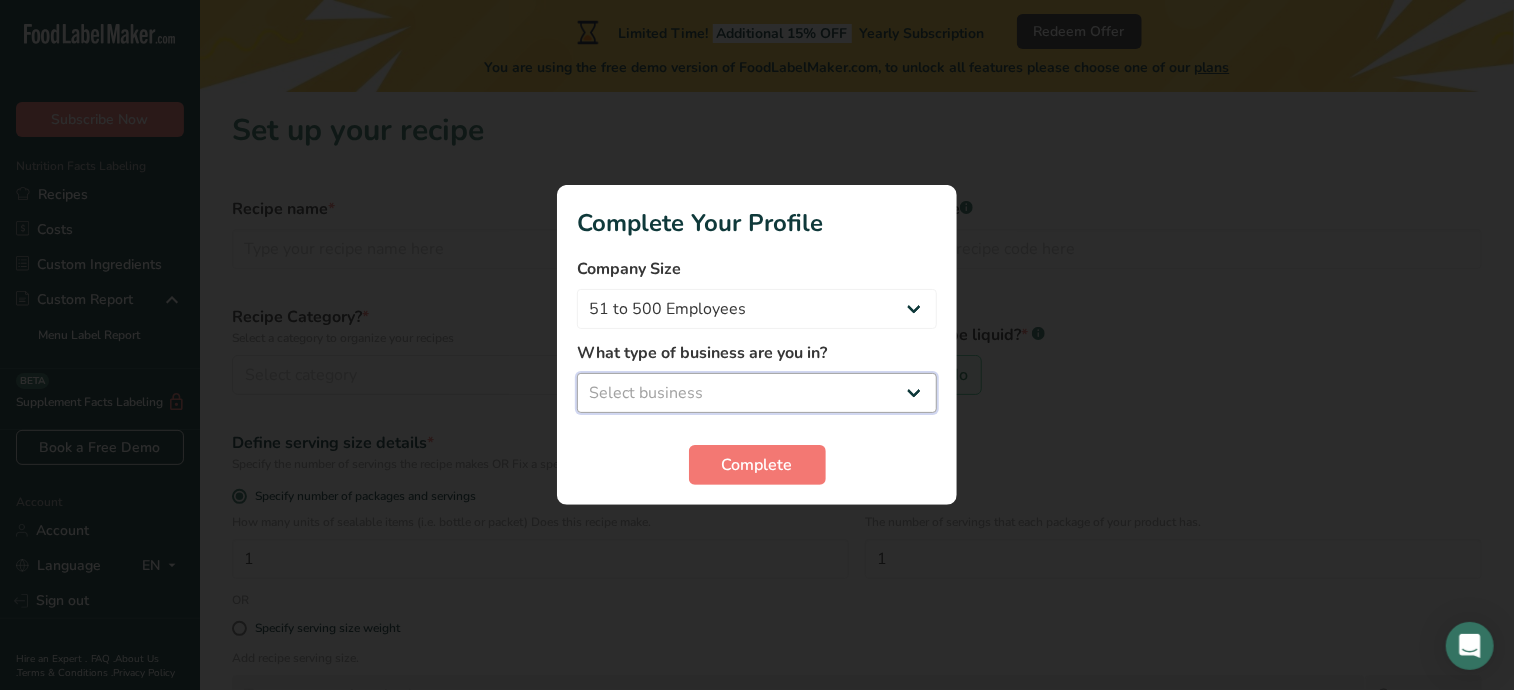 select on "8" 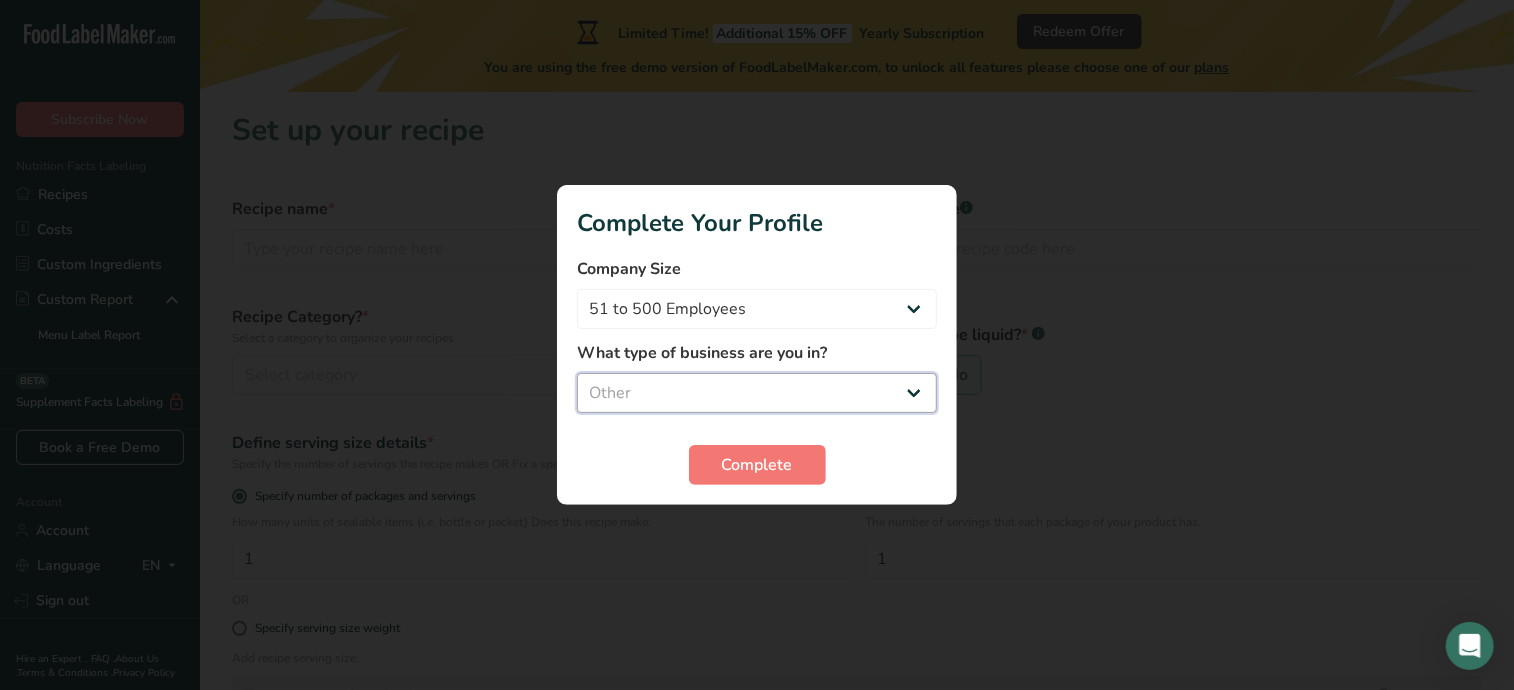 click on "Select business
Packaged Food Manufacturer
Restaurant & Cafe
Bakery
Meal Plans & Catering Company
Nutritionist
Food Blogger
Personal Trainer
Other" at bounding box center [757, 393] 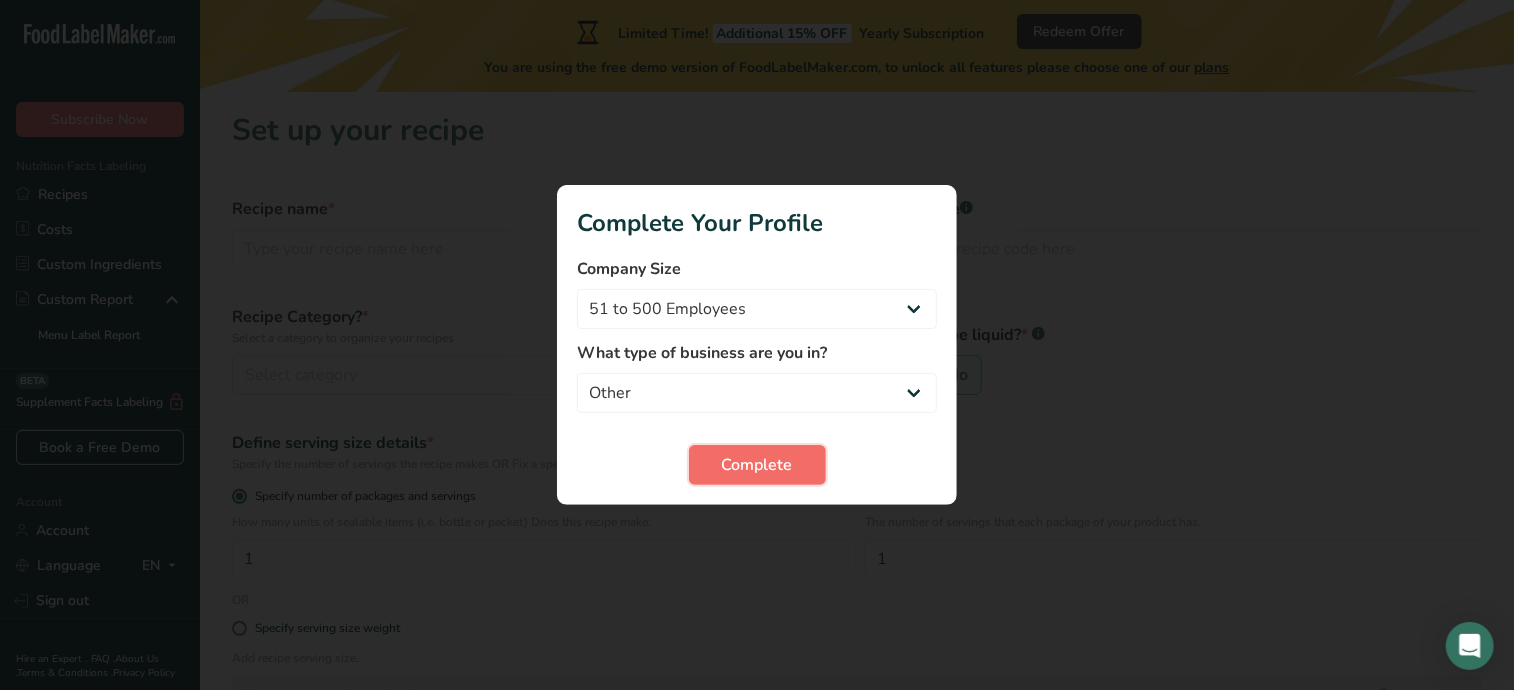click on "Complete" at bounding box center (757, 465) 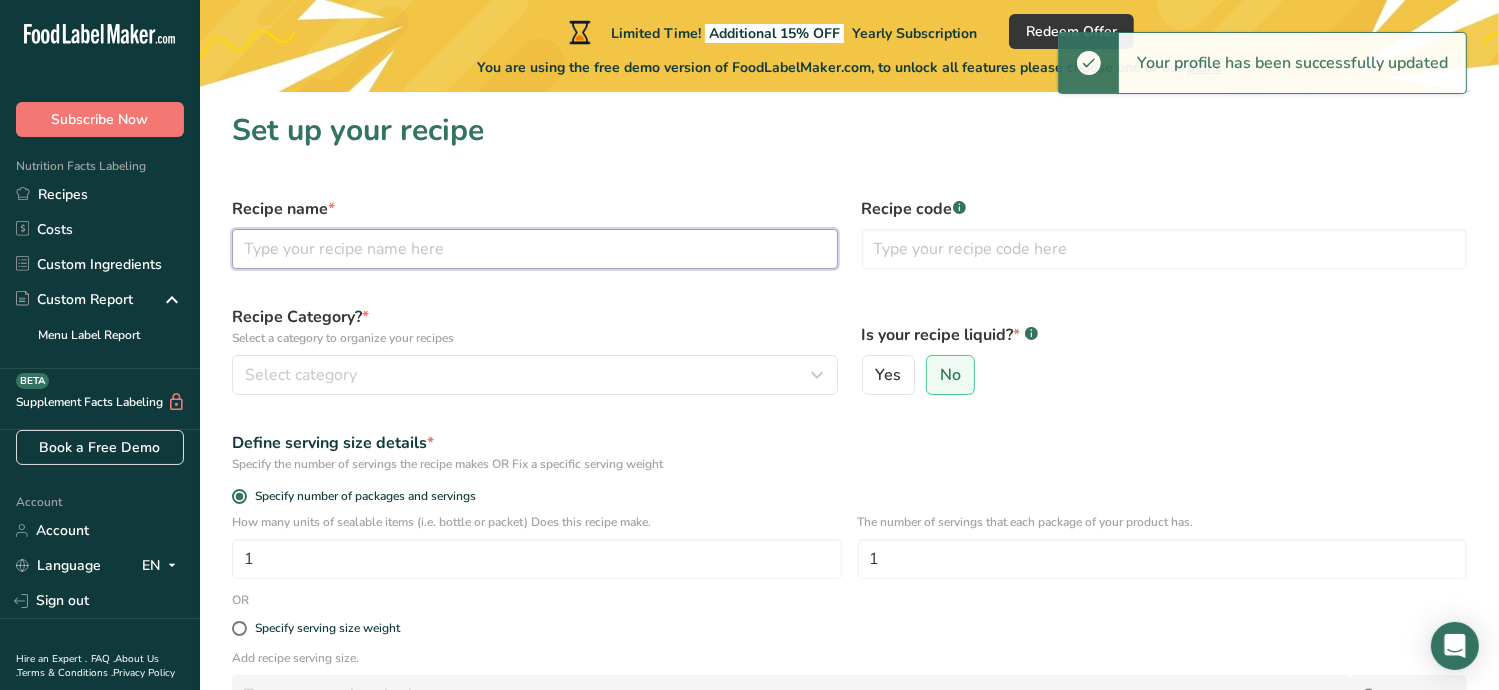click at bounding box center [535, 249] 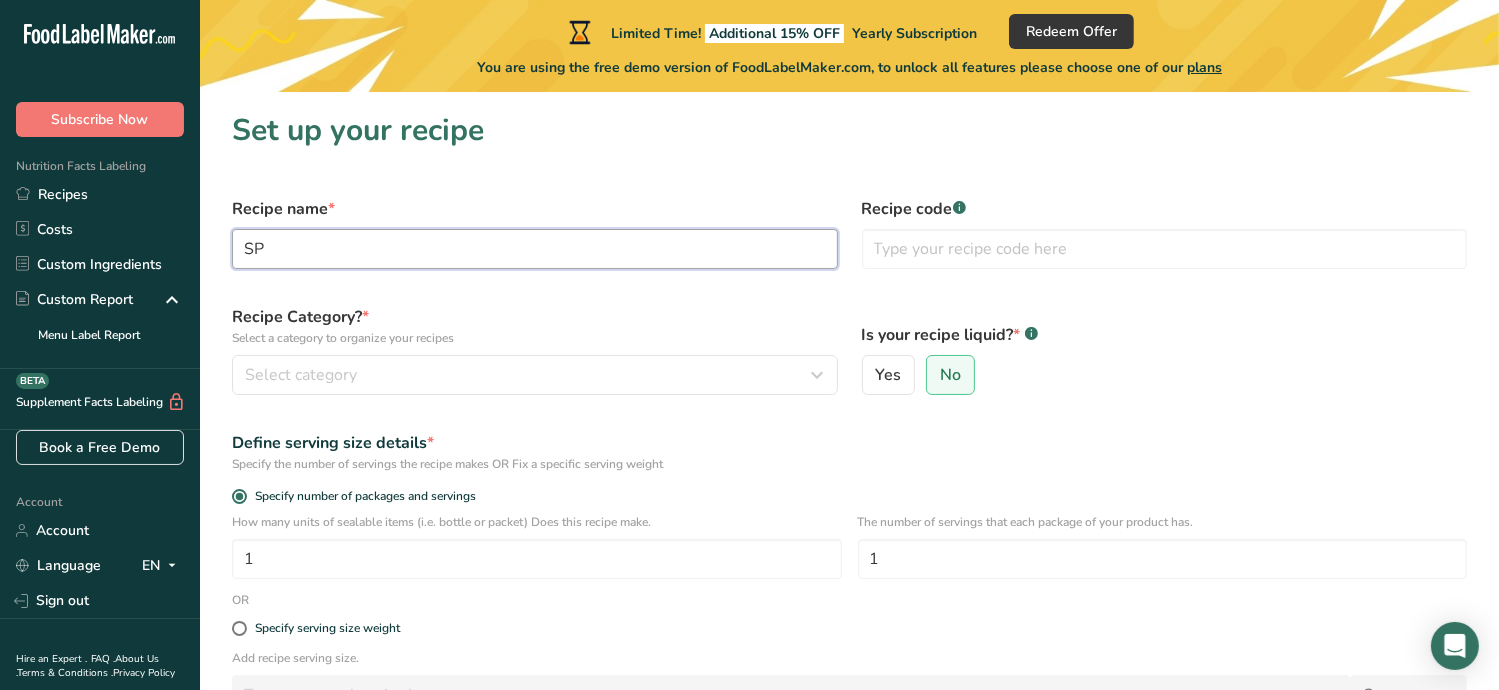 type on "S" 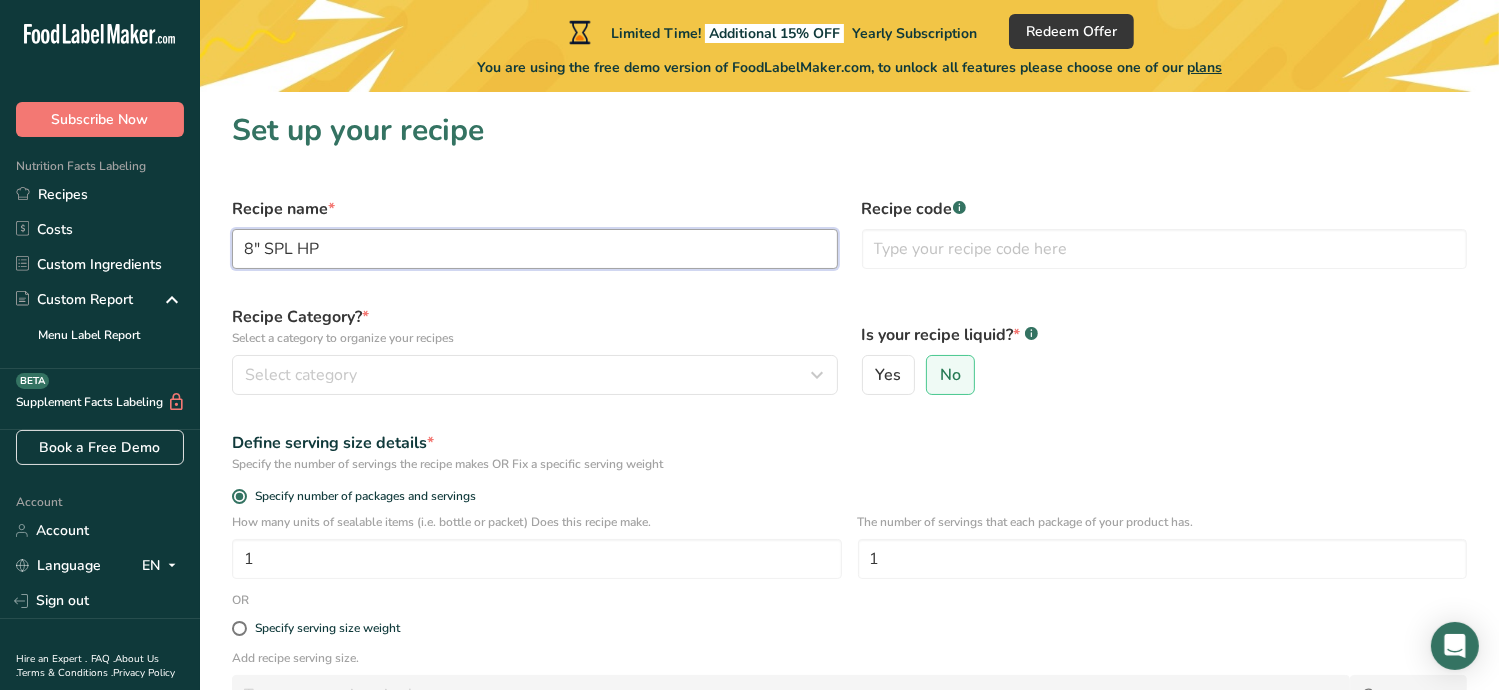 type on "8" SPL HP" 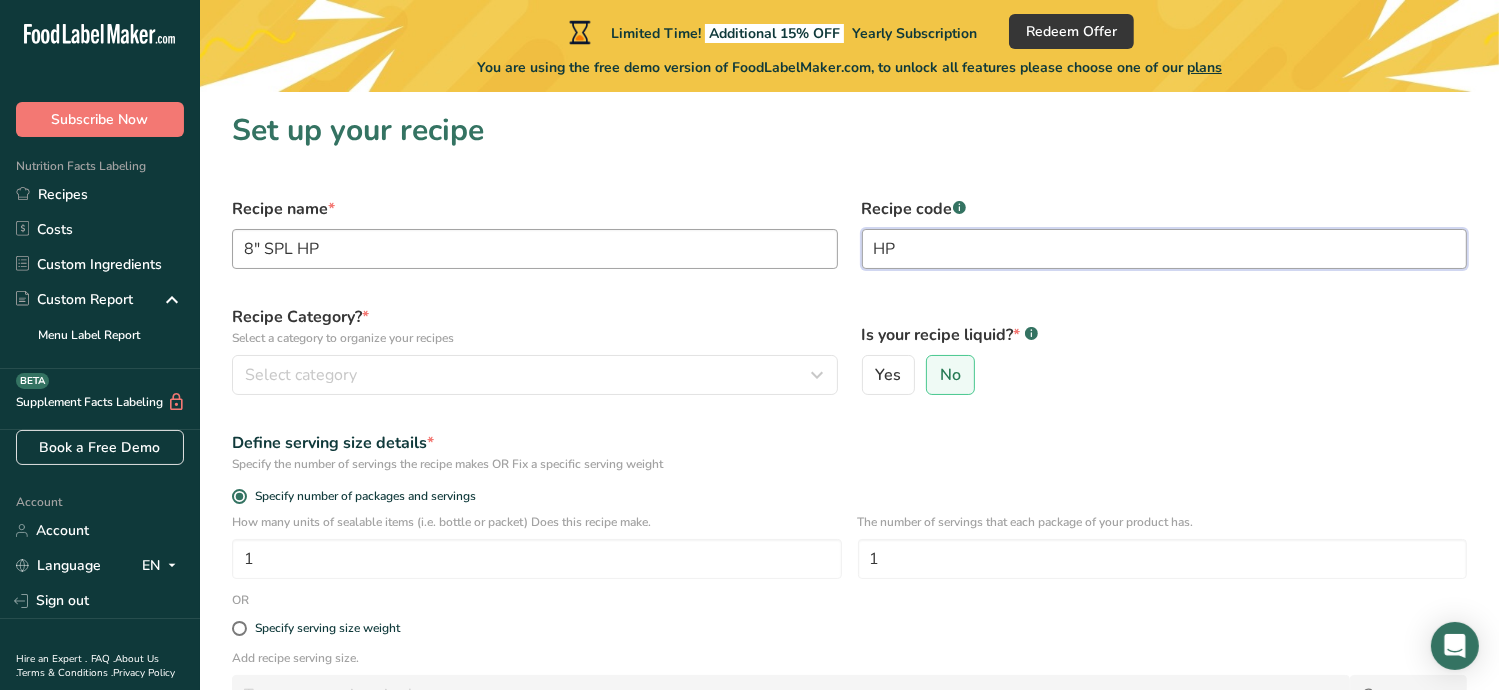 type on "HP" 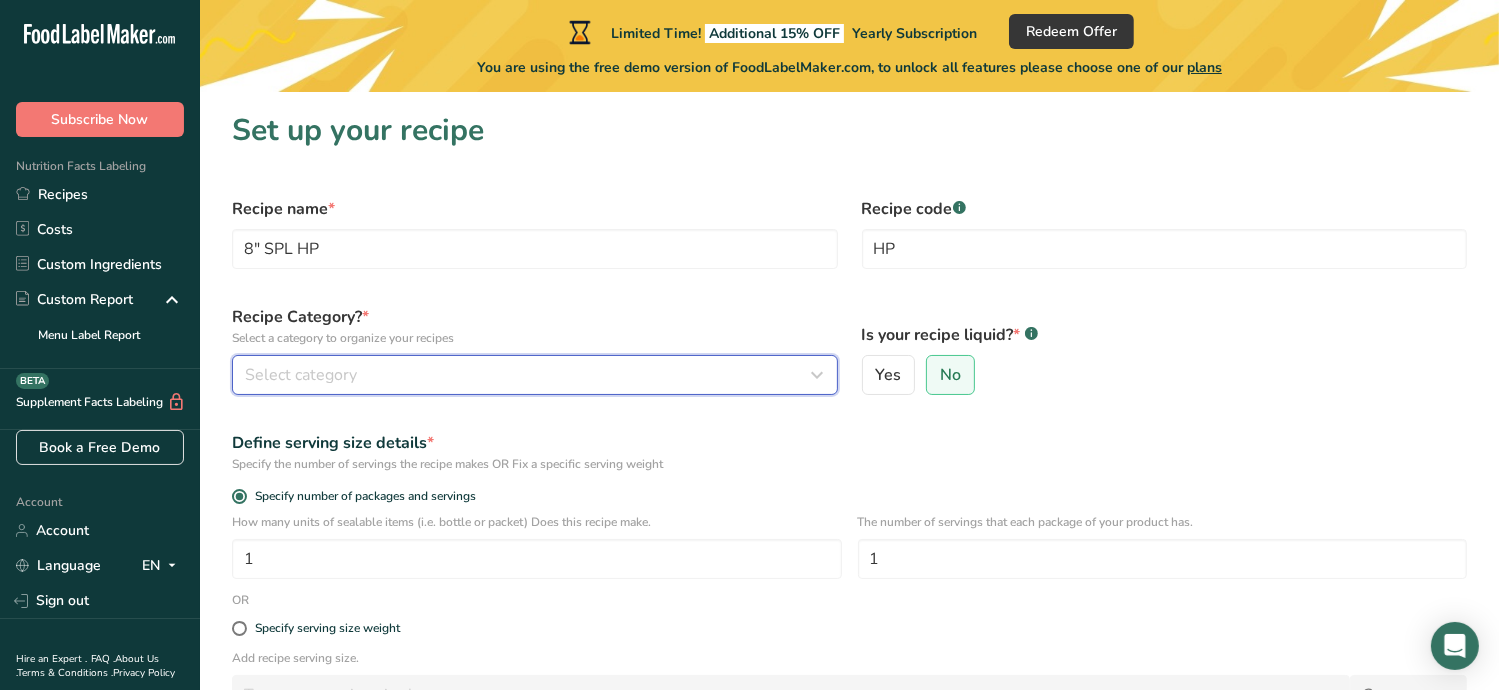 click on "Select category" at bounding box center [535, 375] 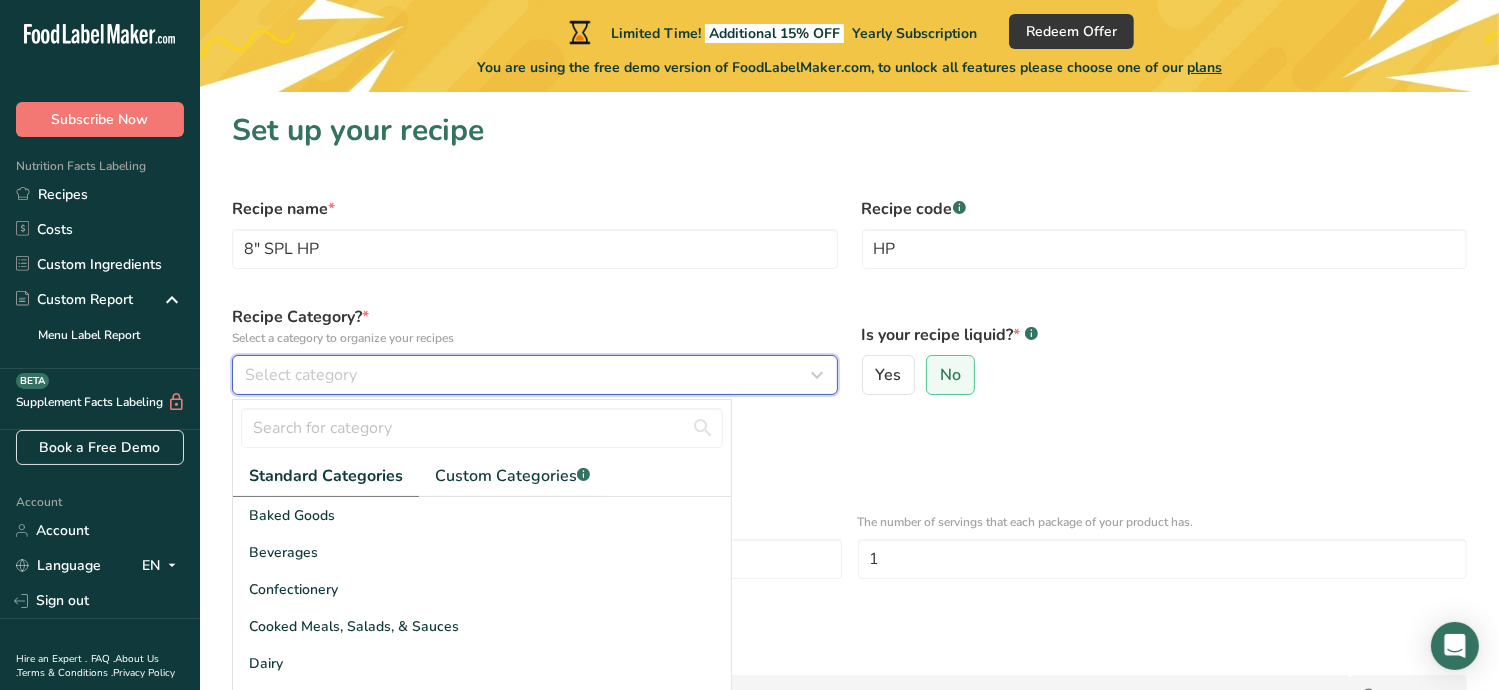click on "Select category" at bounding box center [301, 375] 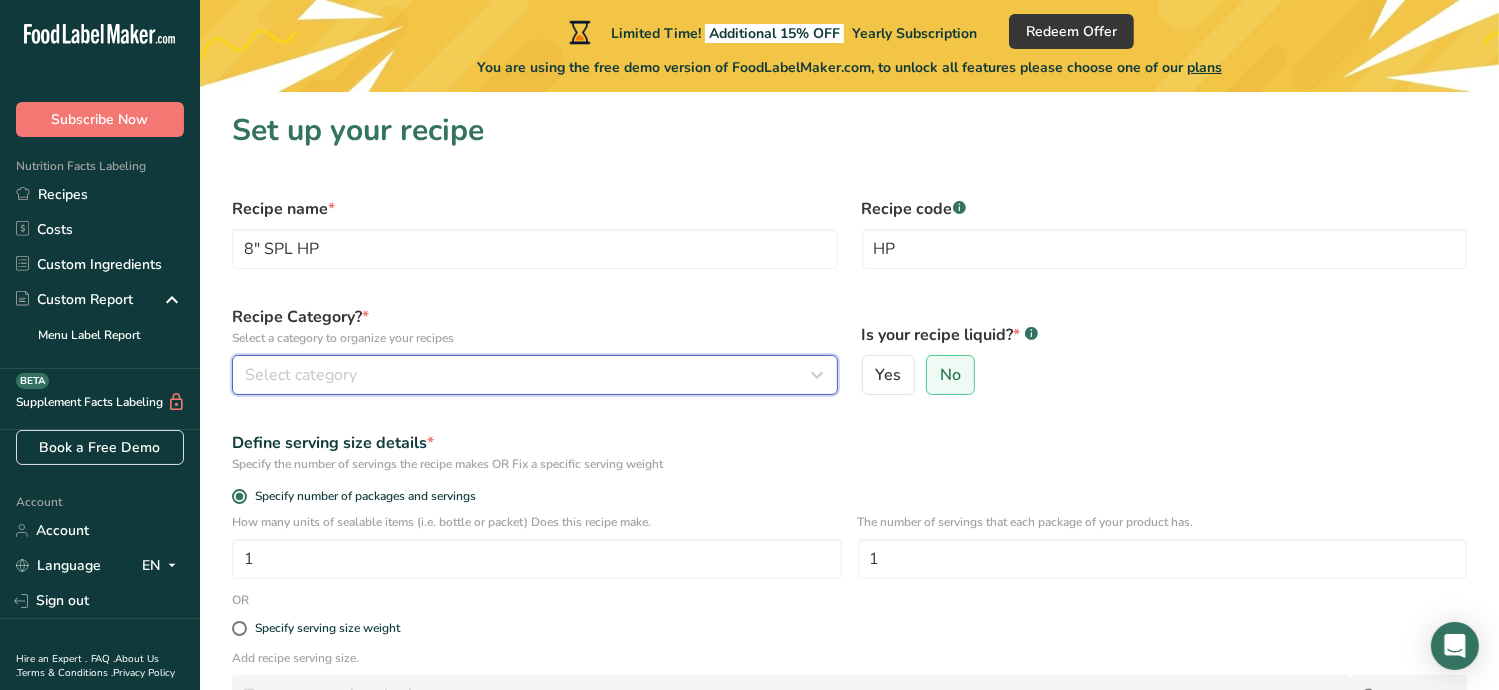 click on "Select category" at bounding box center (301, 375) 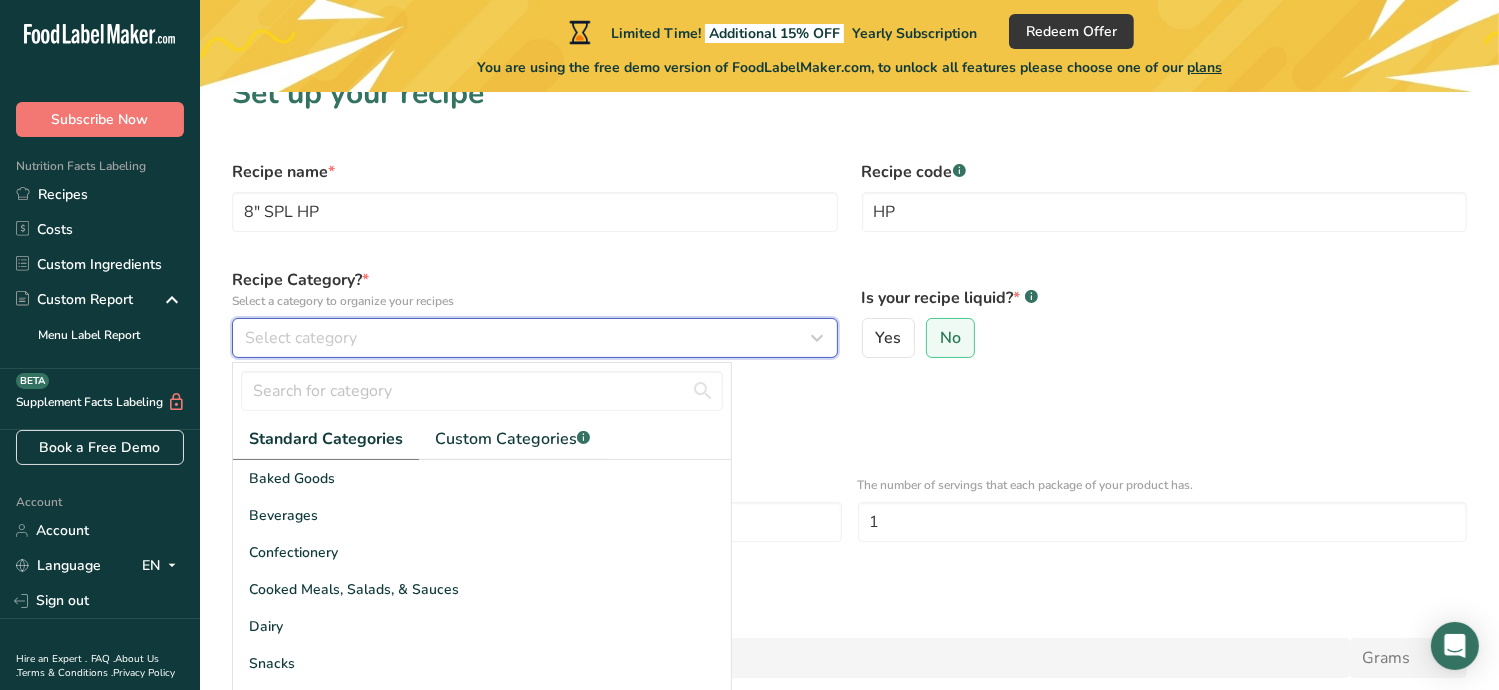 scroll, scrollTop: 100, scrollLeft: 0, axis: vertical 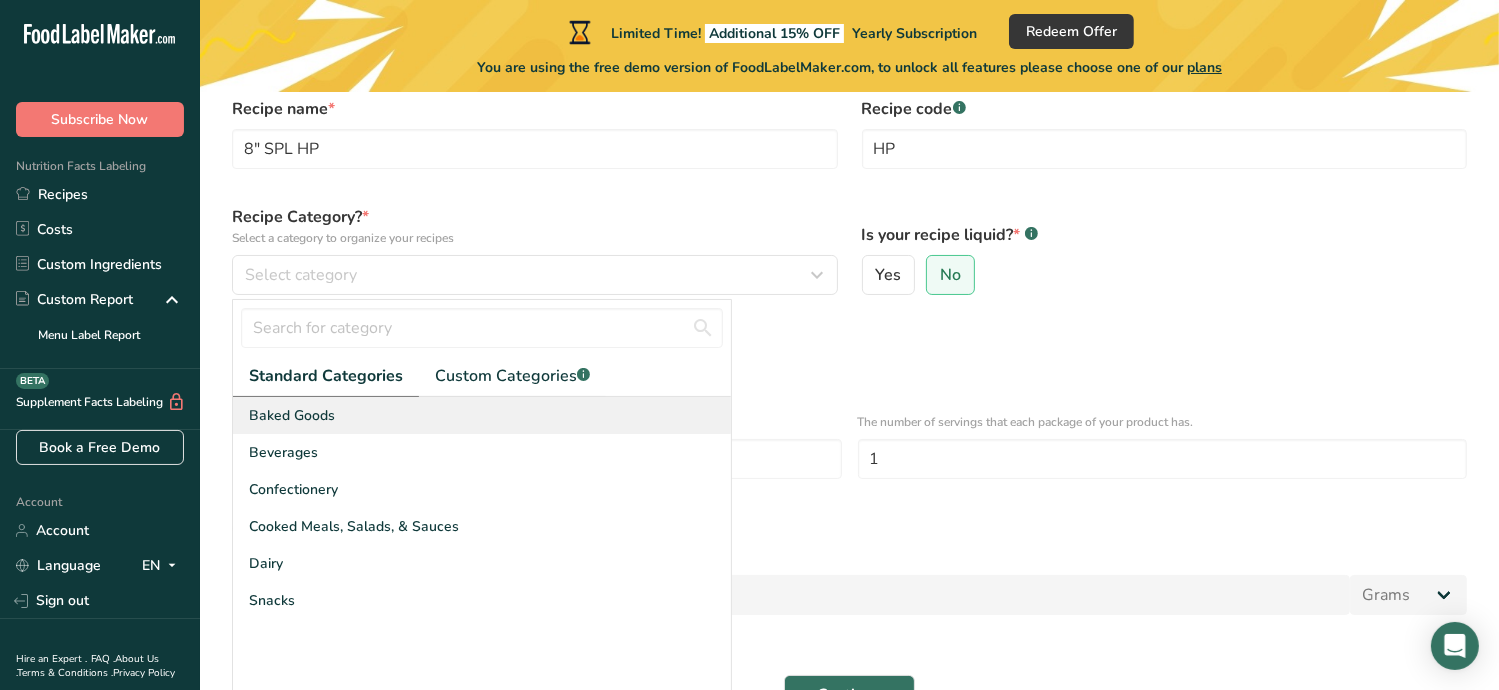 click on "Baked Goods" at bounding box center (292, 415) 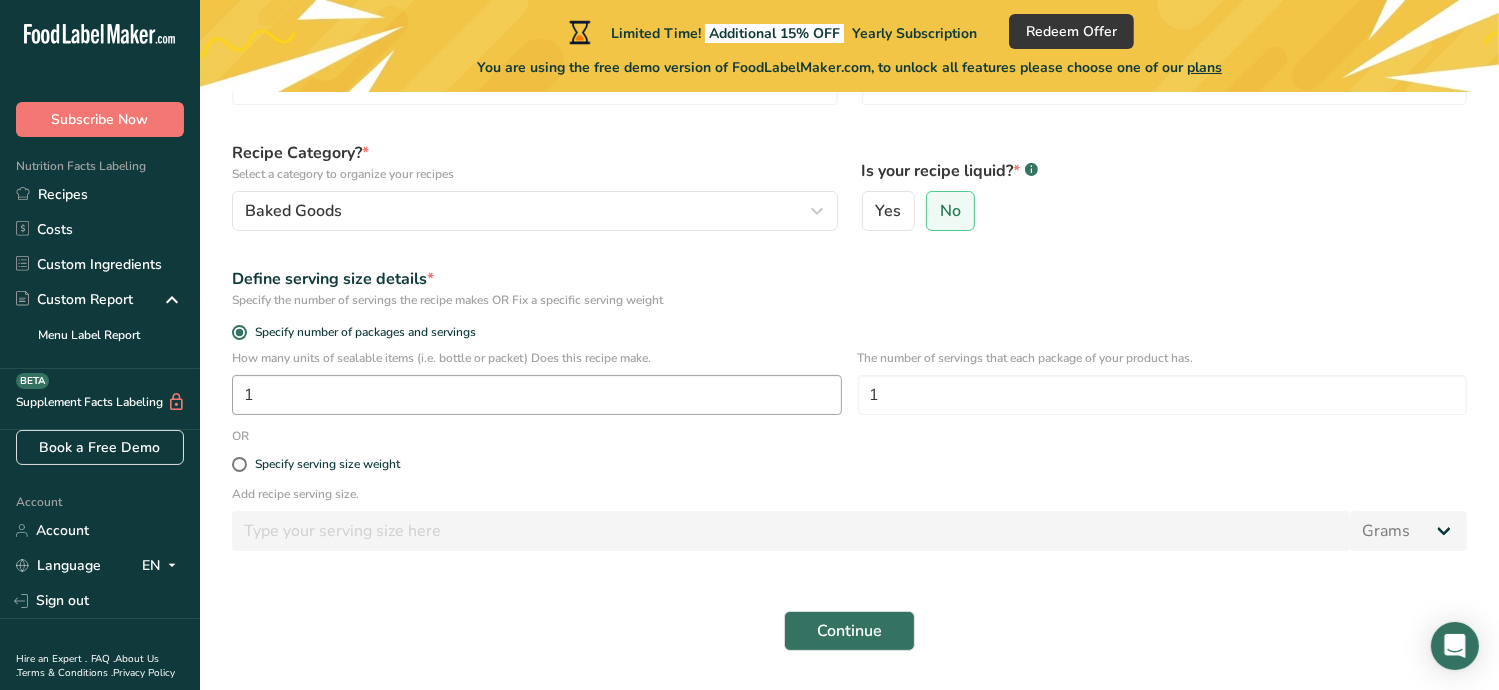 scroll, scrollTop: 200, scrollLeft: 0, axis: vertical 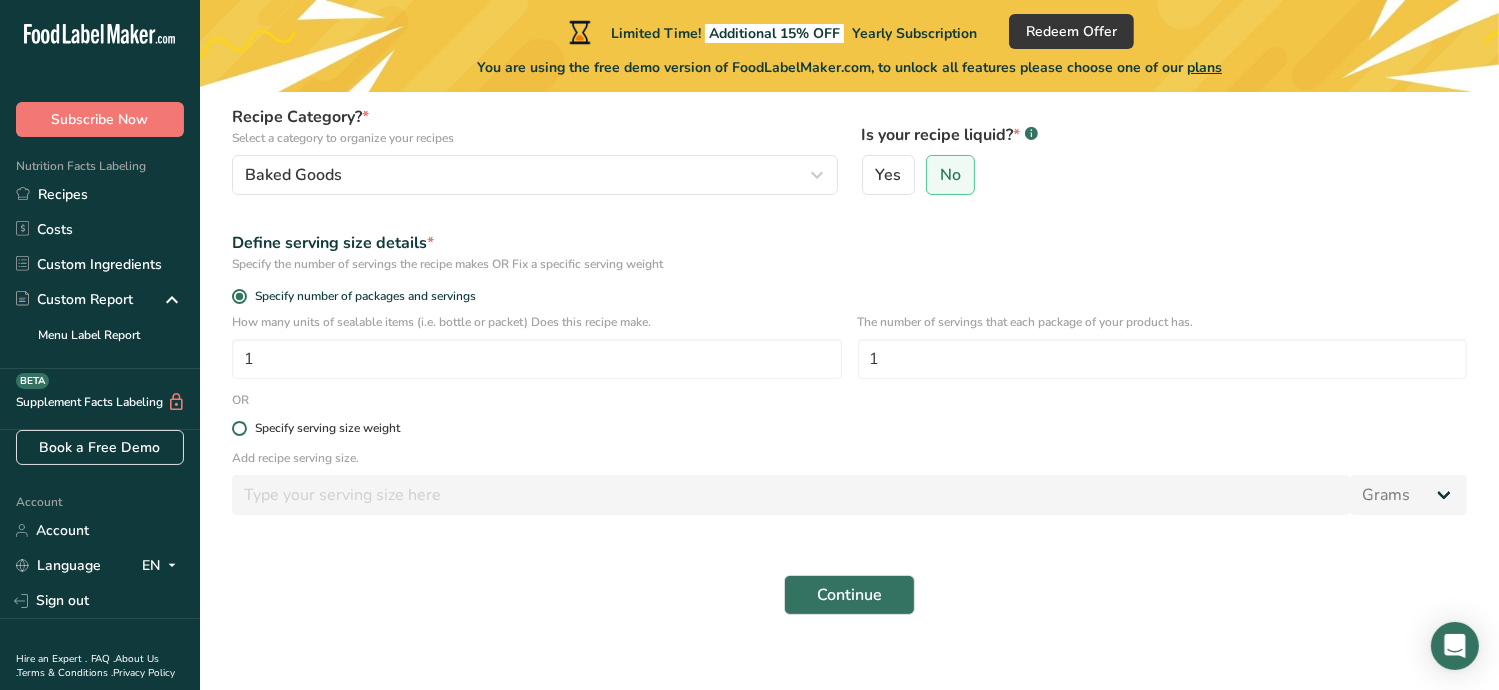 click at bounding box center (239, 428) 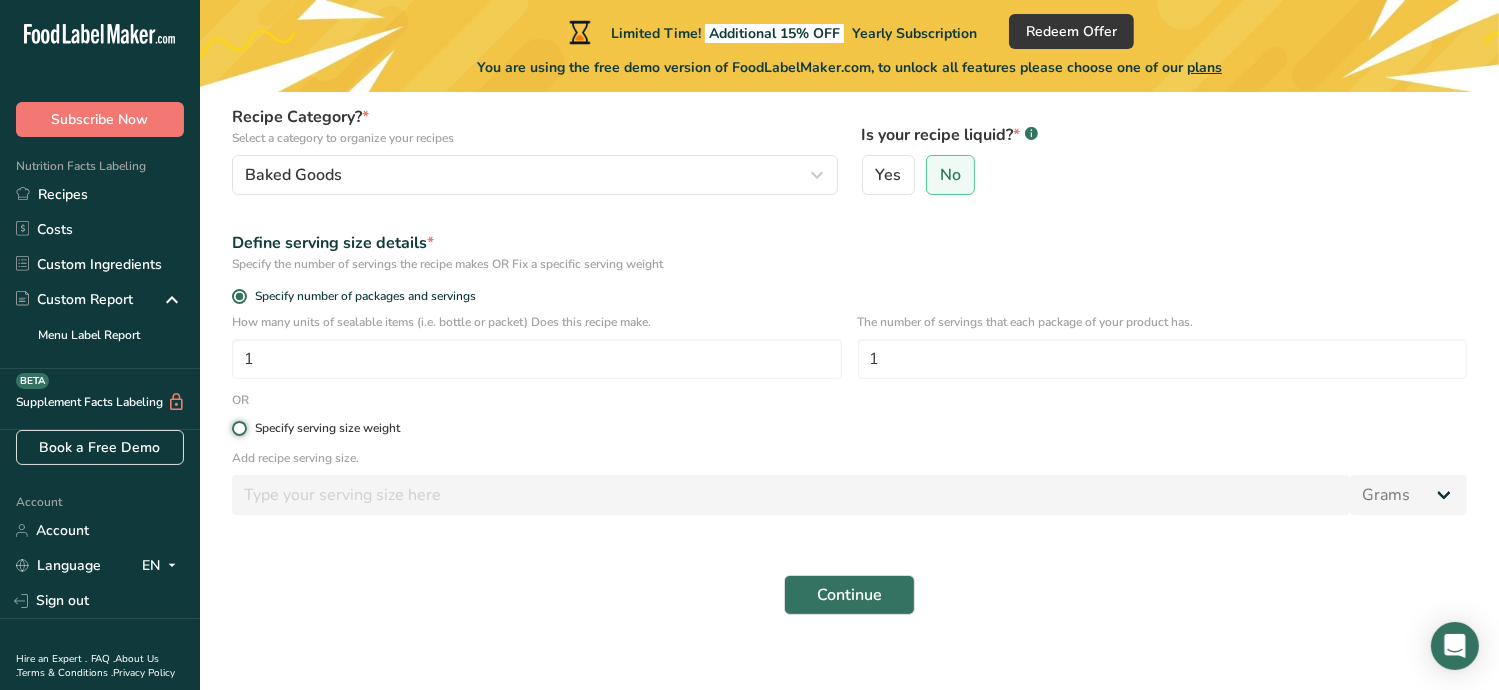radio on "true" 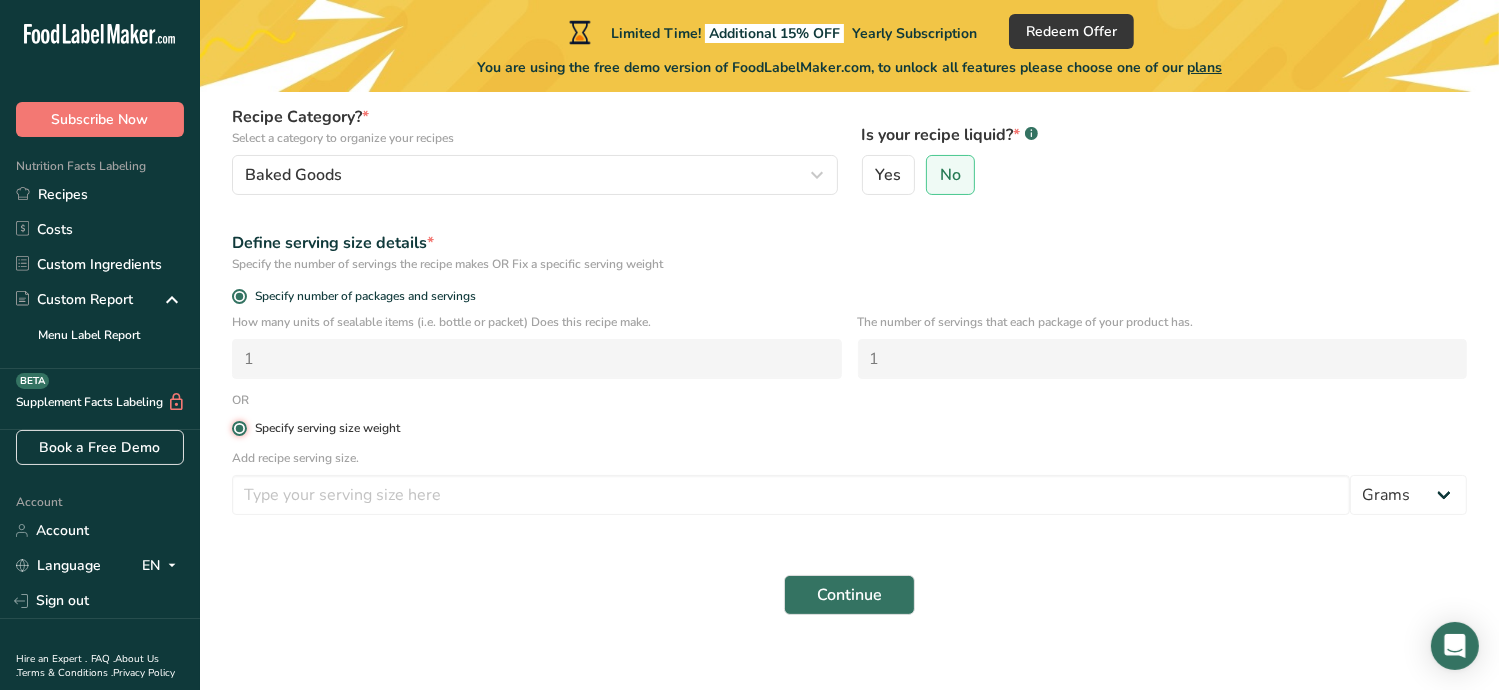 radio on "false" 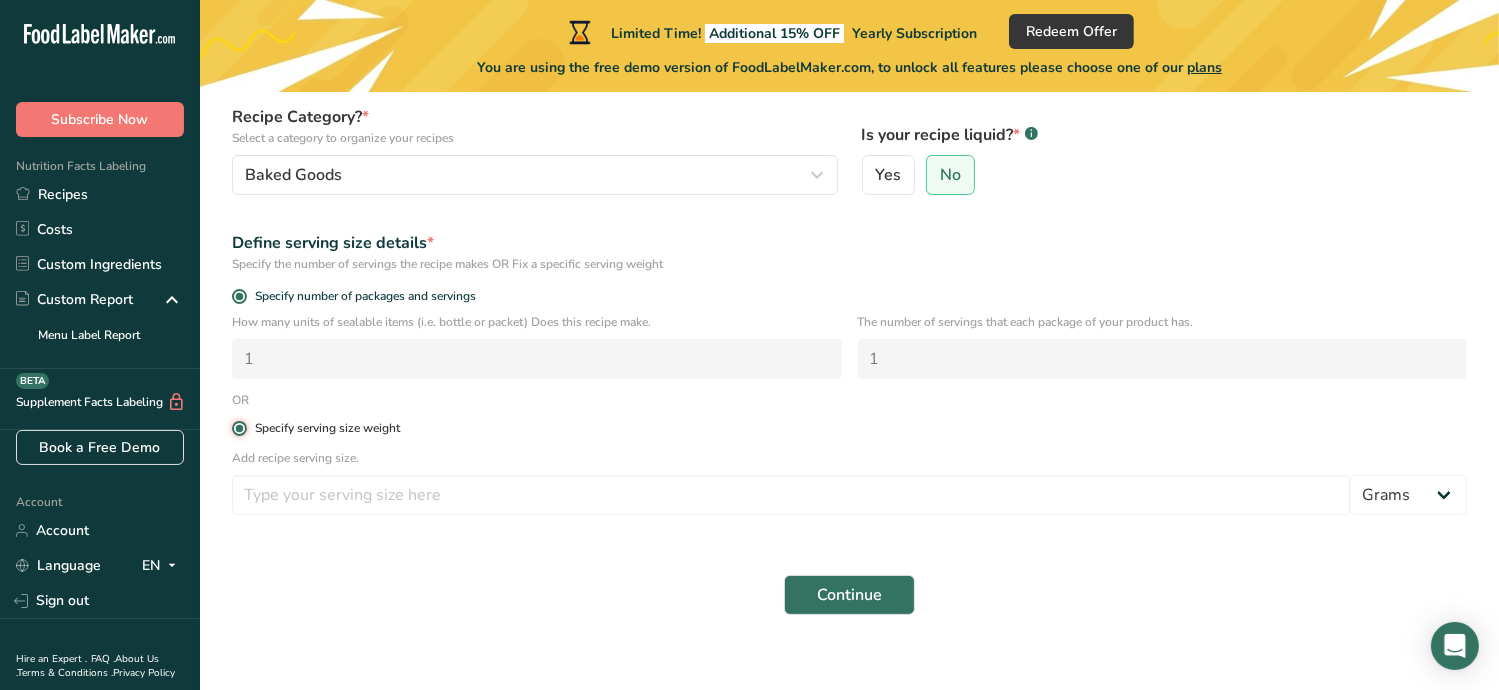 type 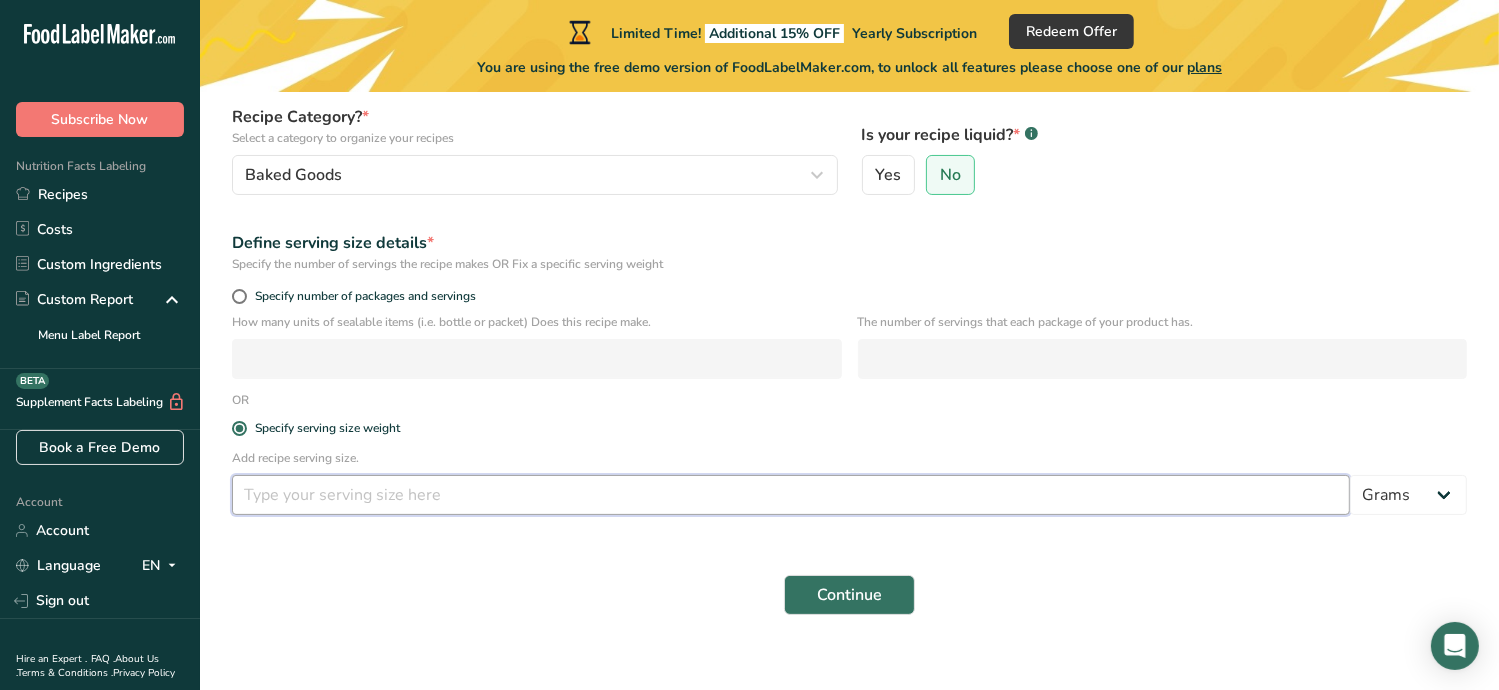 click at bounding box center (791, 495) 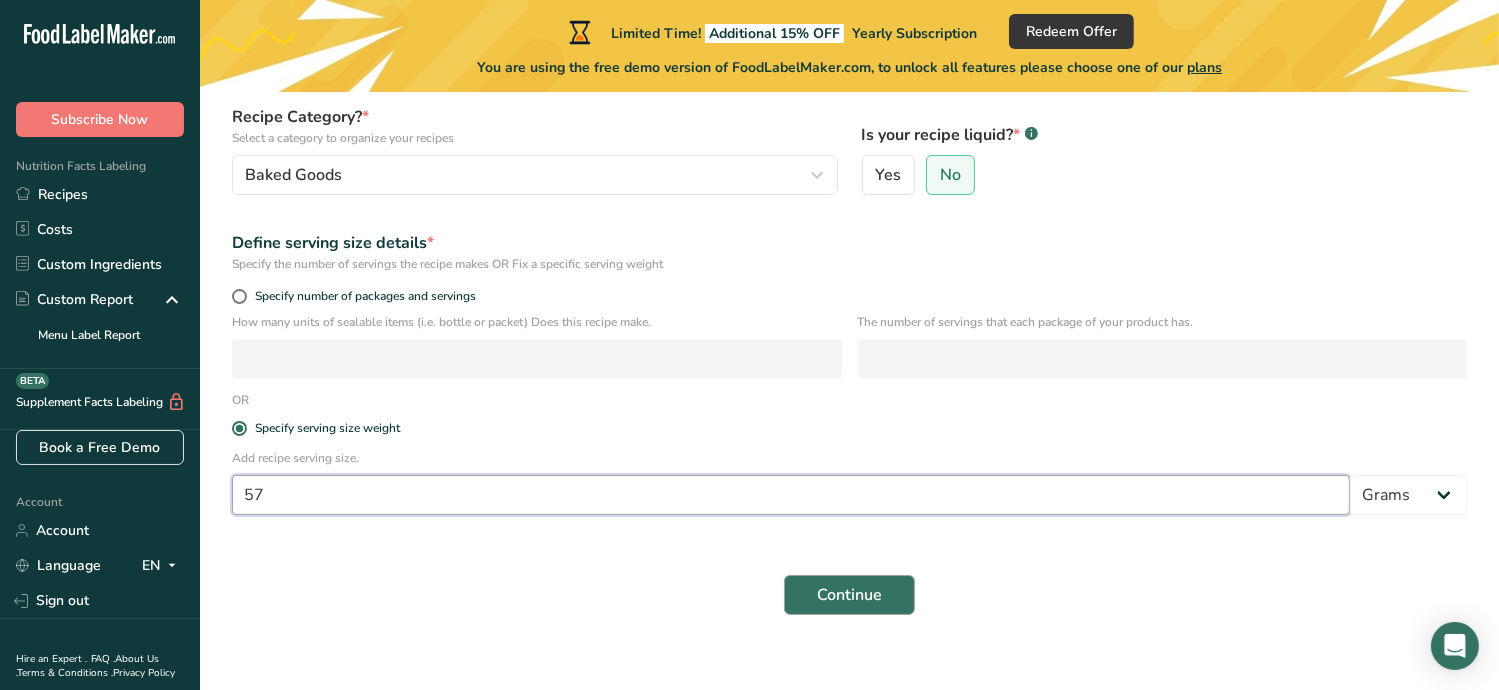 type on "57" 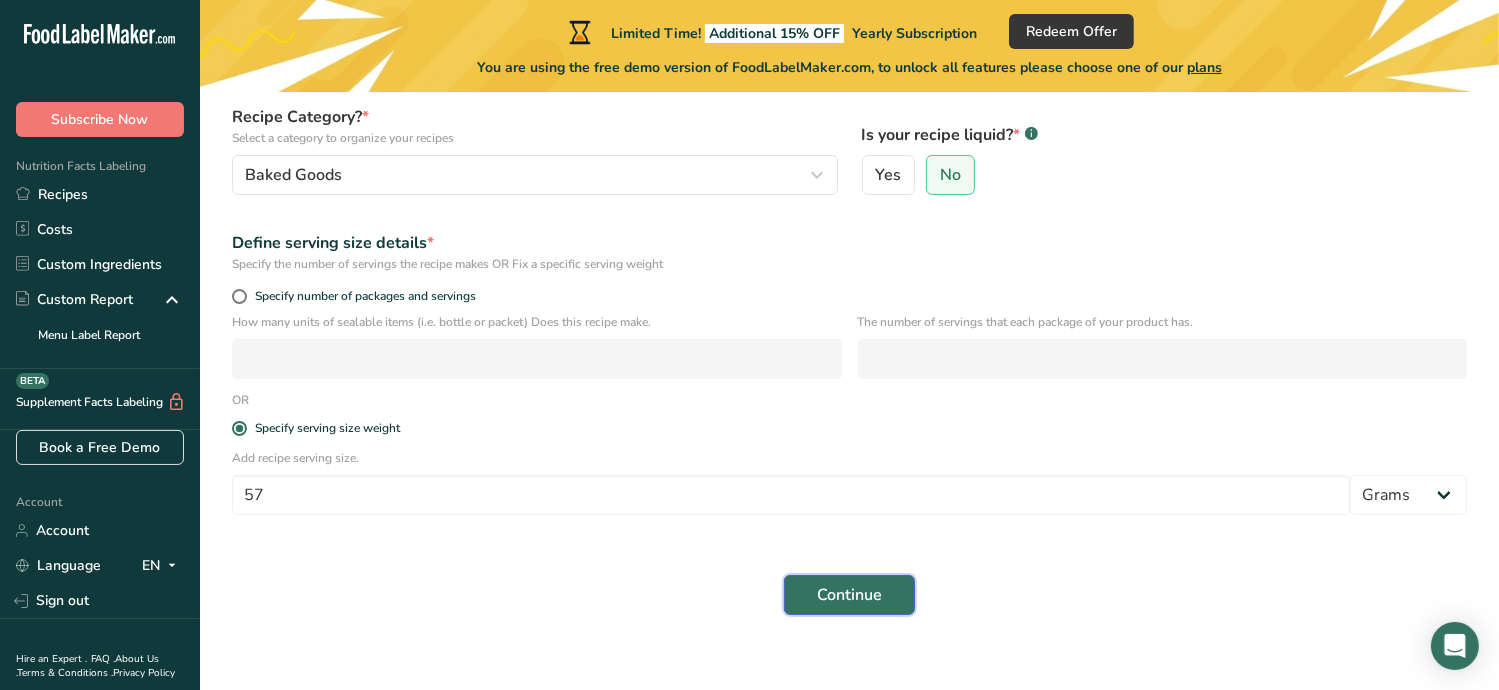 click on "Continue" at bounding box center [849, 595] 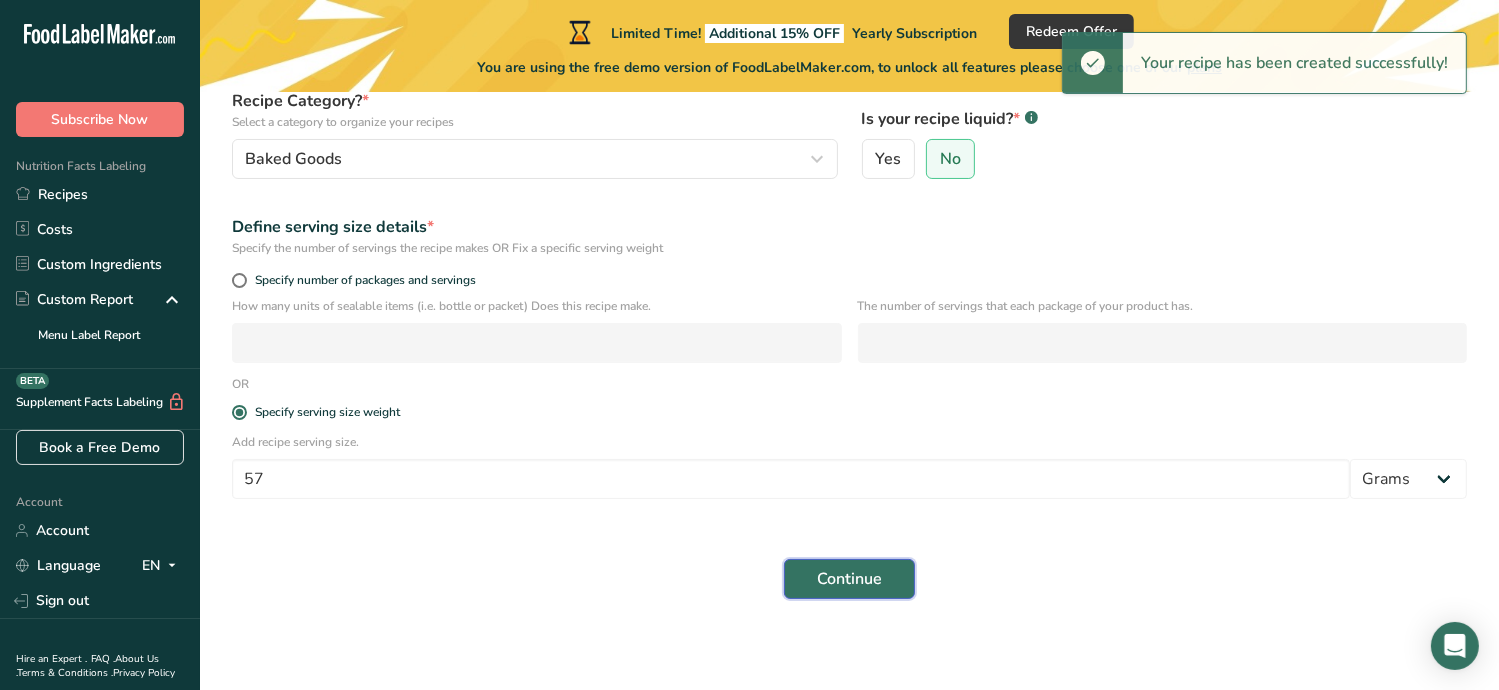 scroll, scrollTop: 220, scrollLeft: 0, axis: vertical 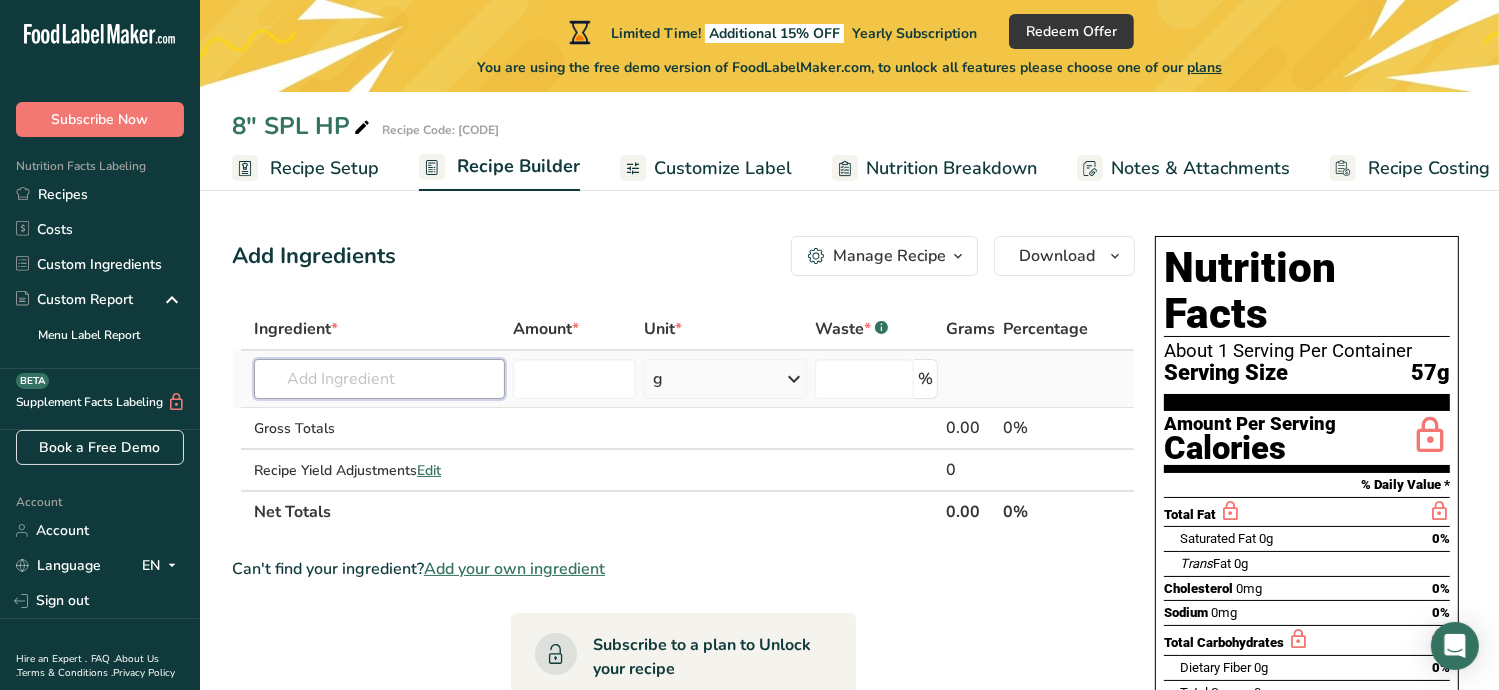 click at bounding box center [379, 379] 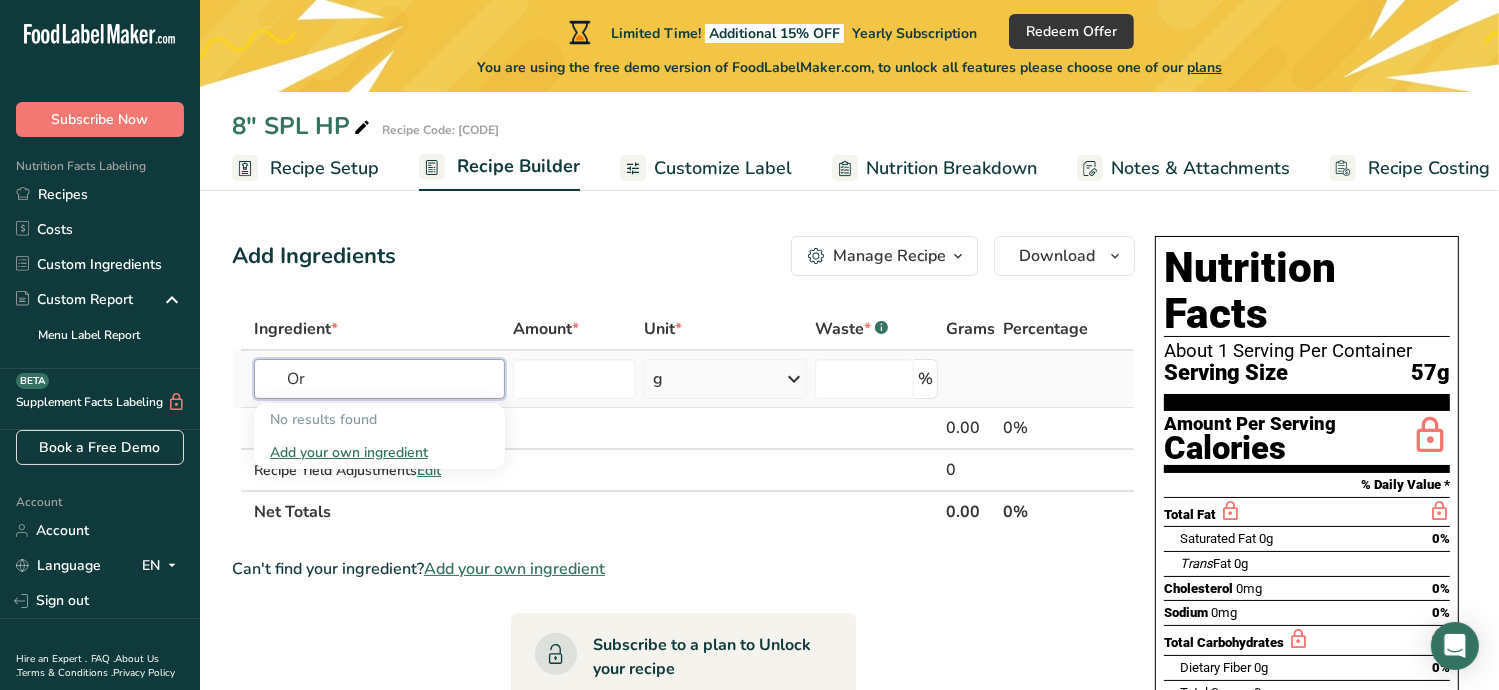 type on "O" 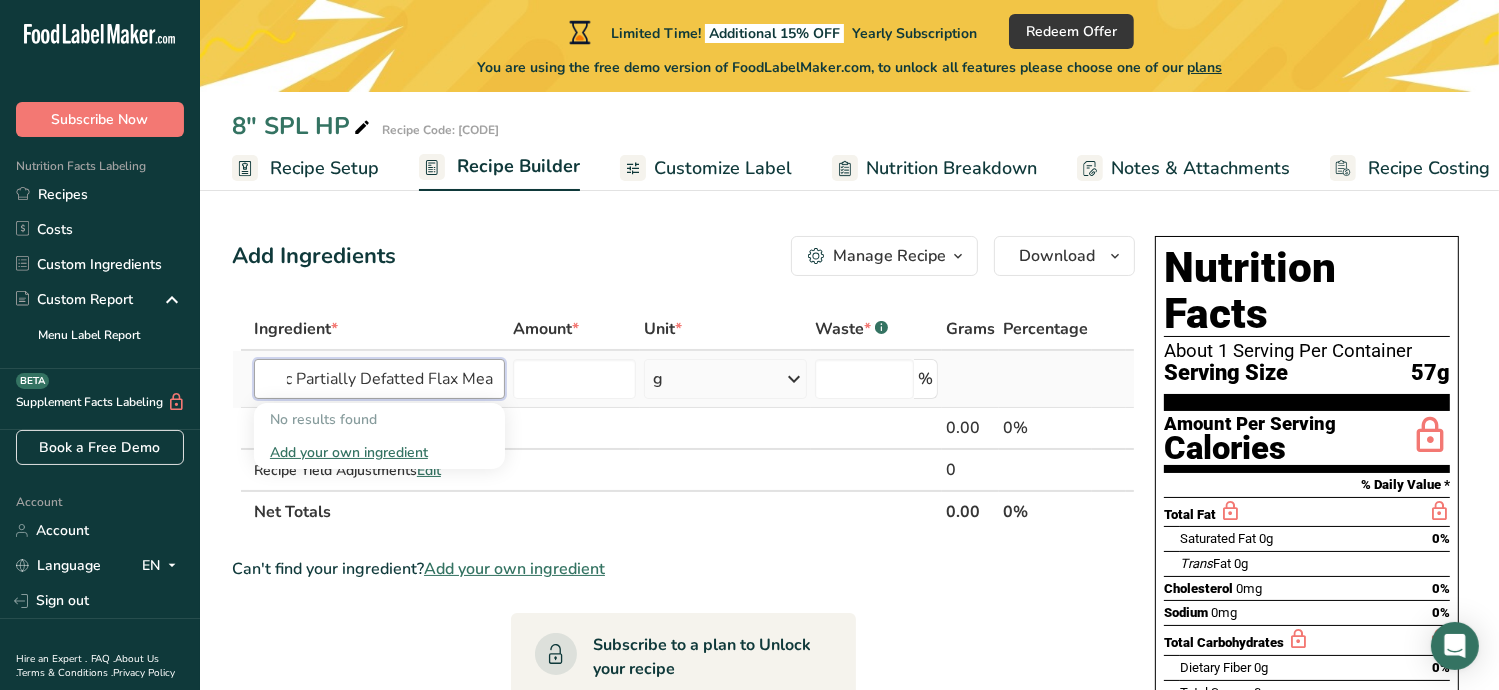 scroll, scrollTop: 0, scrollLeft: 55, axis: horizontal 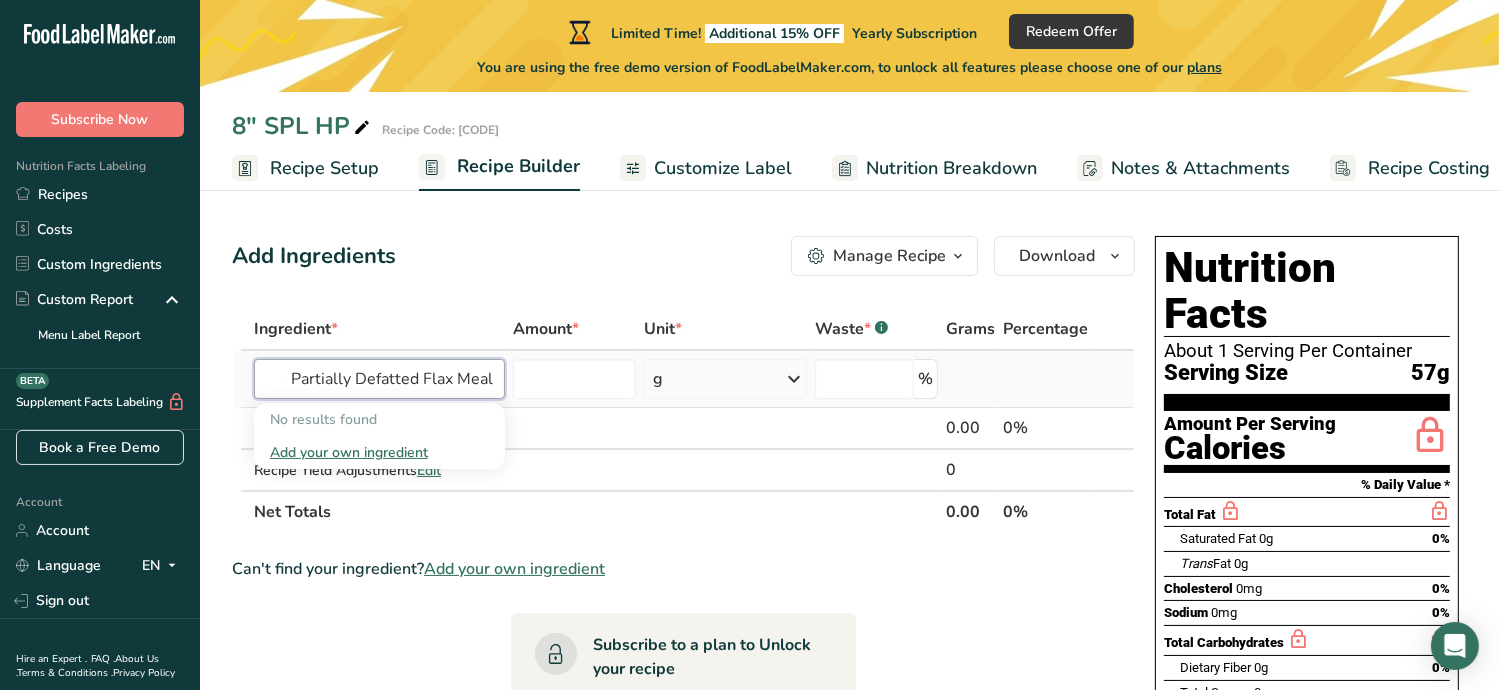 type on "Organic Partially Defatted Flax Meal" 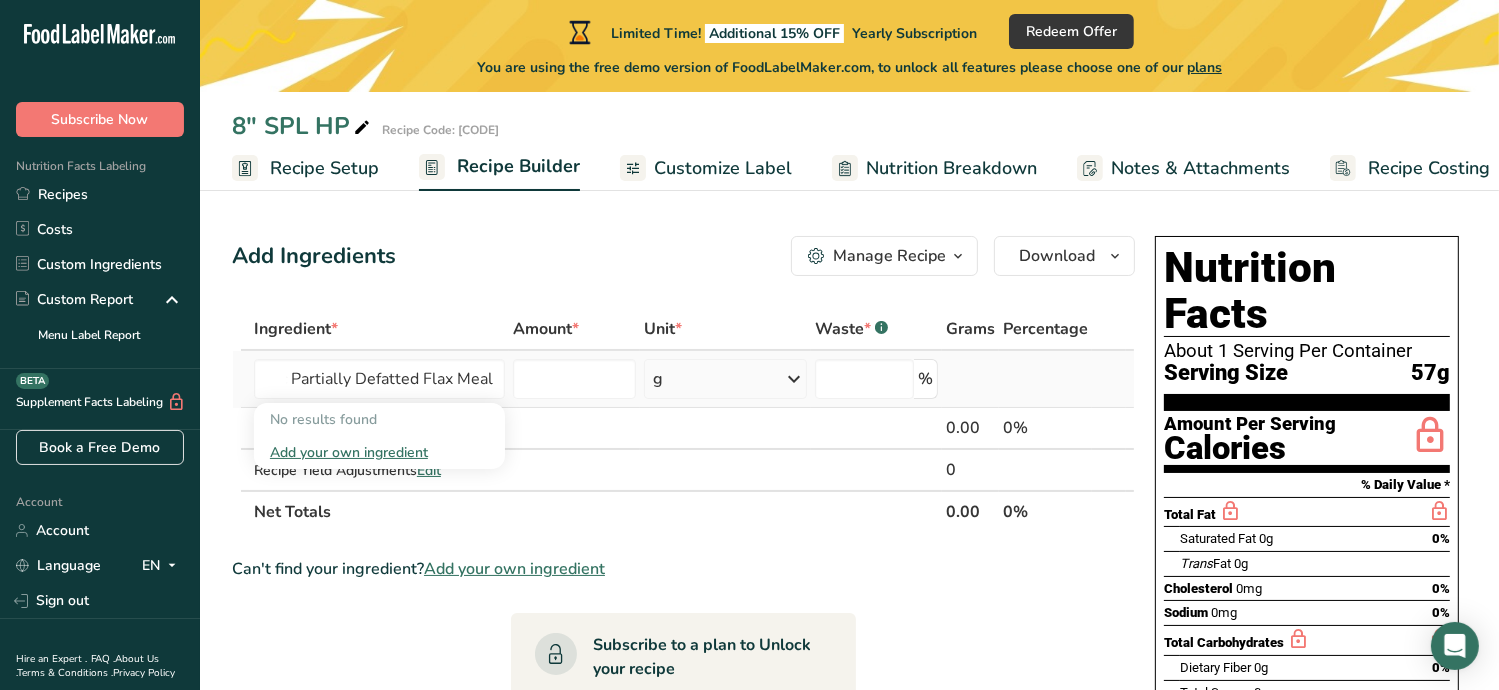 type 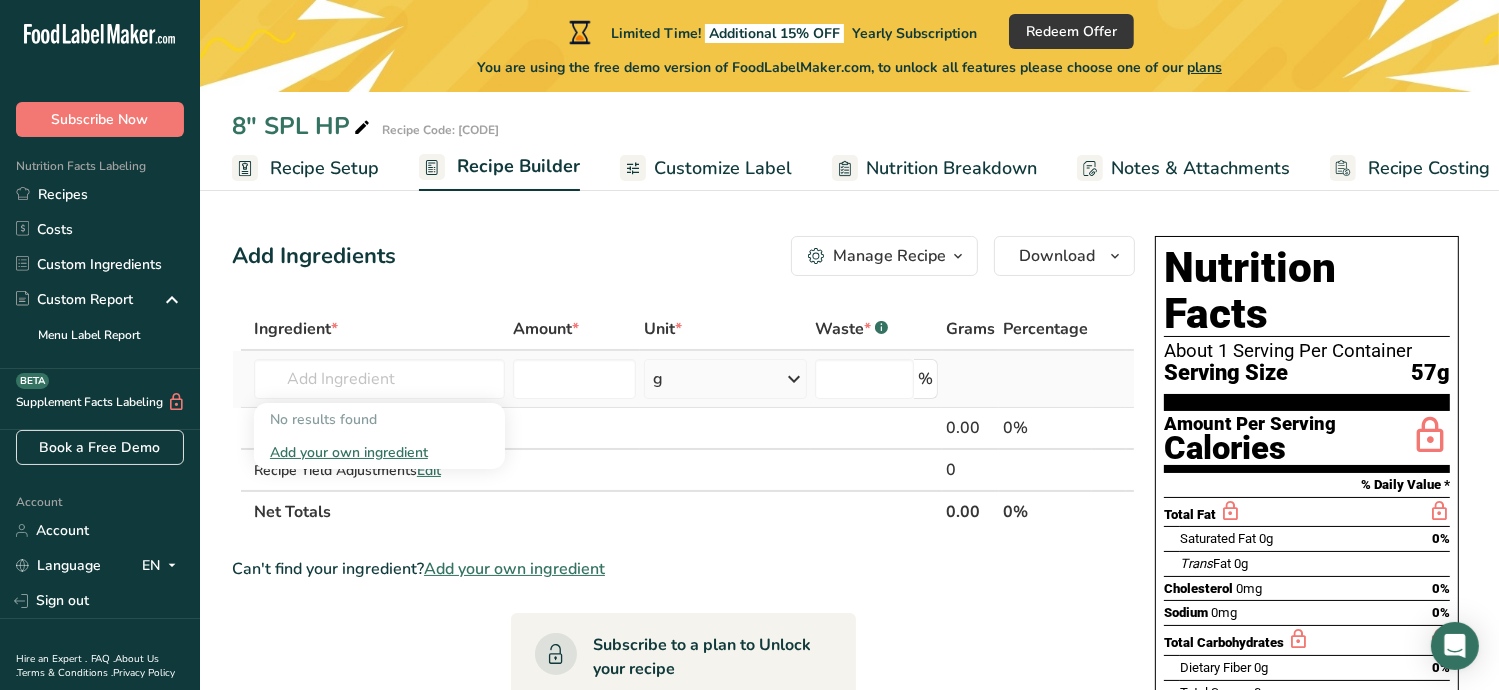 scroll, scrollTop: 0, scrollLeft: 0, axis: both 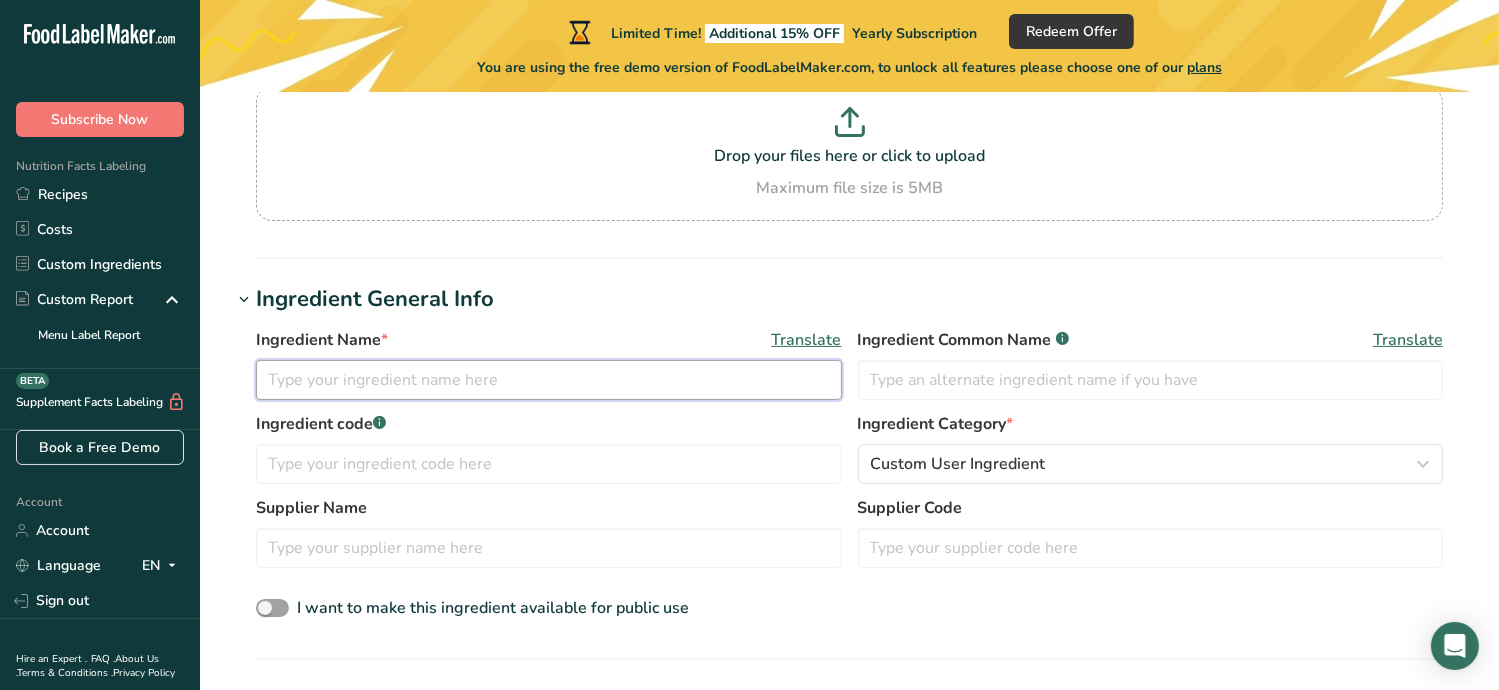 click at bounding box center [549, 380] 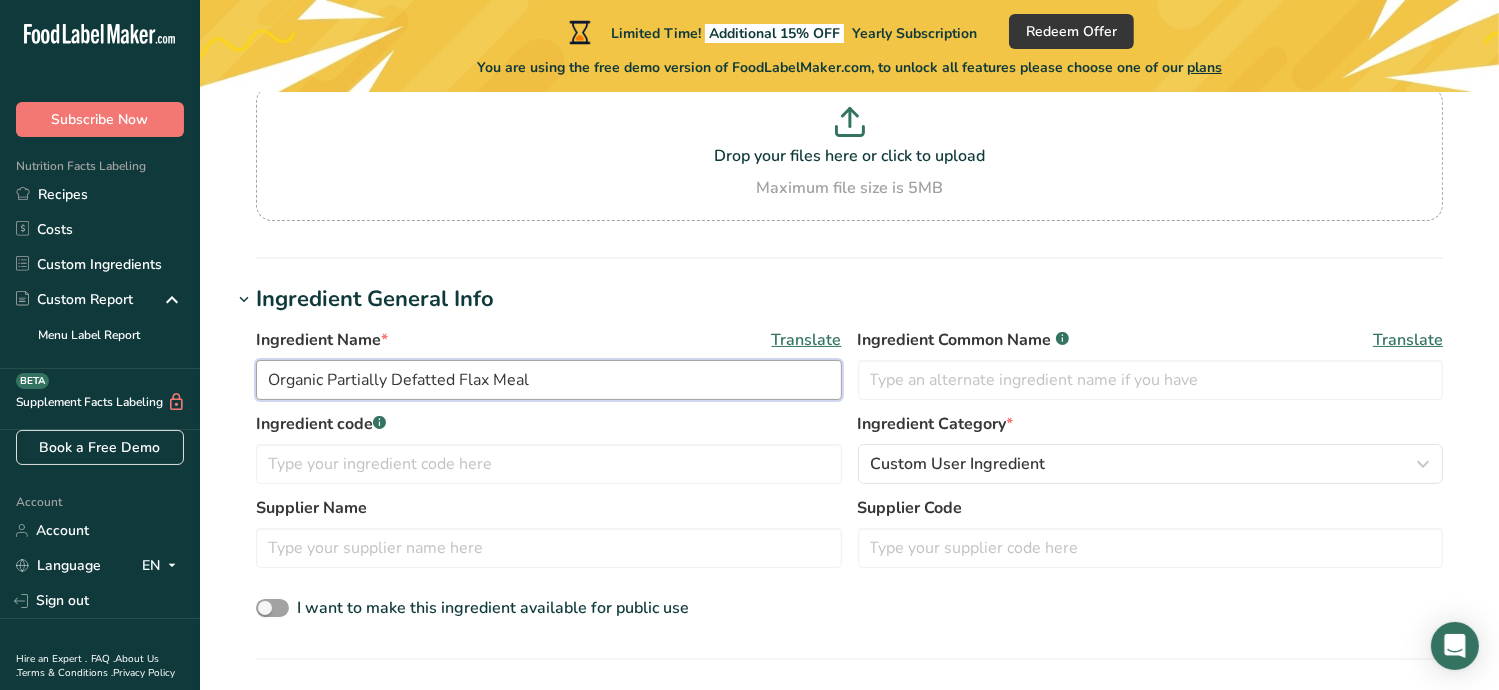 type on "Organic Partially Defatted Flax Meal" 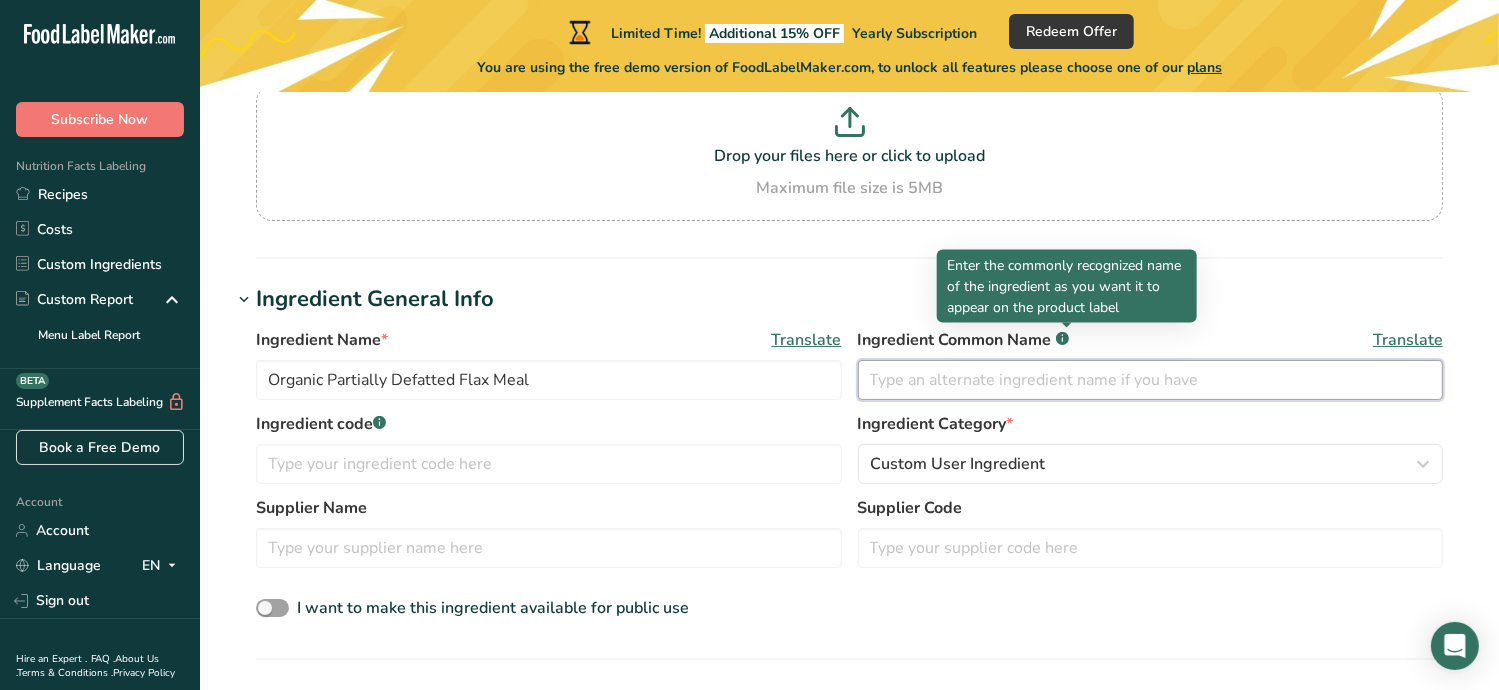 click at bounding box center (1151, 380) 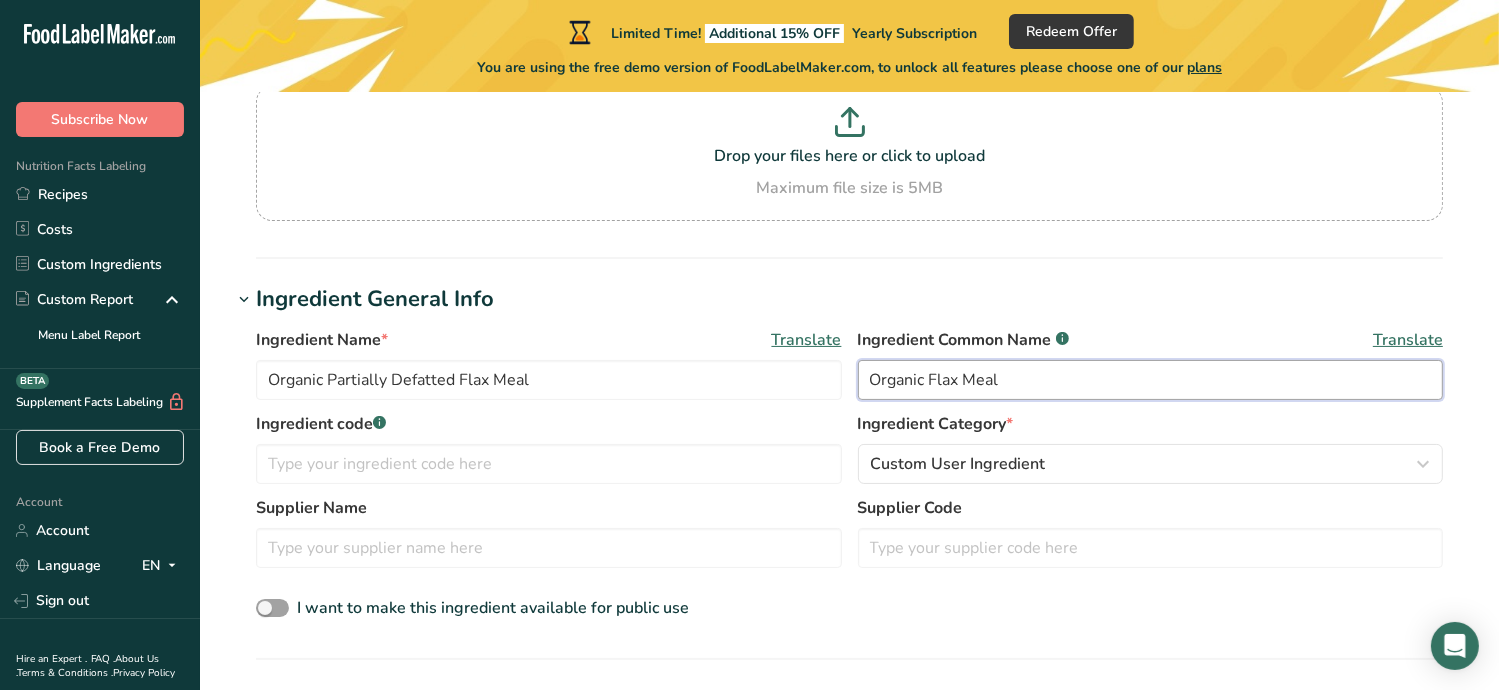 type on "Organic Flax Meal" 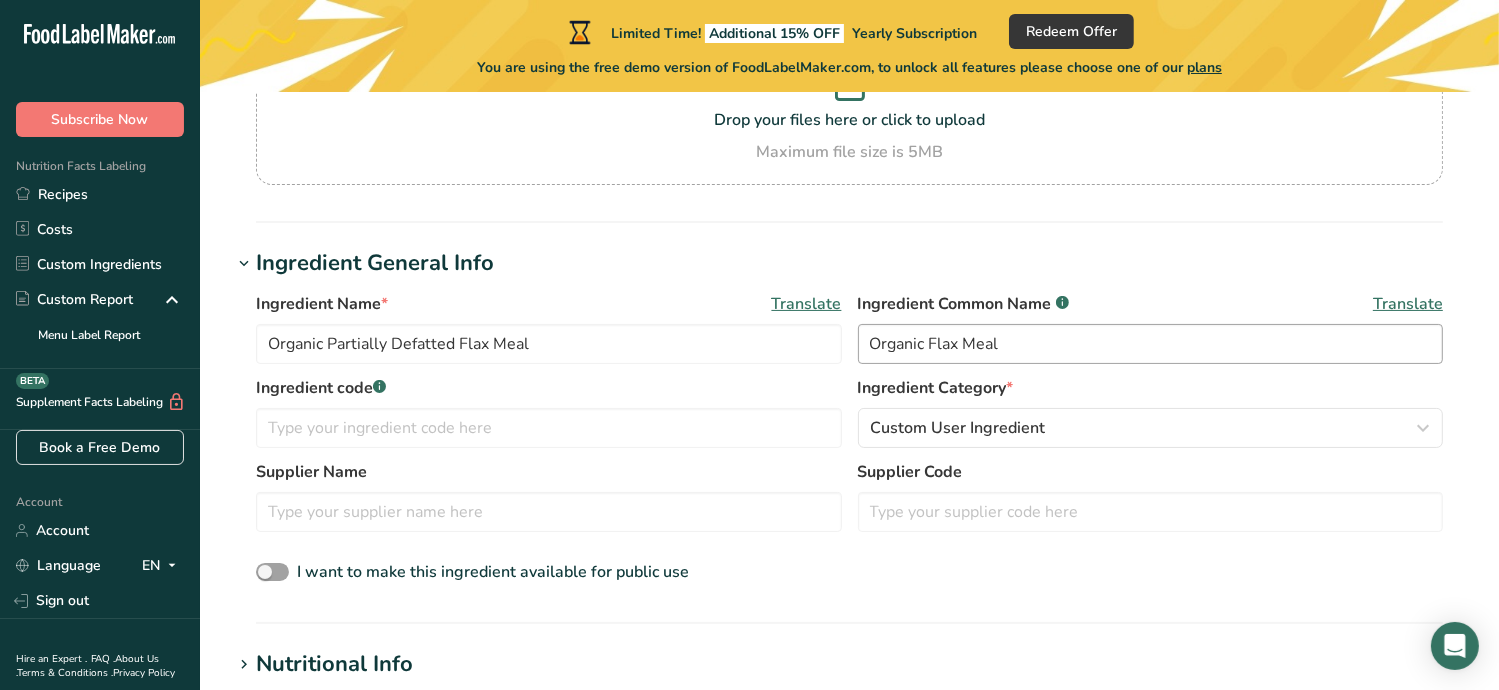 scroll, scrollTop: 240, scrollLeft: 0, axis: vertical 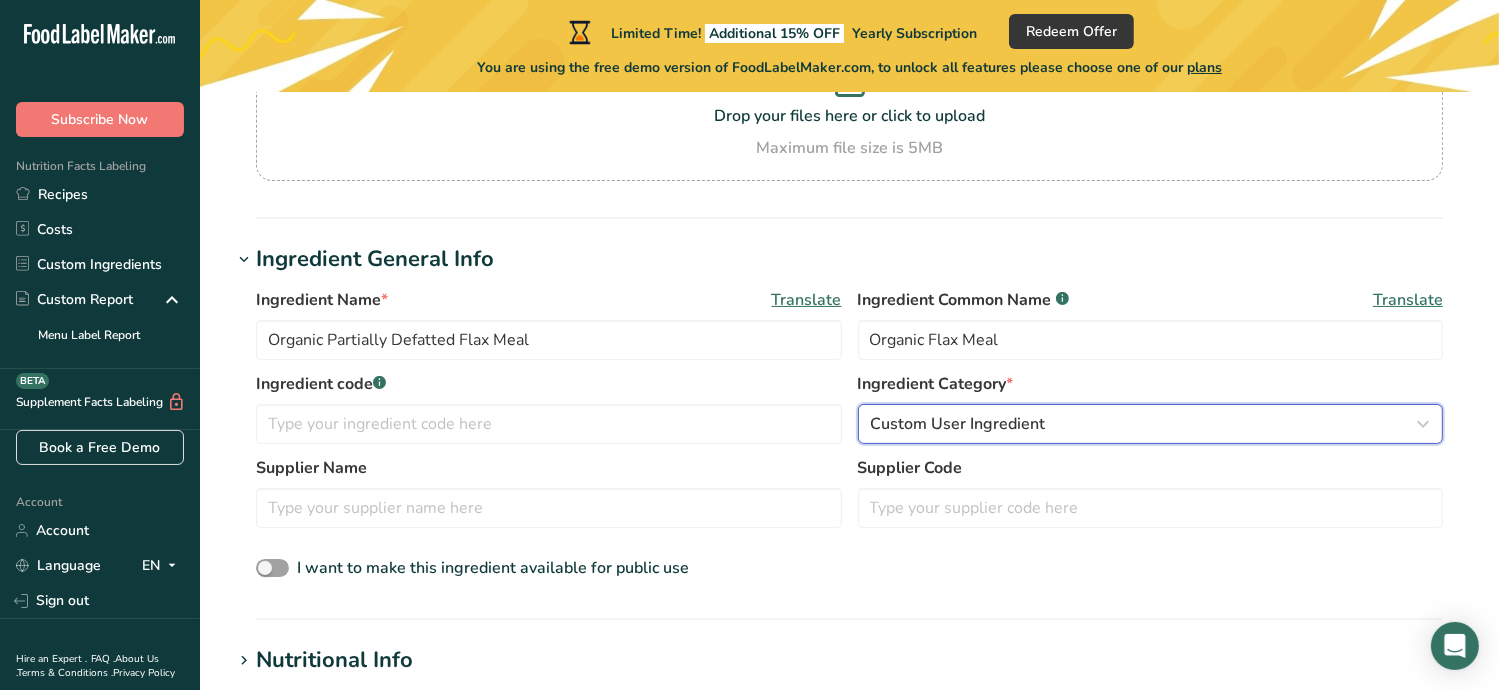 click on "Custom User Ingredient" at bounding box center [958, 424] 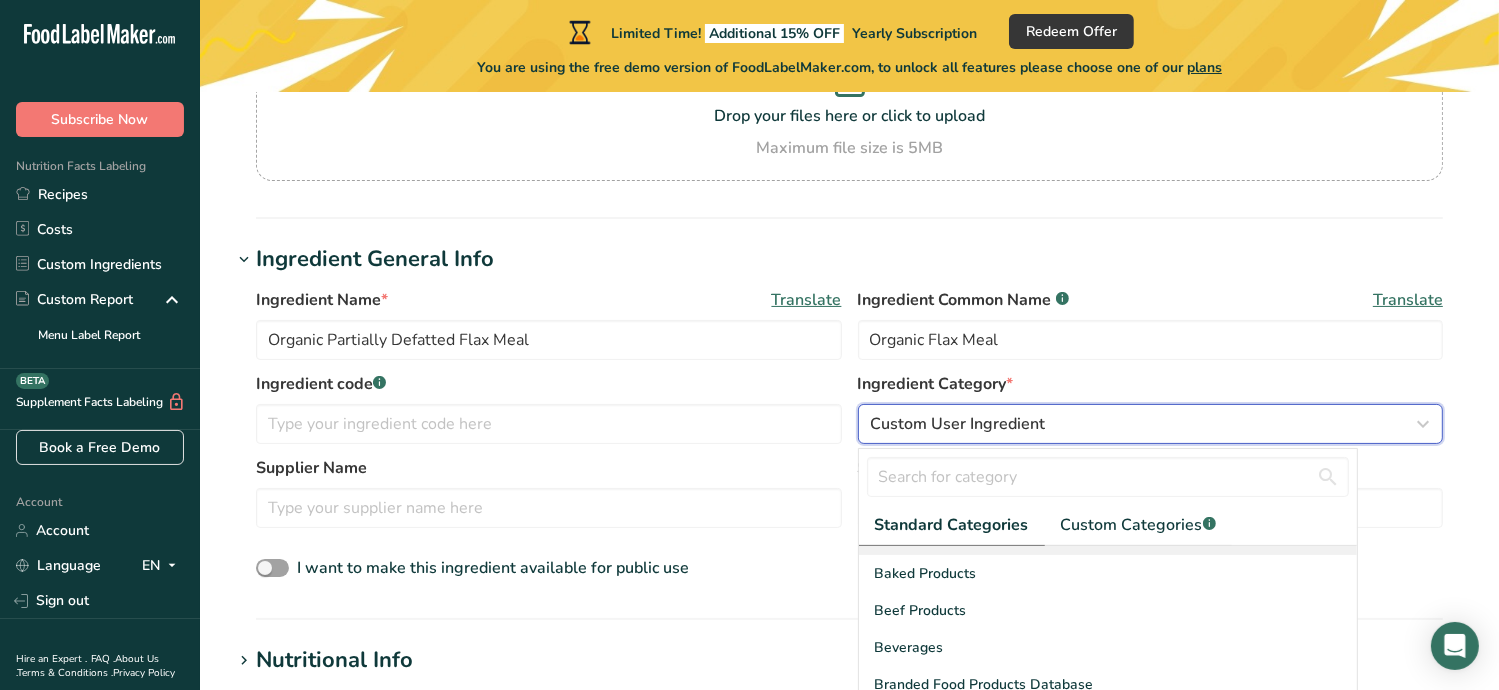 scroll, scrollTop: 100, scrollLeft: 0, axis: vertical 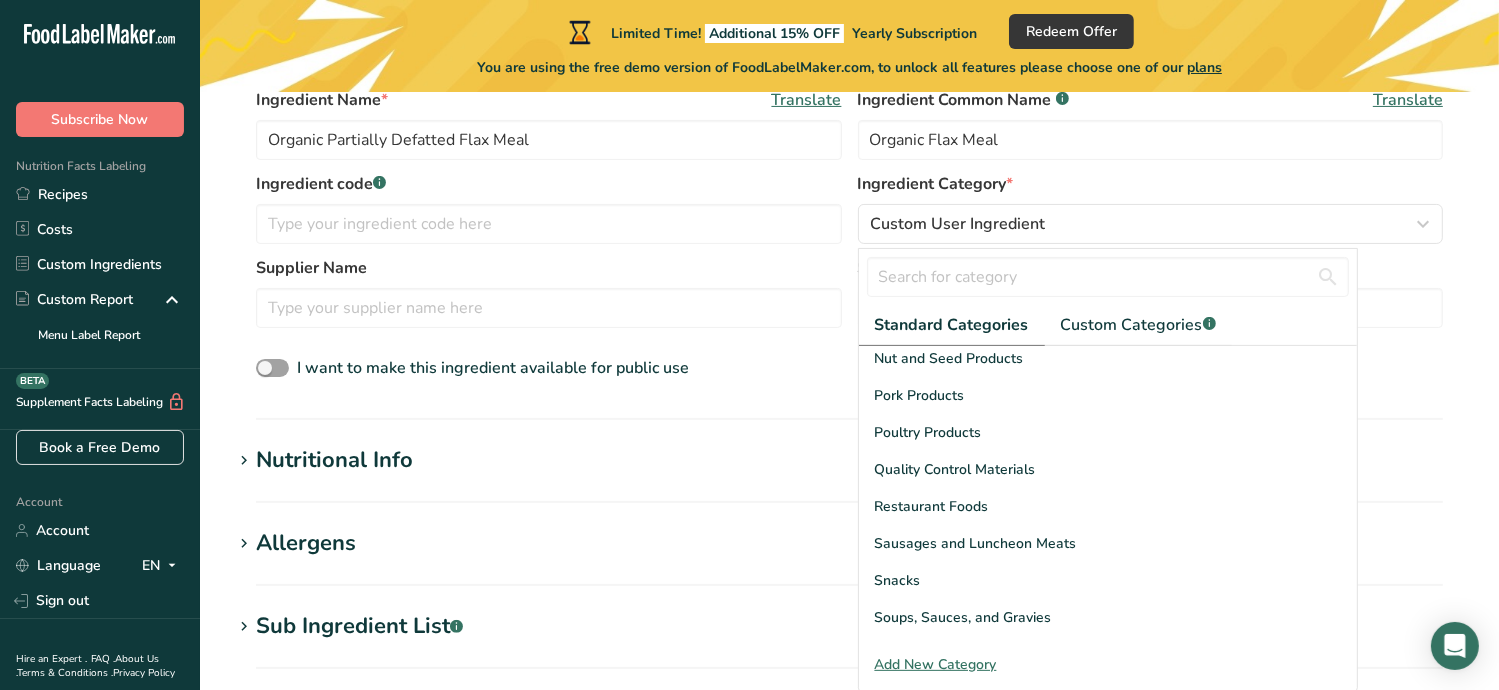 click on "Add New Category" at bounding box center (1108, 664) 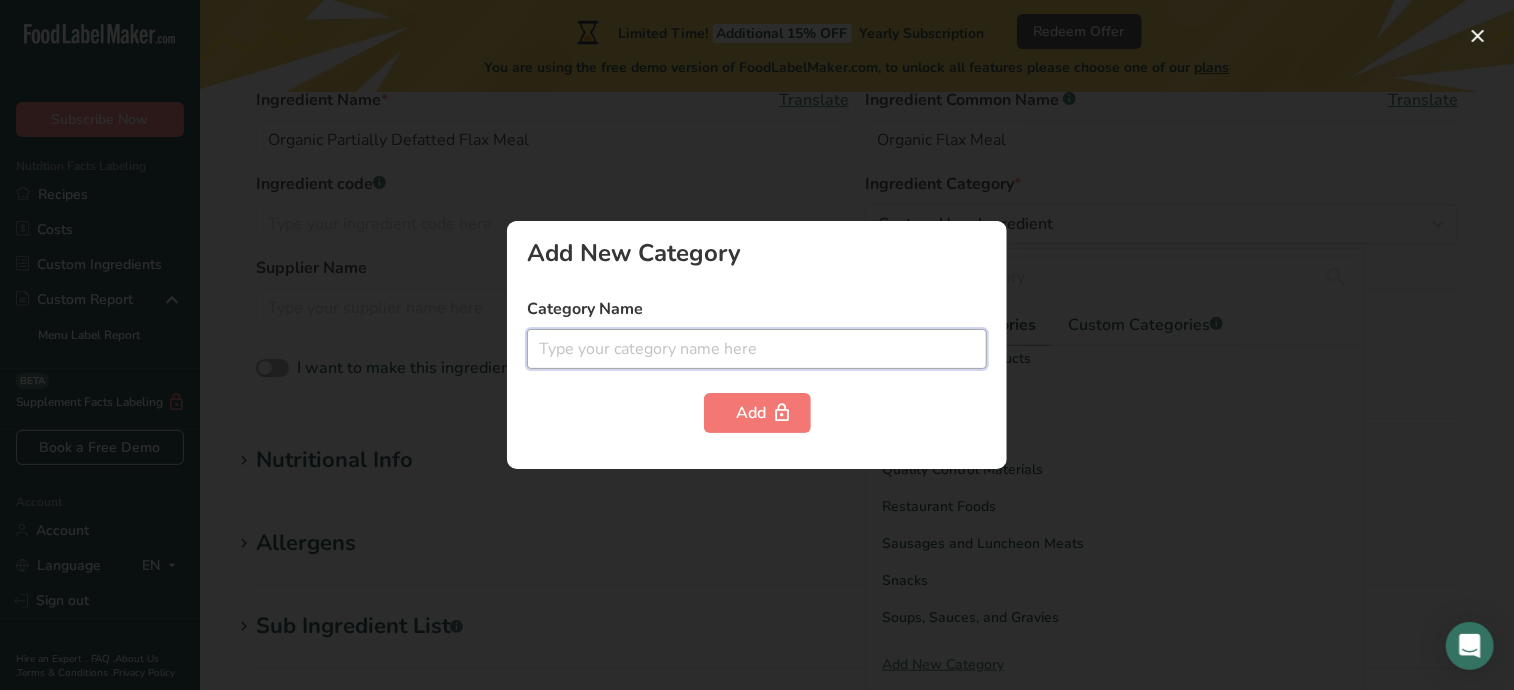 click at bounding box center (757, 349) 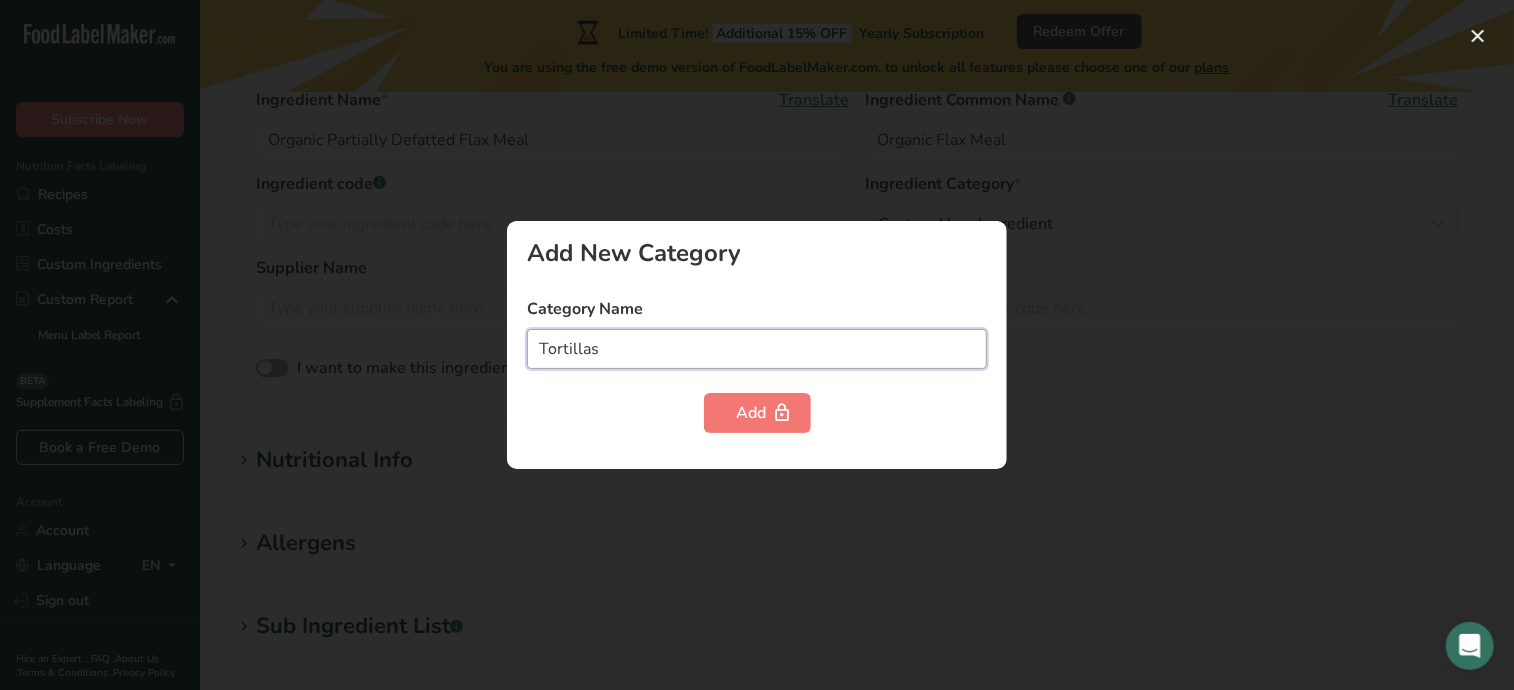 type on "Tortillas" 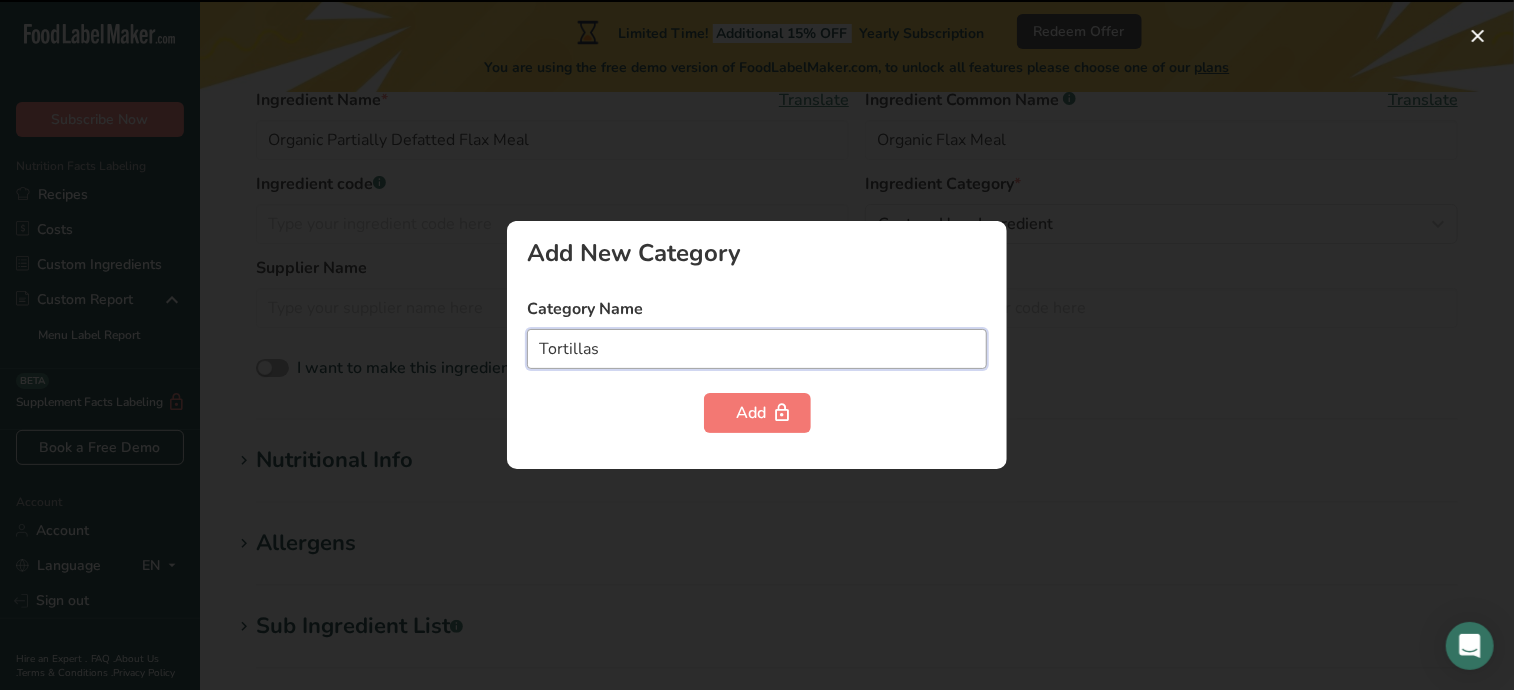 type 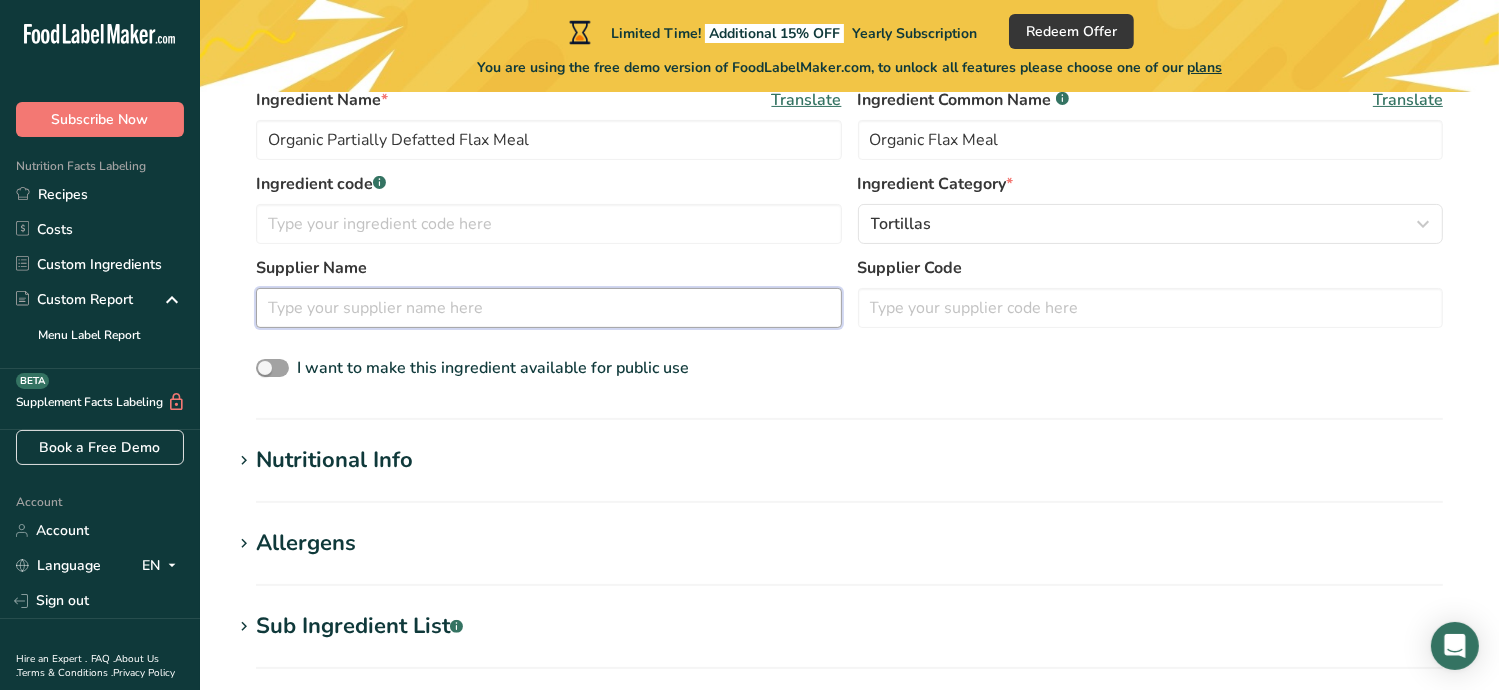 click at bounding box center (549, 308) 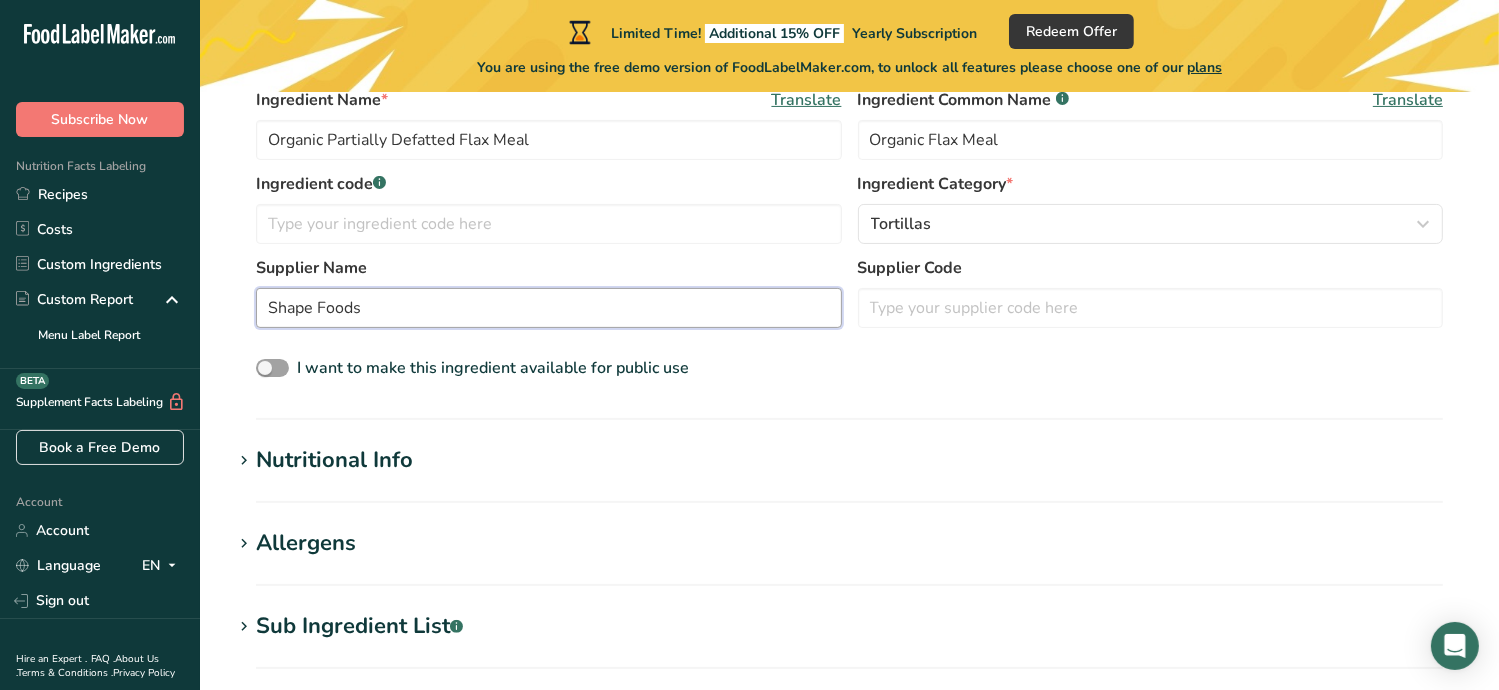 type on "Shape Foods" 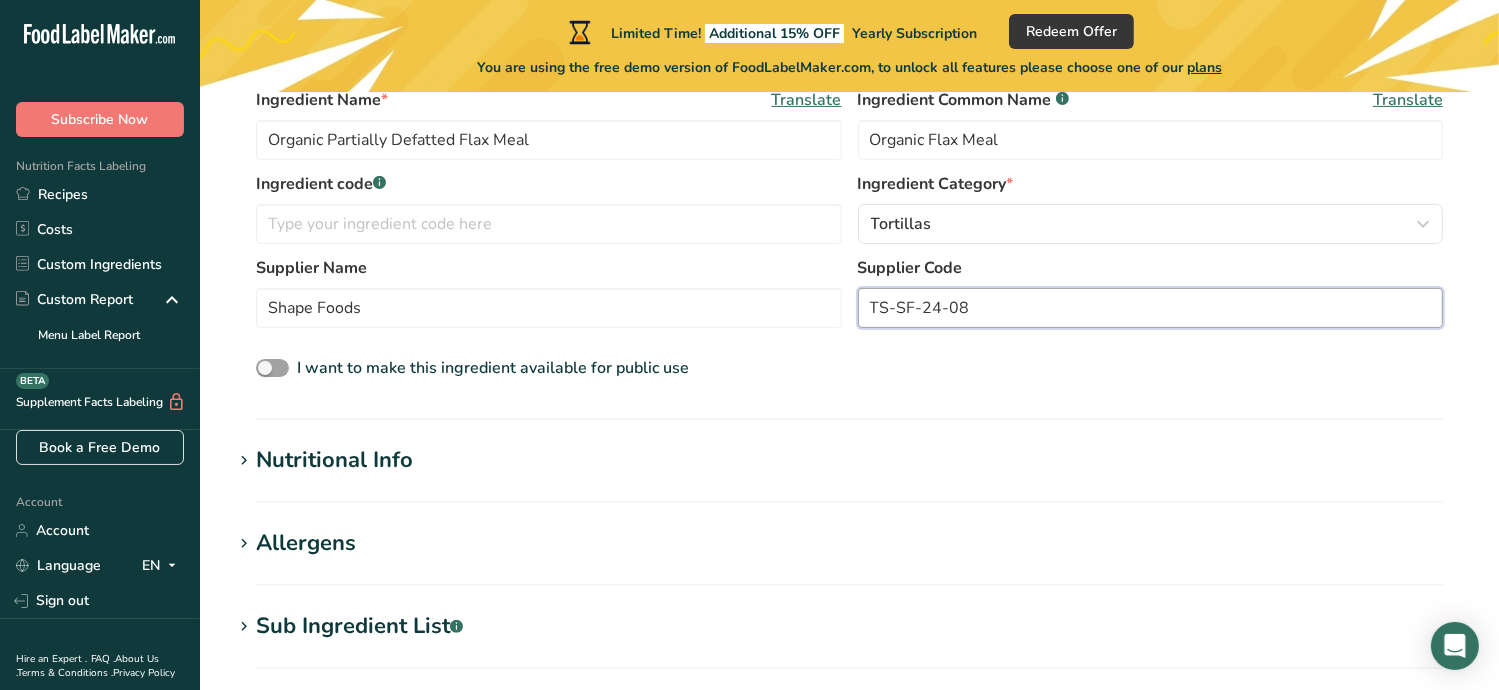 type on "TS-SF-24-08" 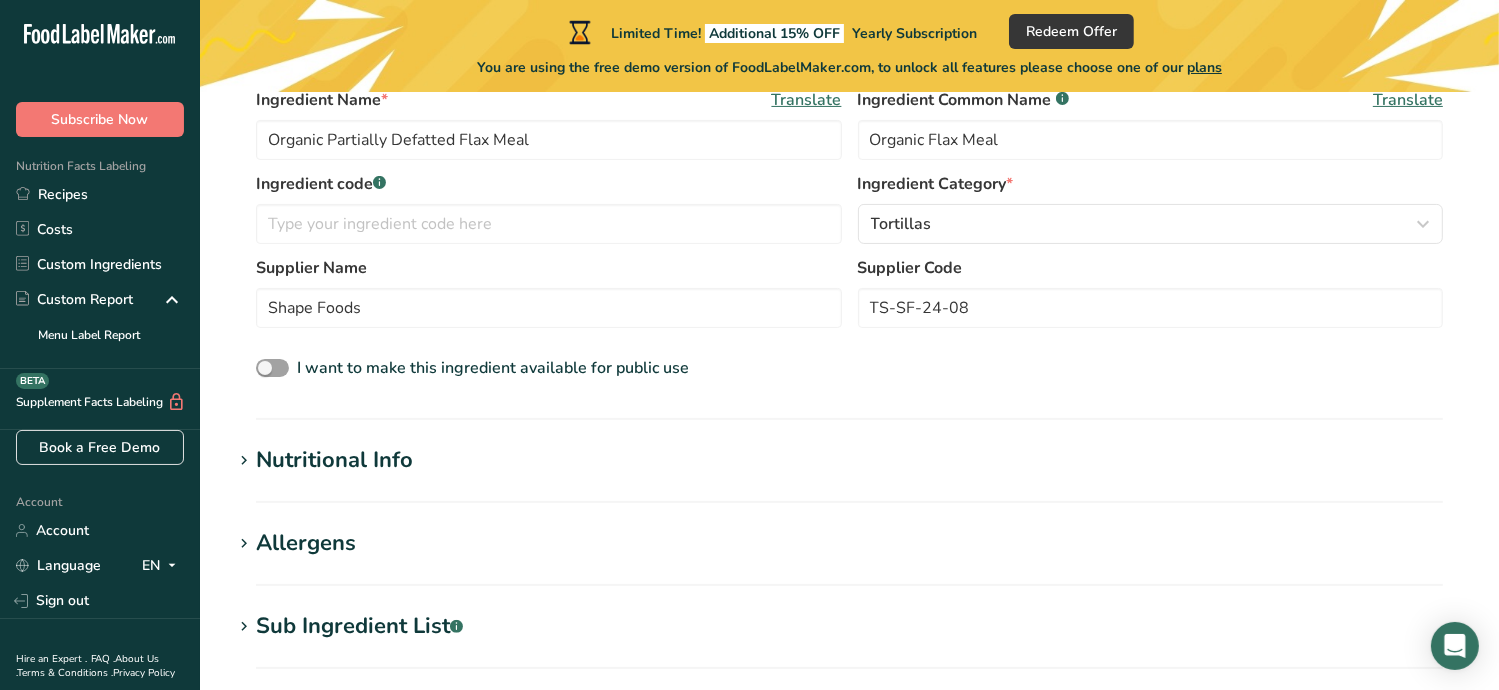 click on "Nutritional Info" at bounding box center (334, 460) 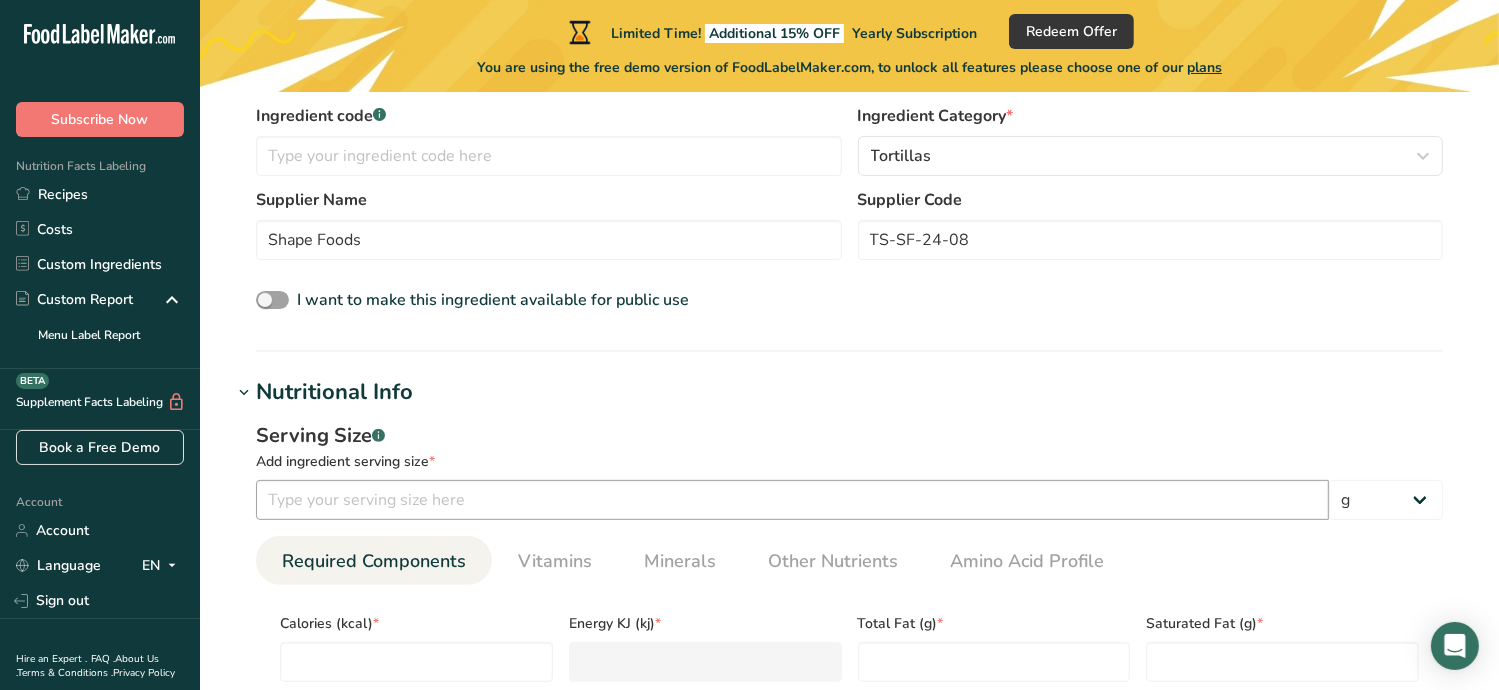 scroll, scrollTop: 640, scrollLeft: 0, axis: vertical 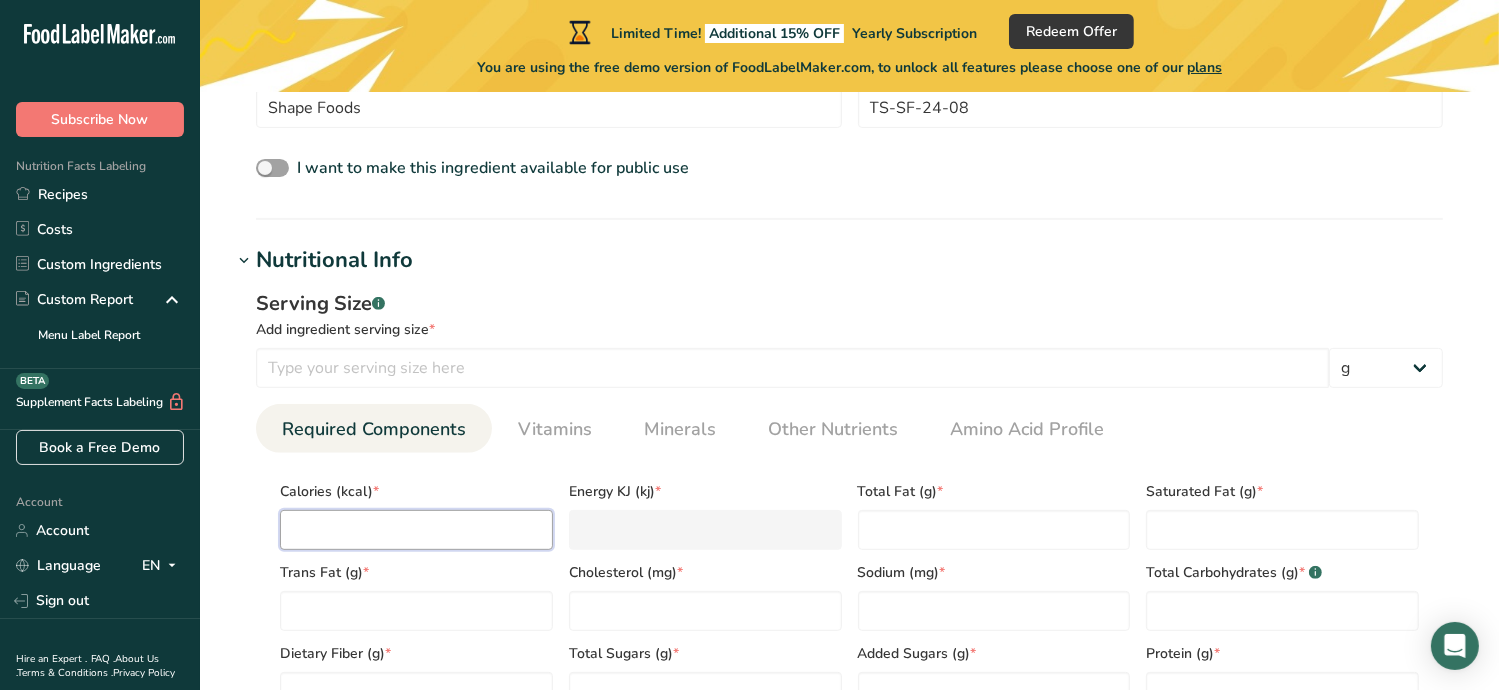 click at bounding box center (416, 530) 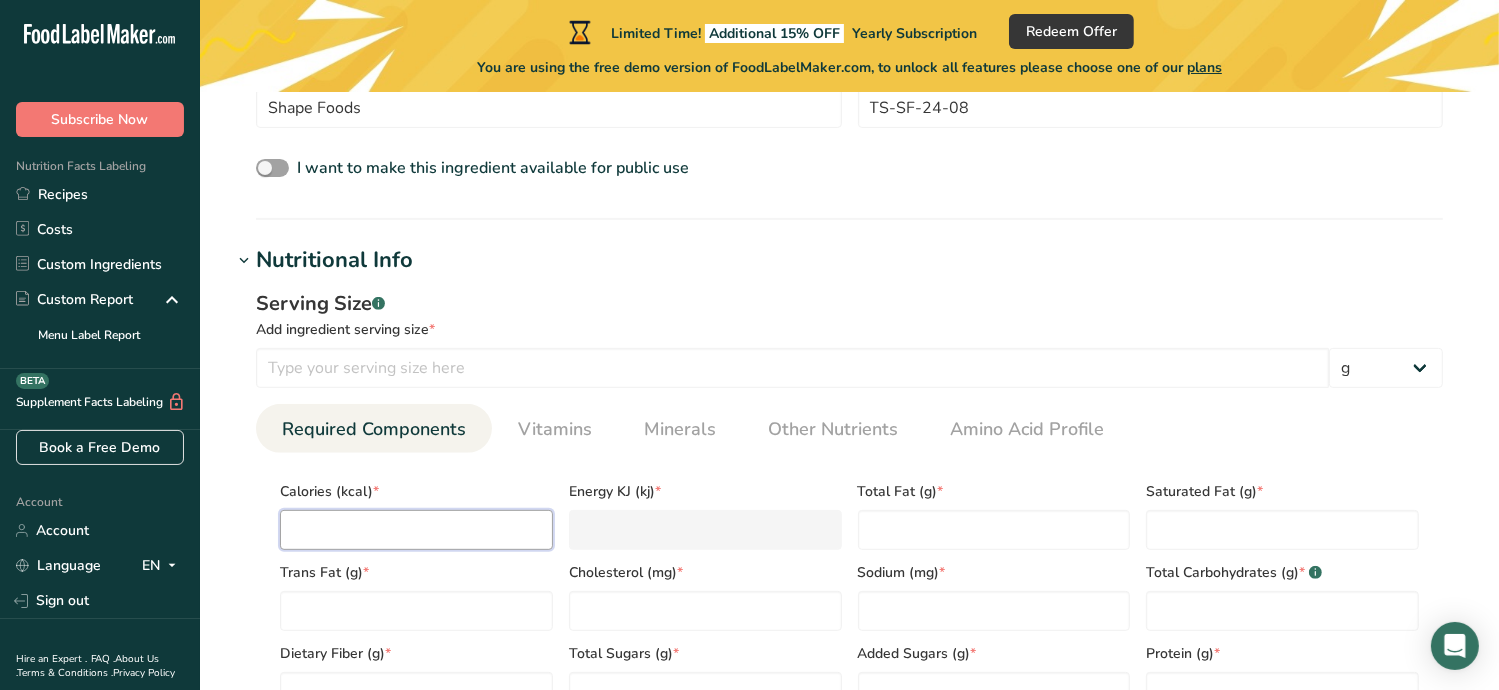 type on "3" 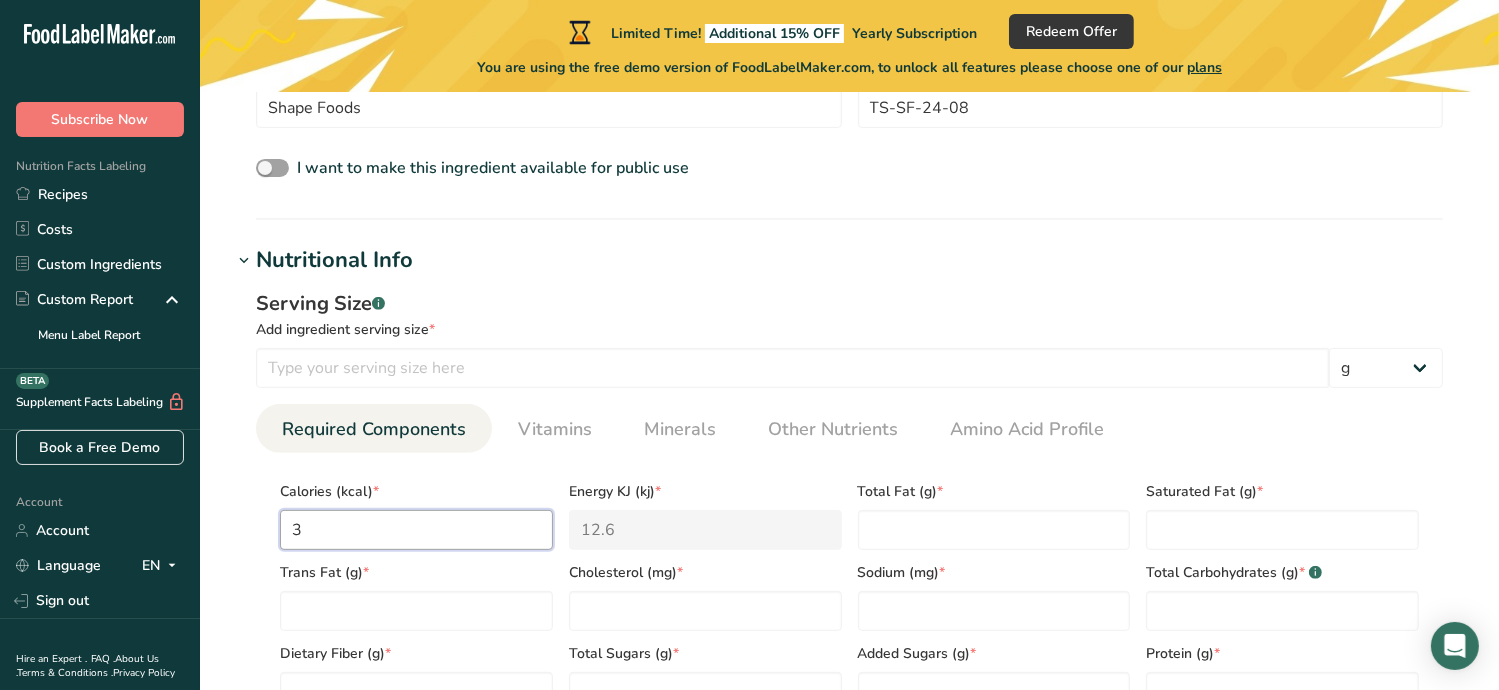 type on "39" 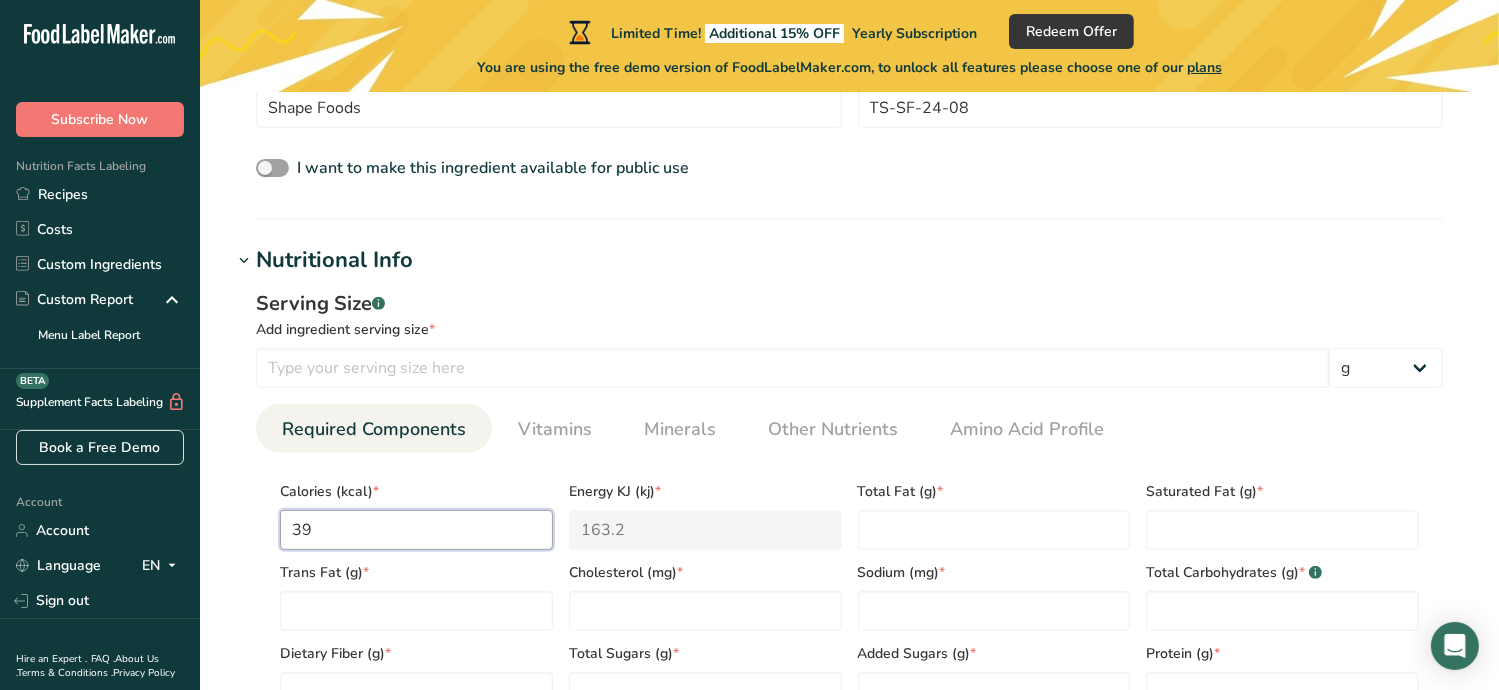 type on "395" 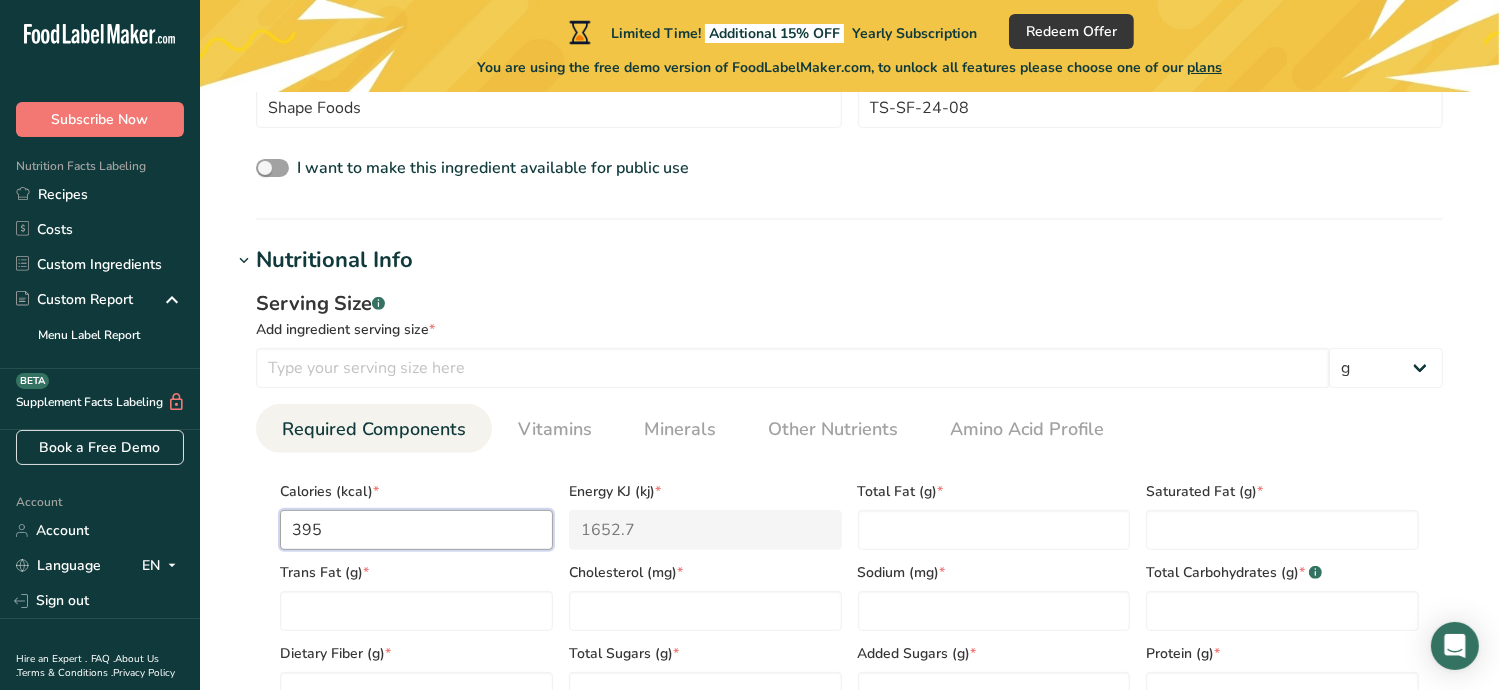 type on "395" 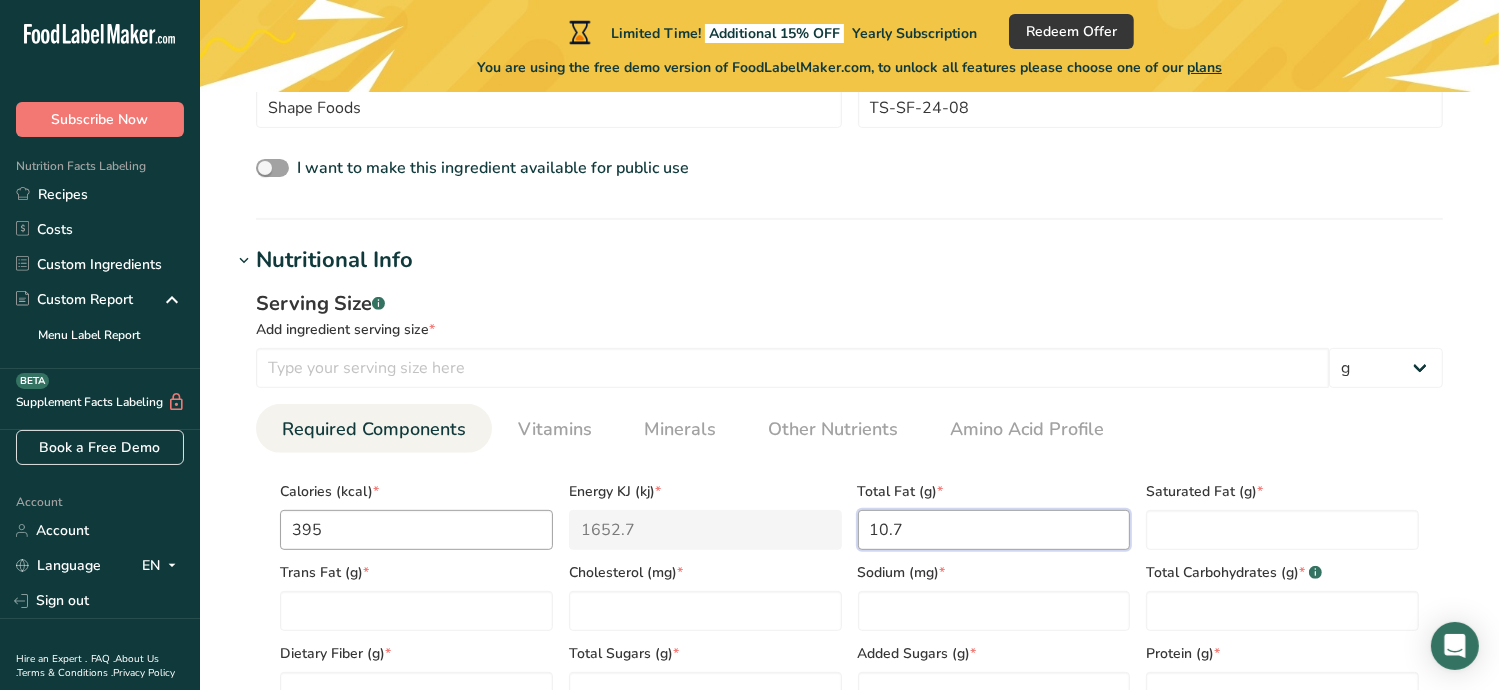 type on "10.7" 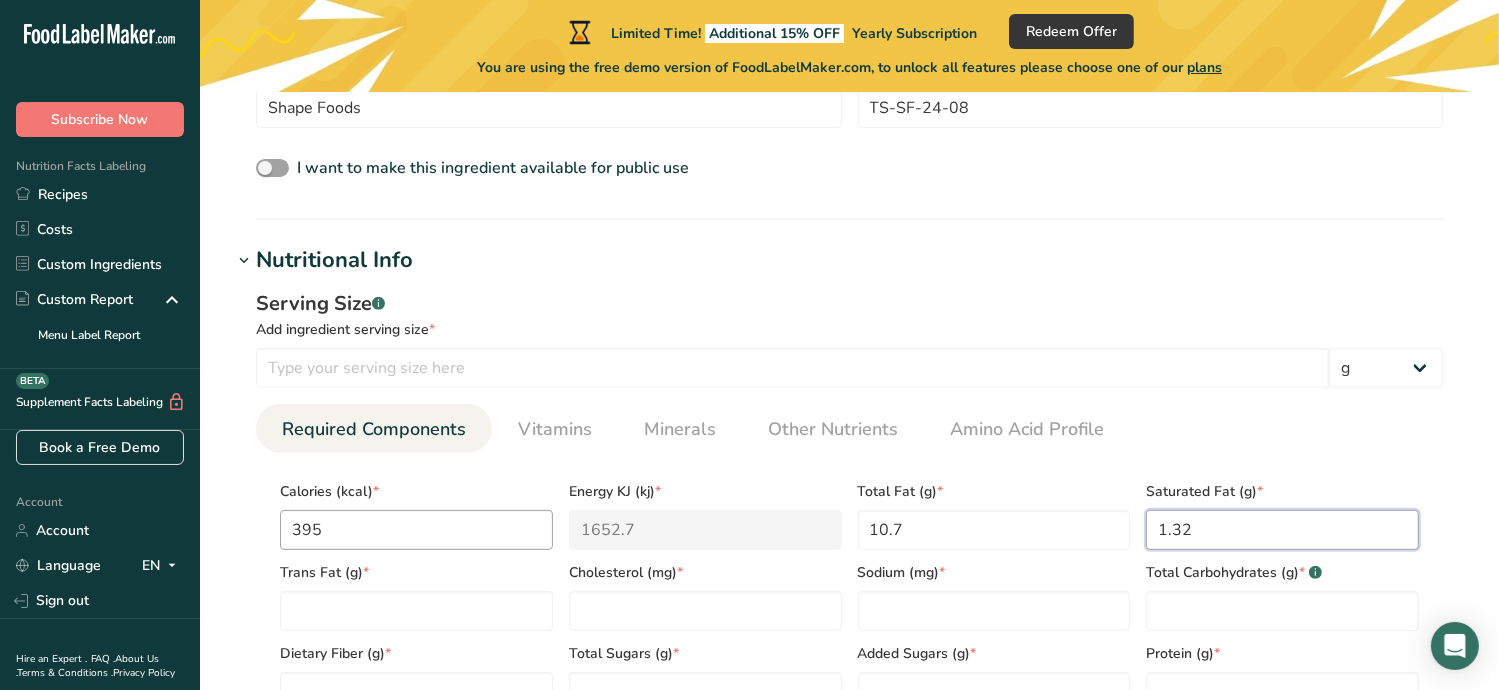 type on "1.32" 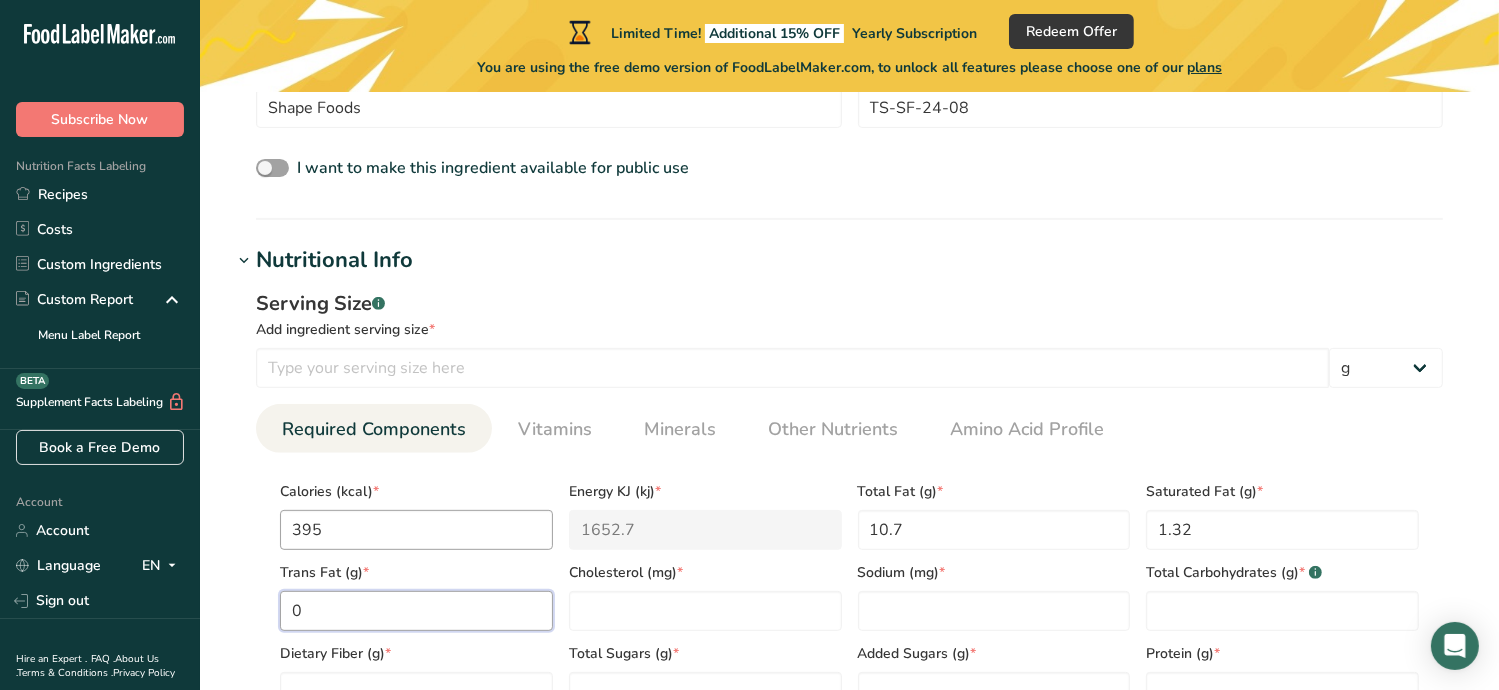 type on "0" 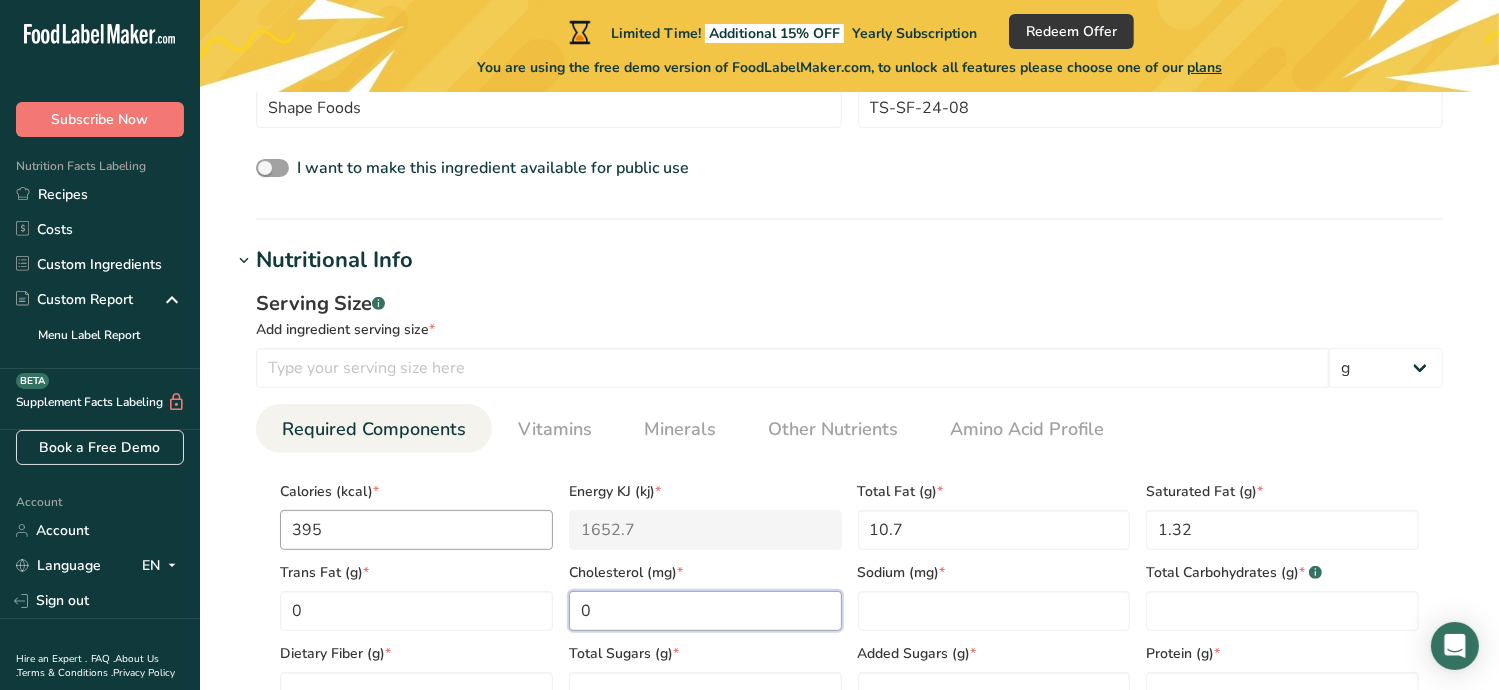 type on "0" 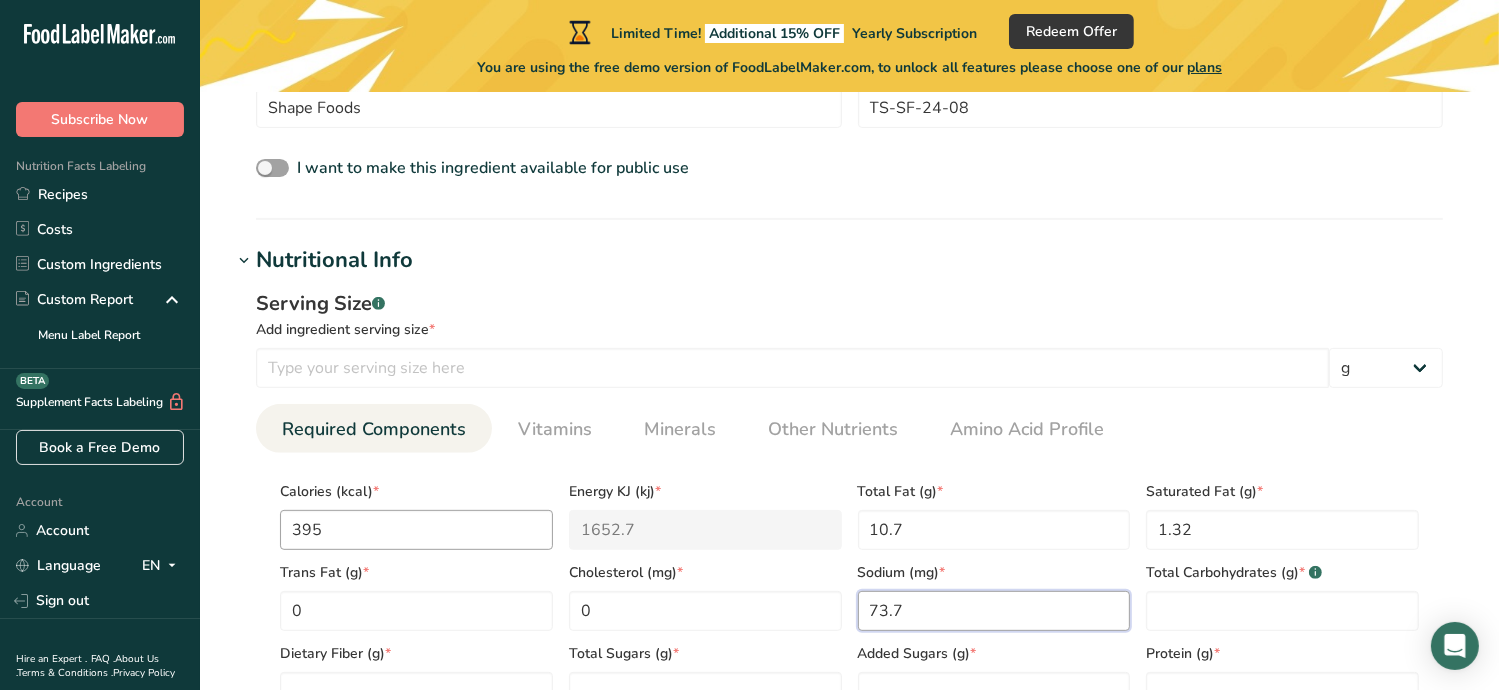 type on "73.7" 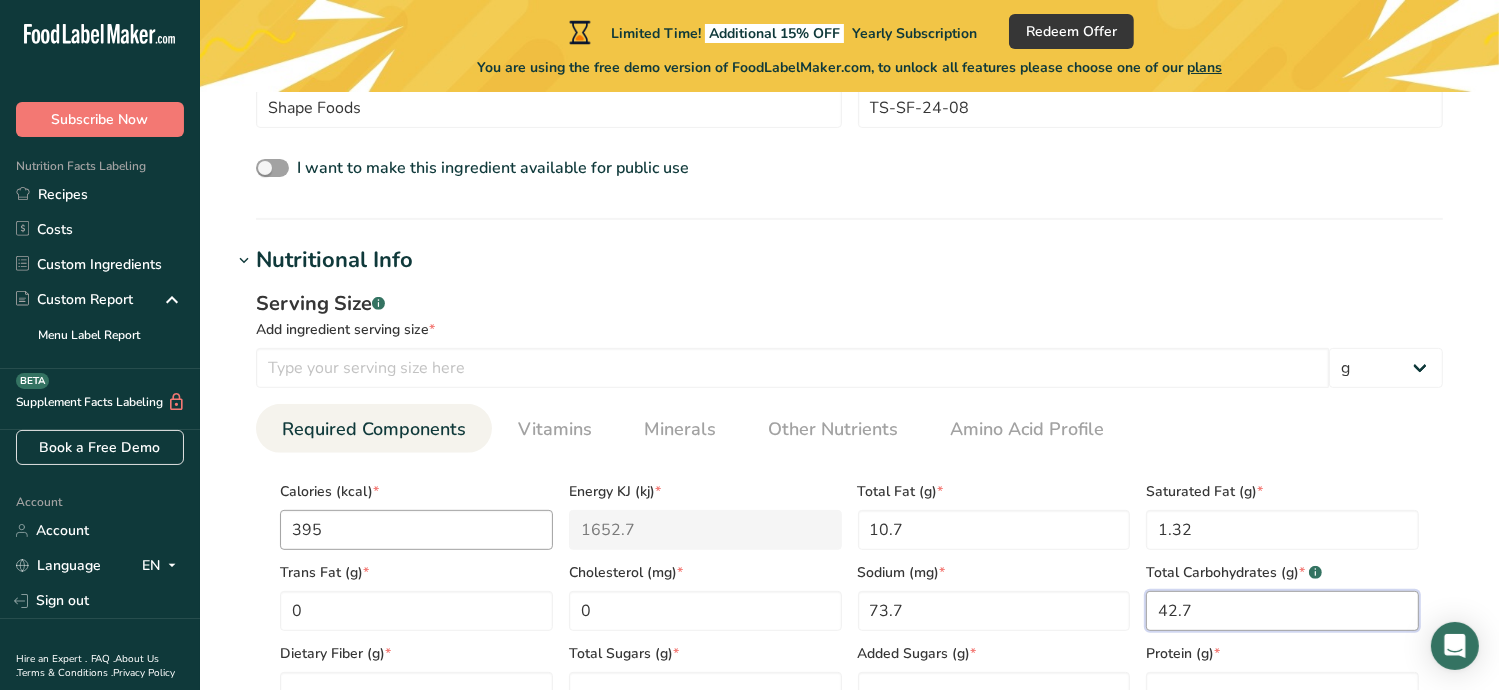 type on "42.7" 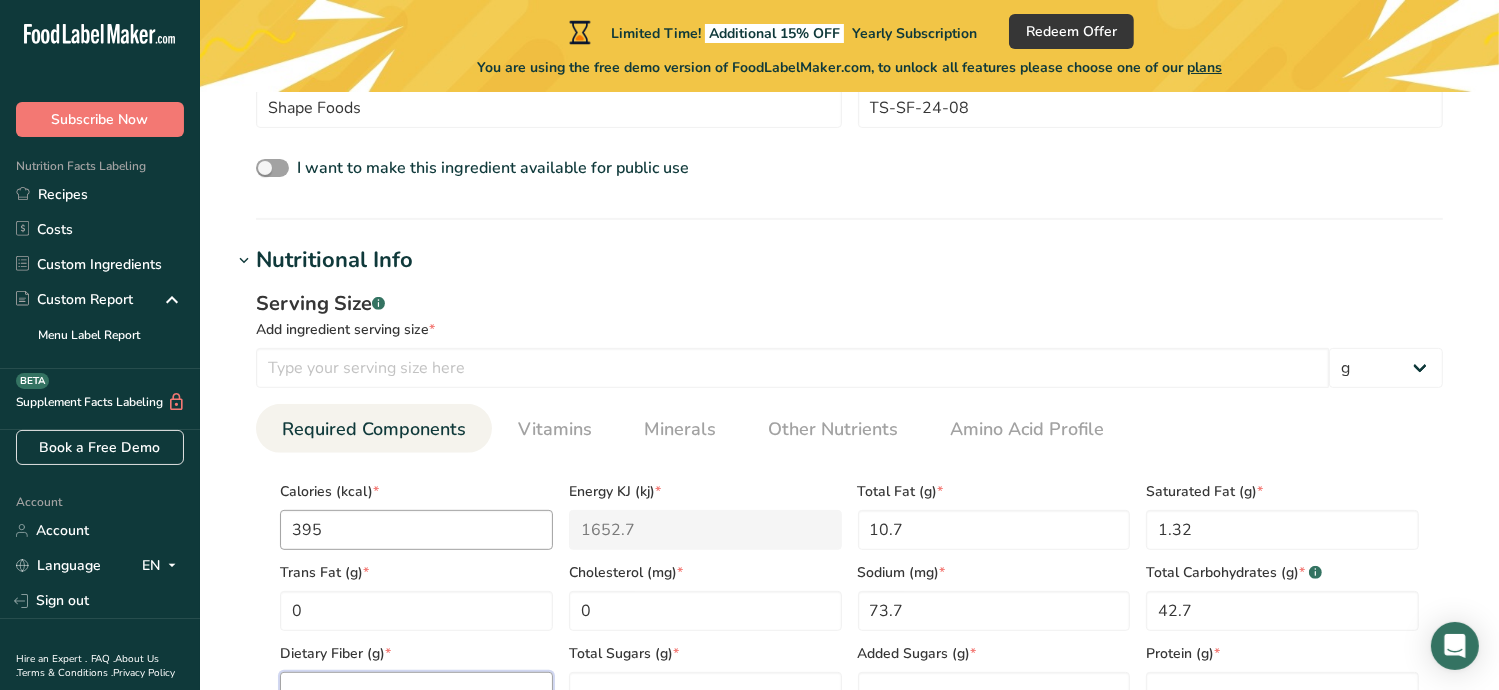 scroll, scrollTop: 661, scrollLeft: 0, axis: vertical 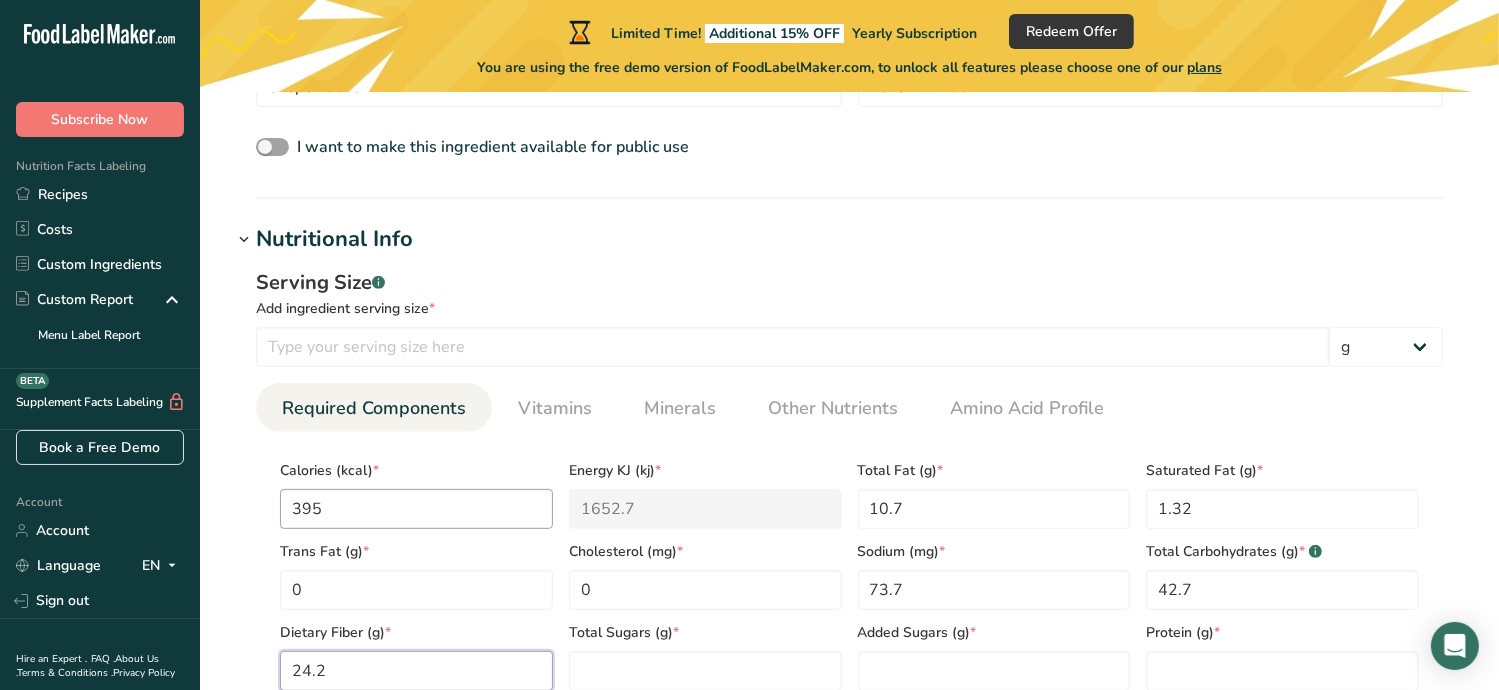 type on "24.2" 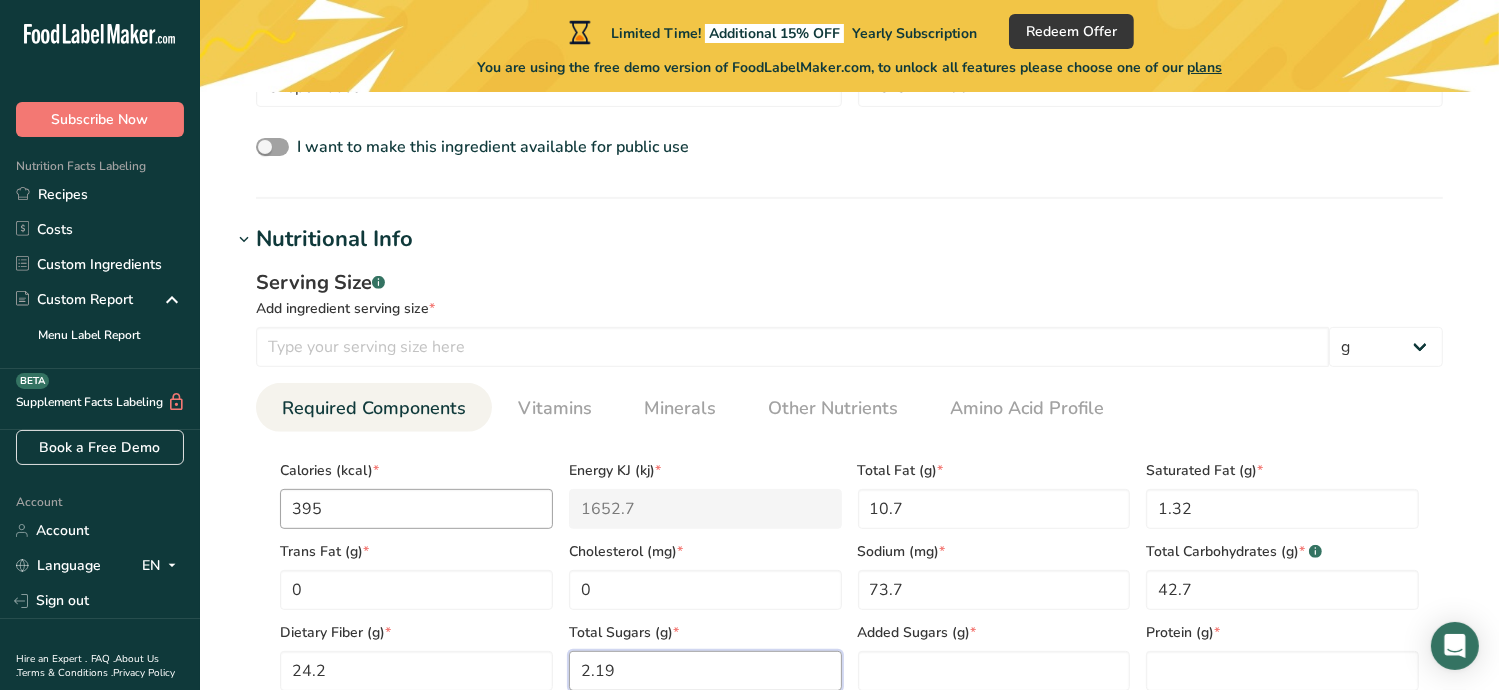 type on "2.19" 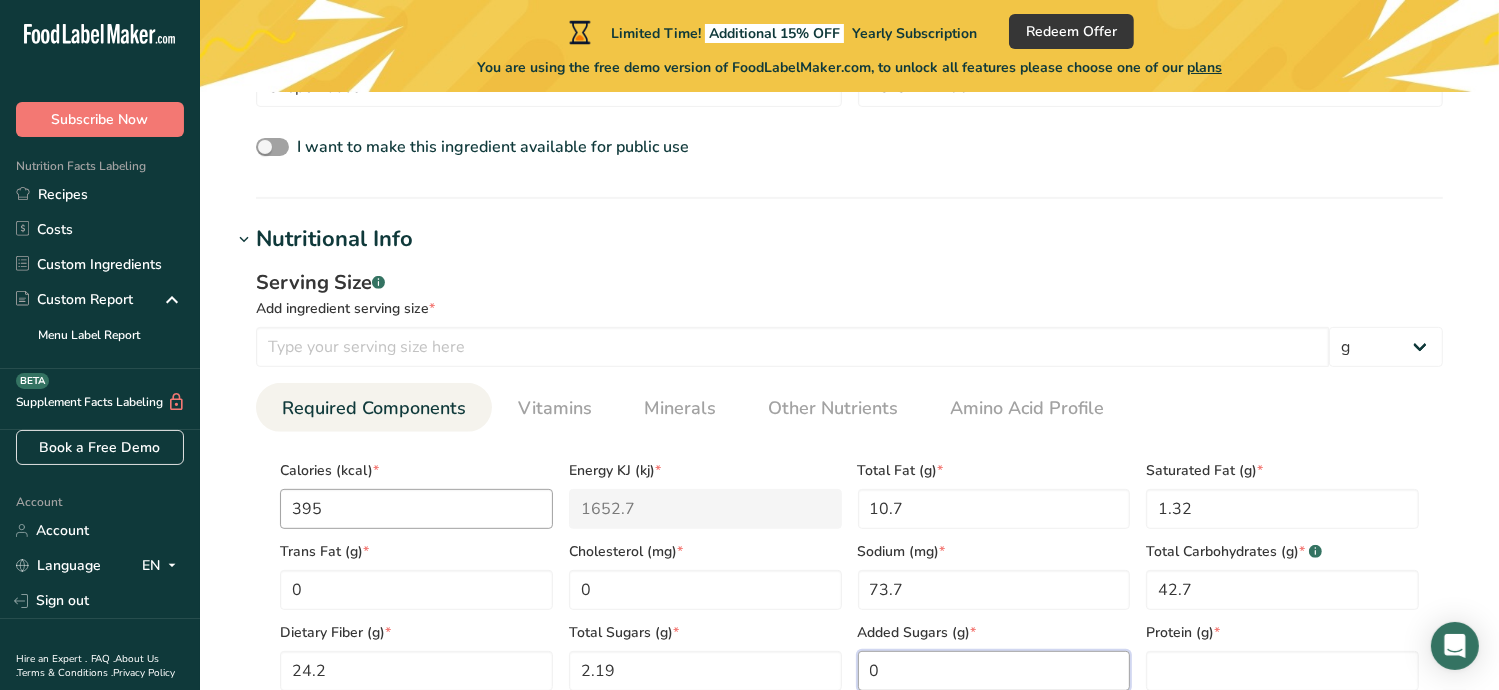 type on "0" 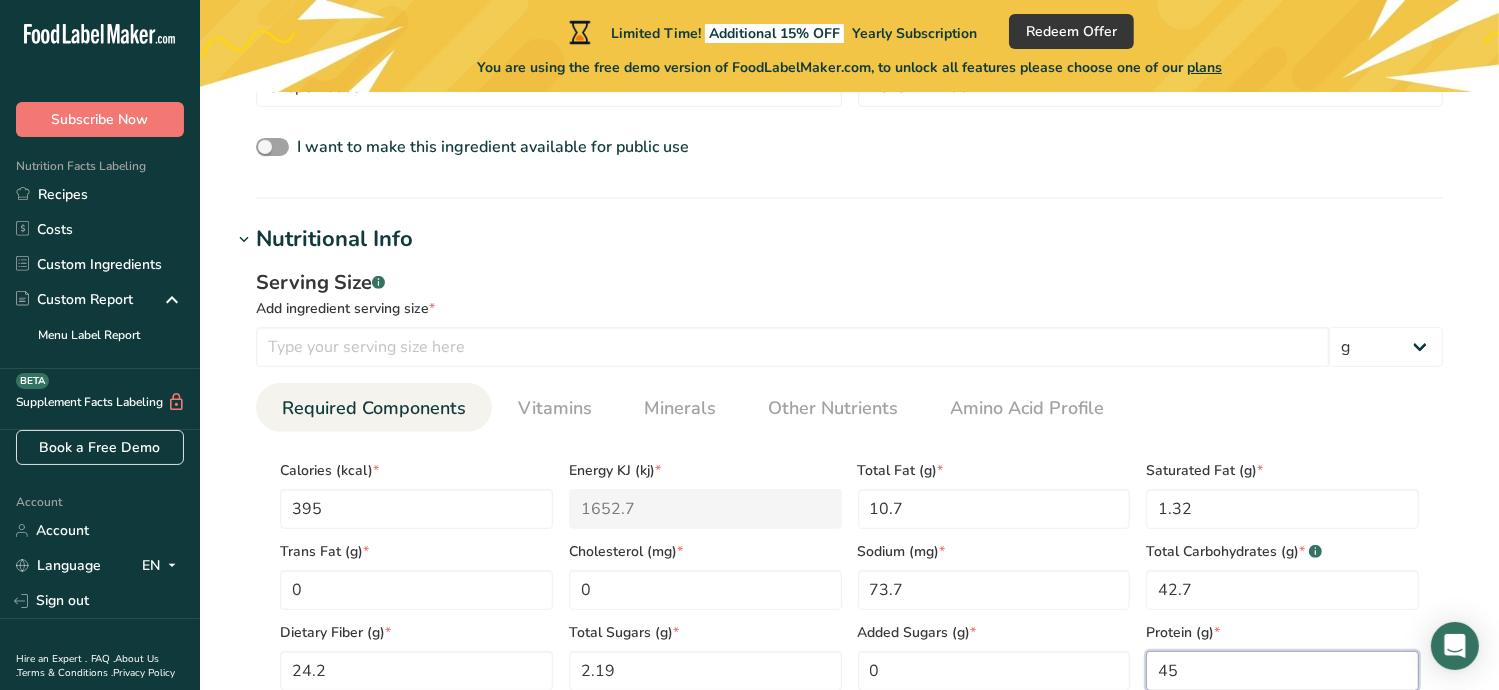 type on "45" 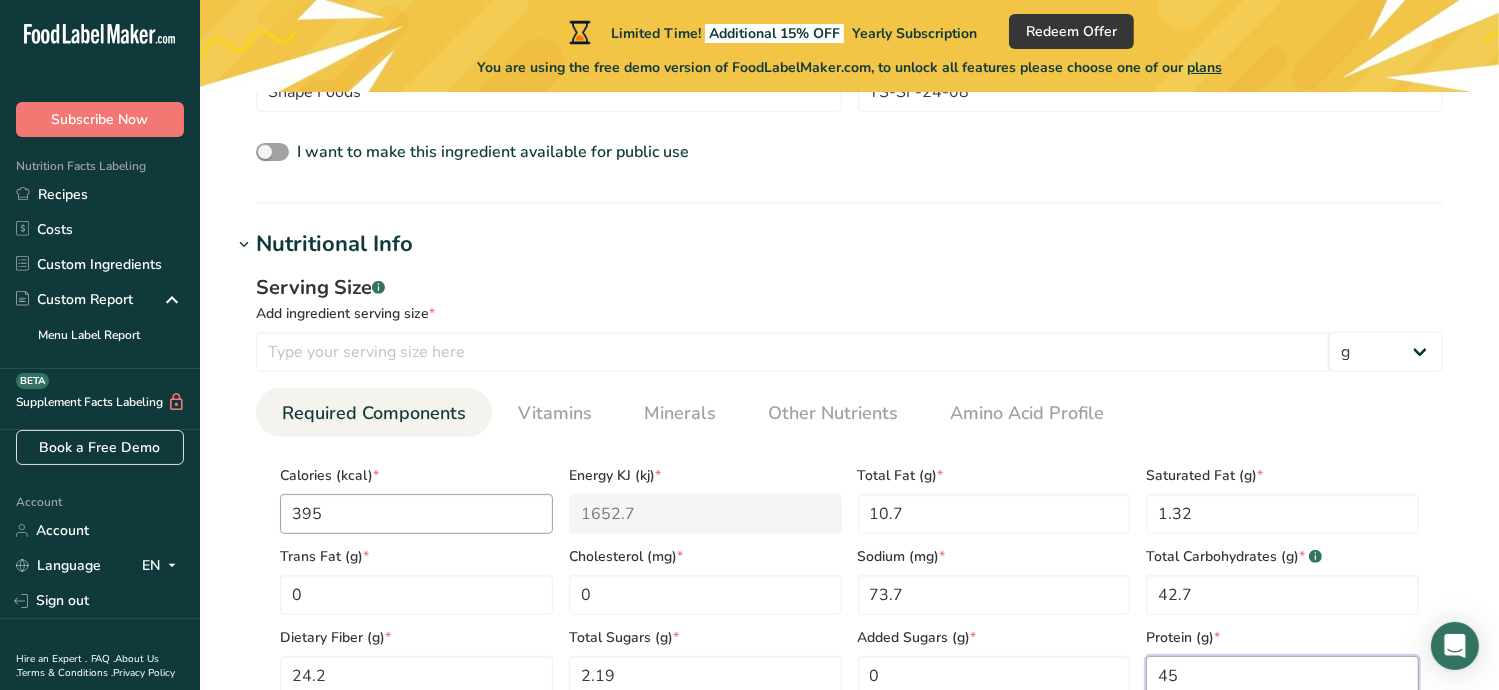scroll, scrollTop: 756, scrollLeft: 0, axis: vertical 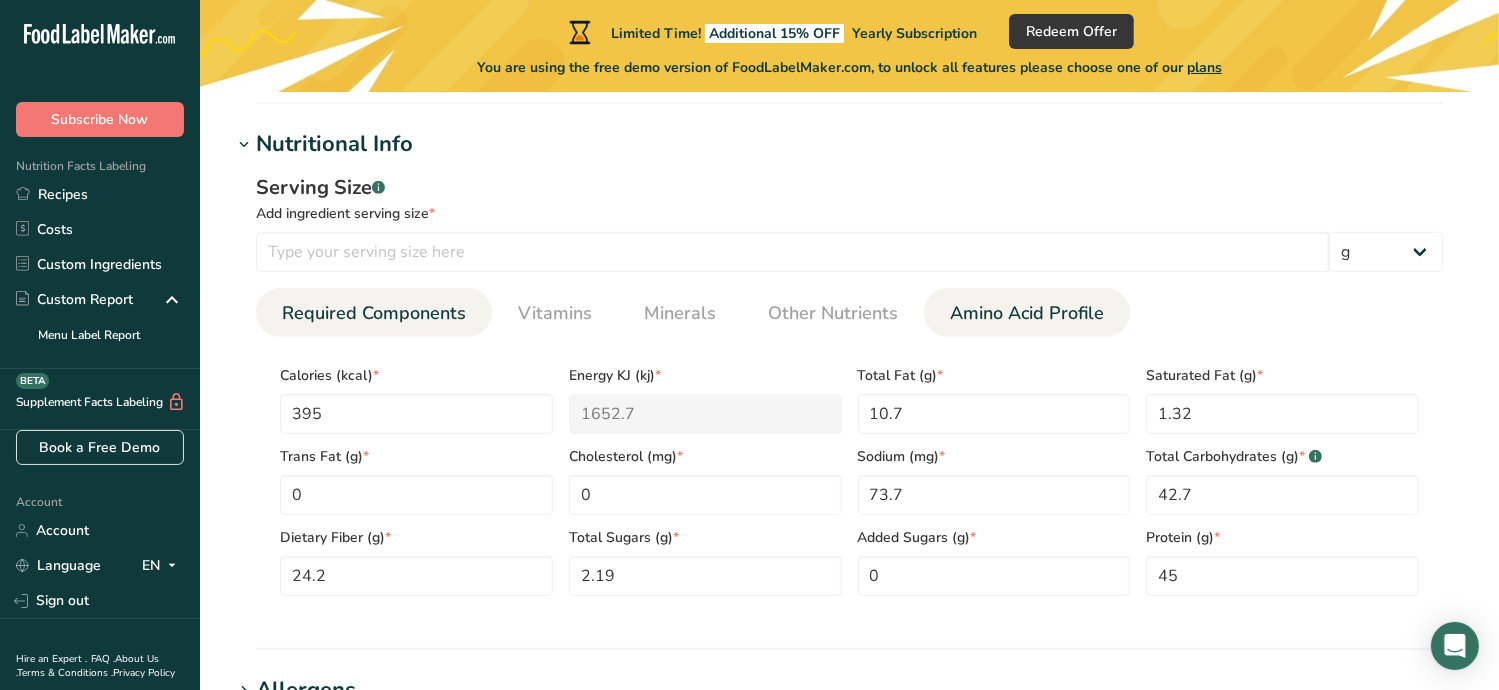 click on "Amino Acid Profile" at bounding box center [1027, 313] 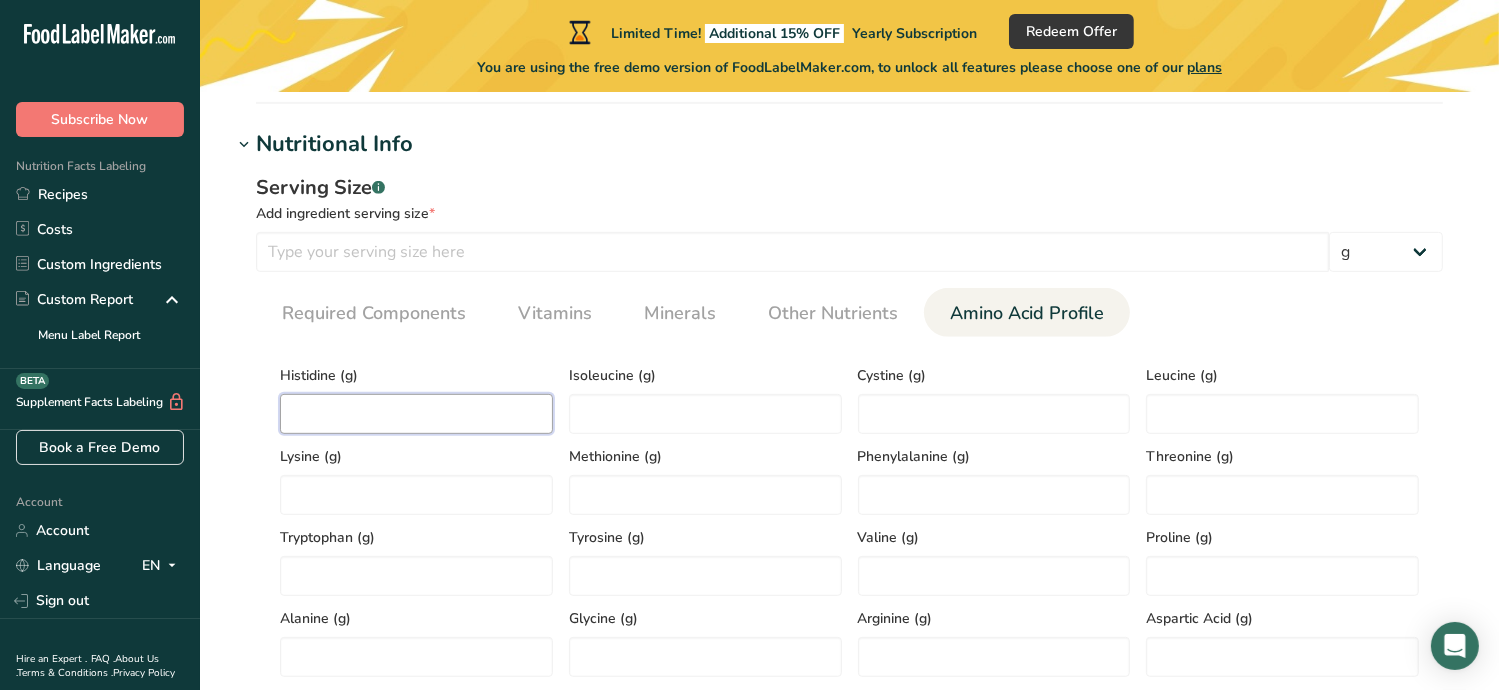 click at bounding box center [416, 414] 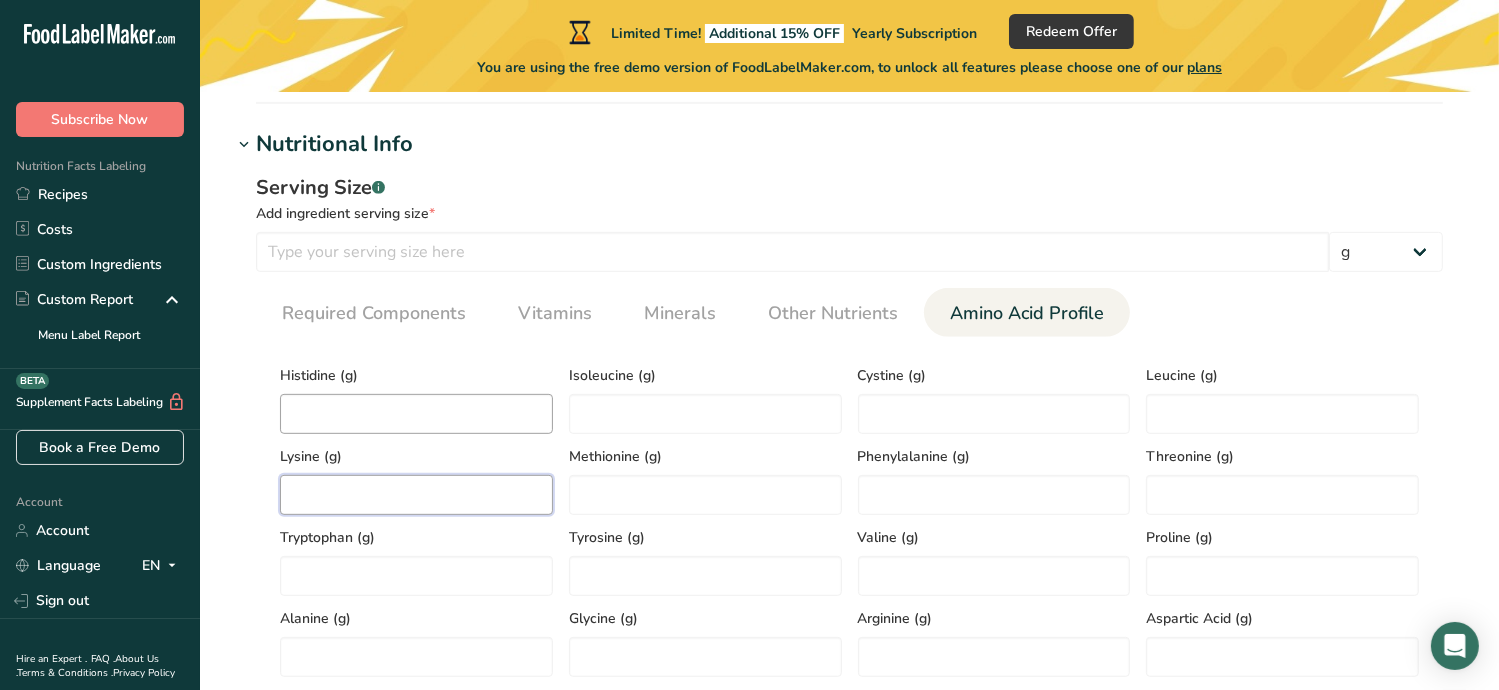 type on "0" 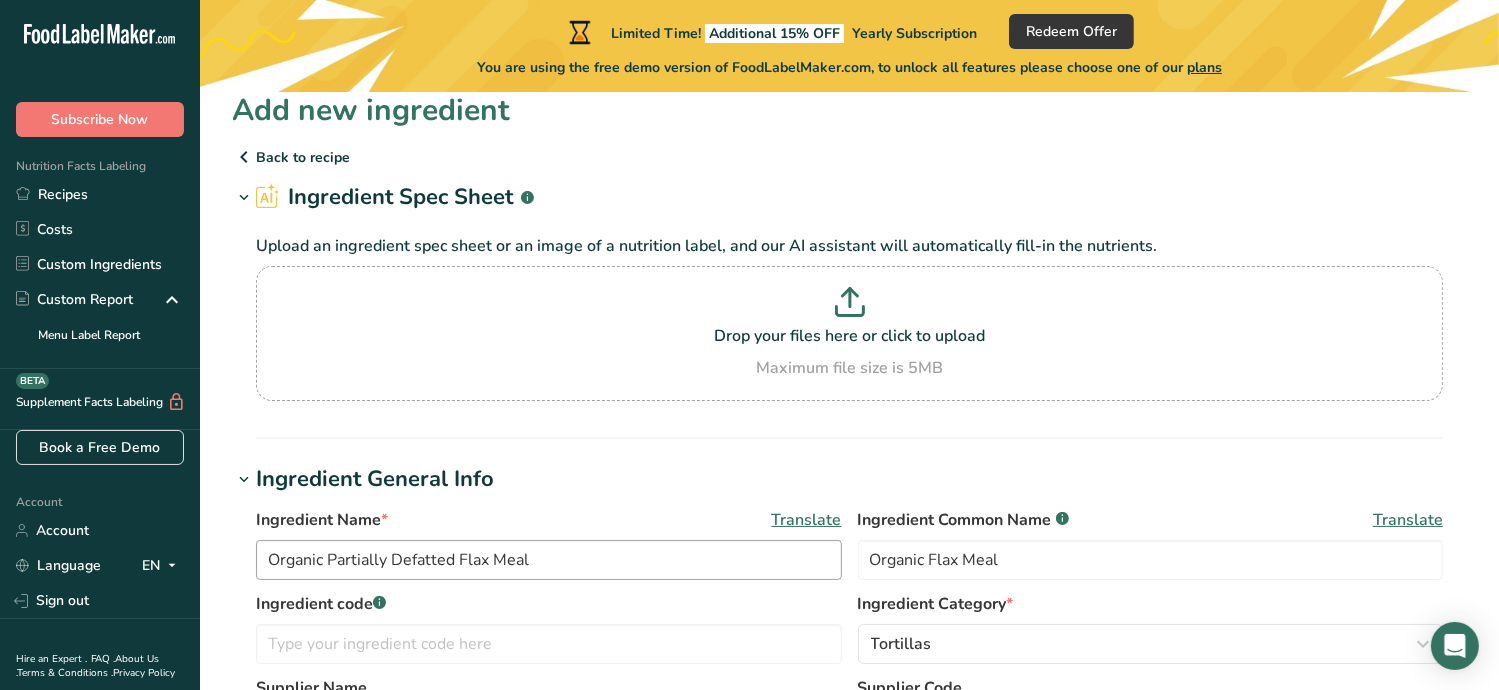 scroll, scrollTop: 0, scrollLeft: 0, axis: both 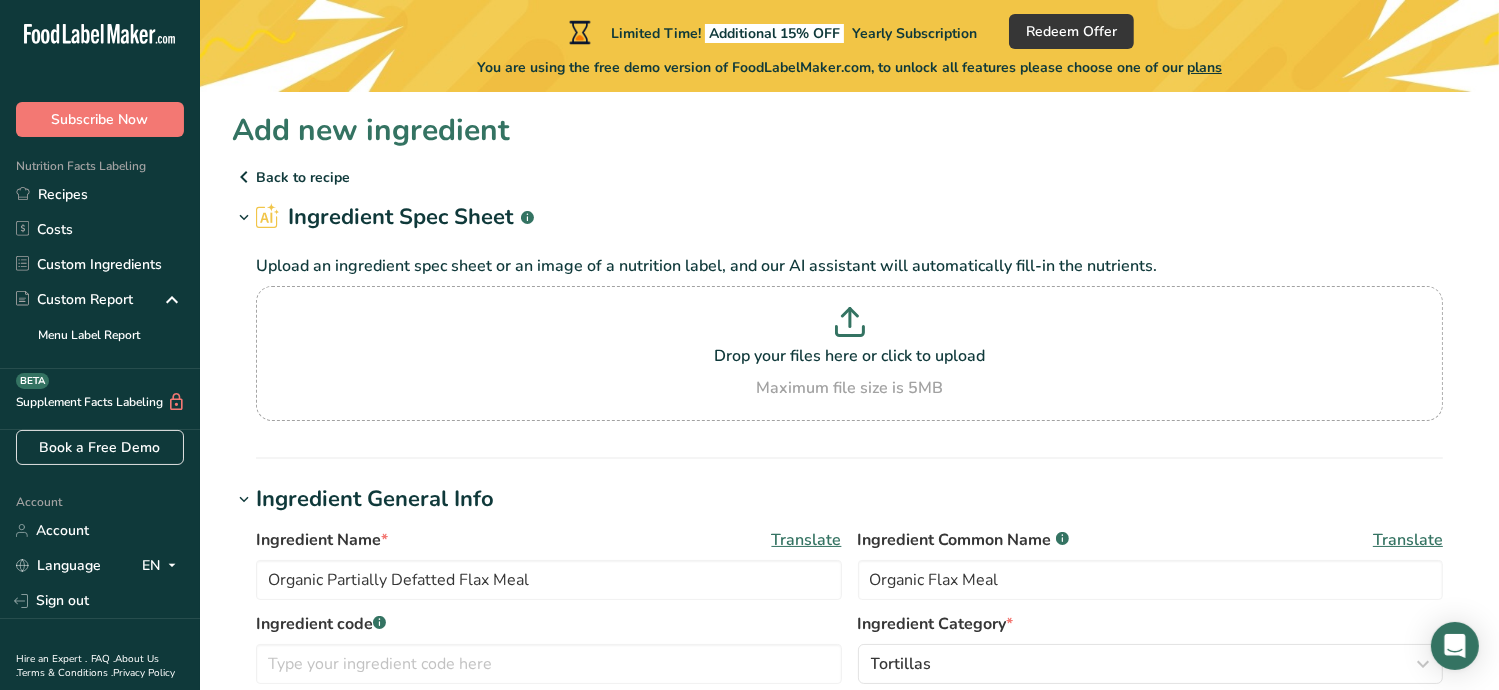click on "Add new ingredient" at bounding box center (849, 130) 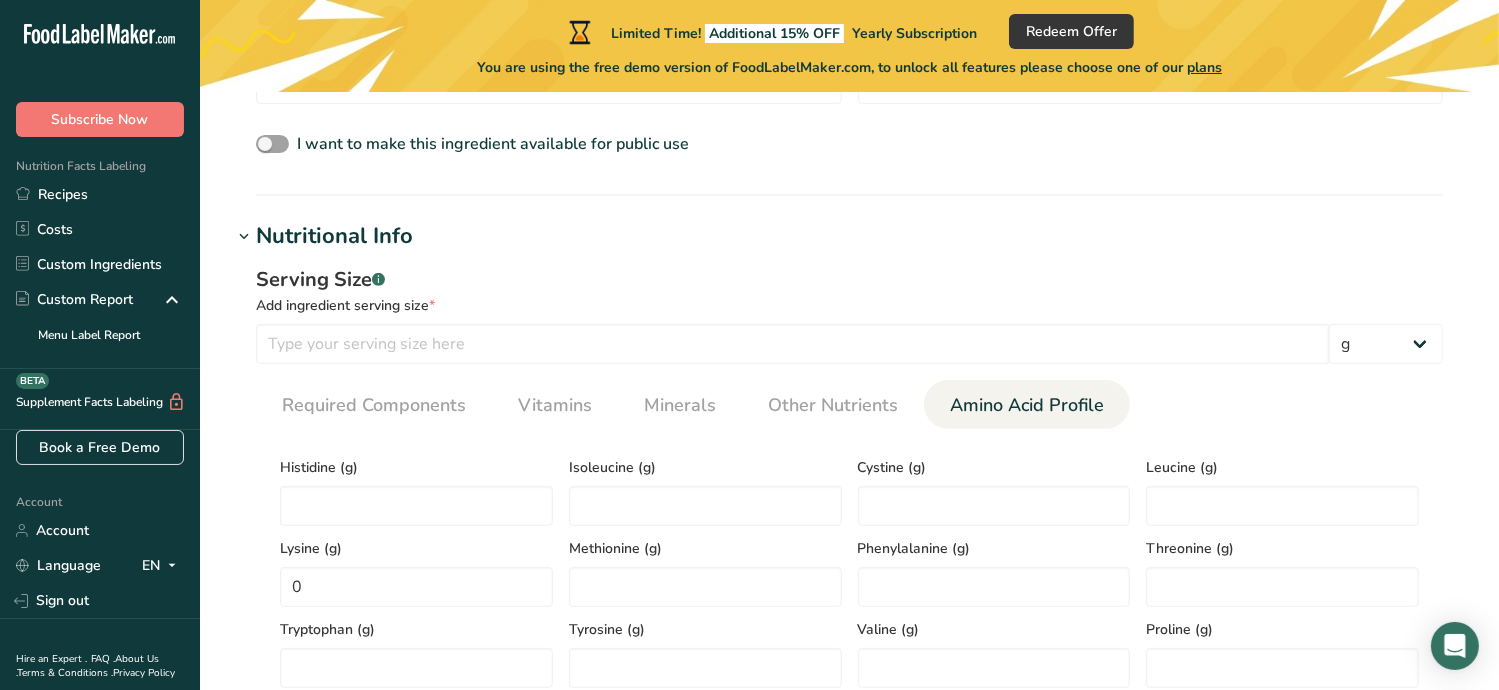 scroll, scrollTop: 700, scrollLeft: 0, axis: vertical 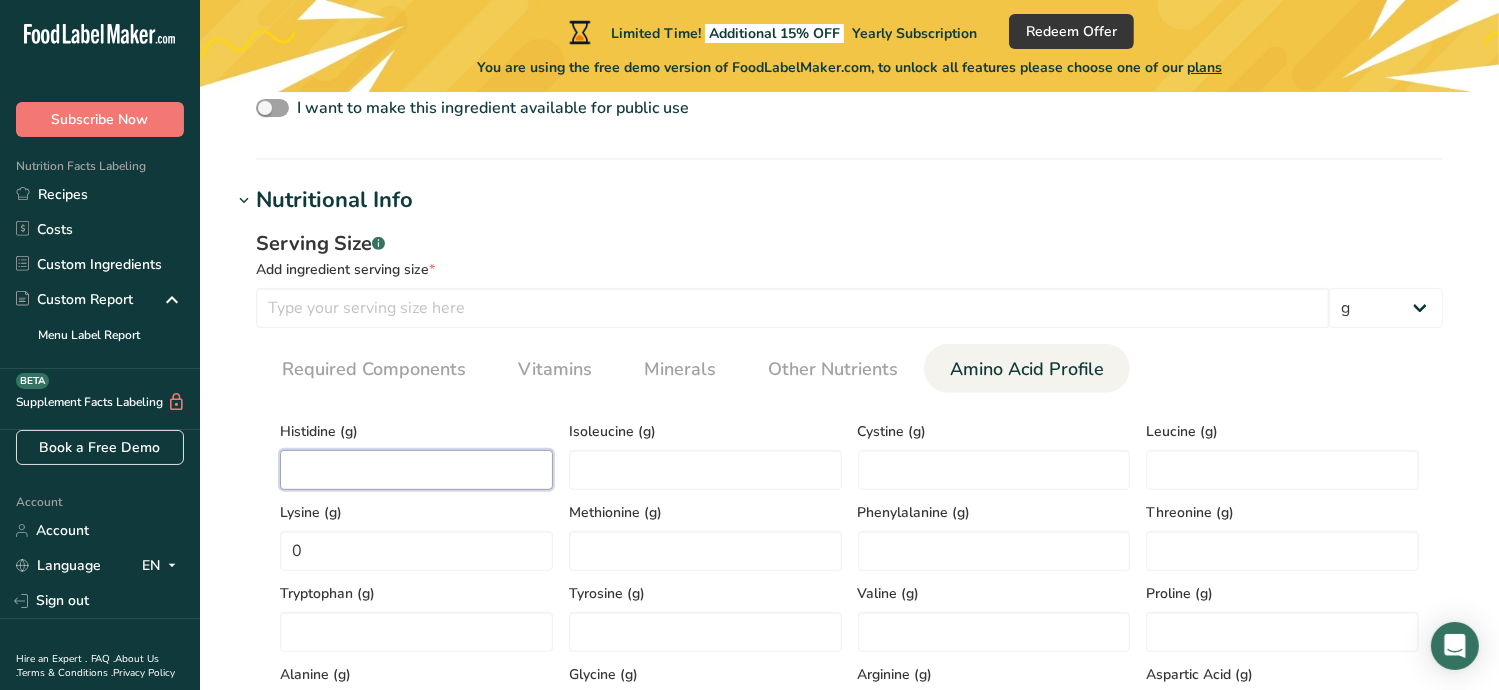 click at bounding box center [416, 470] 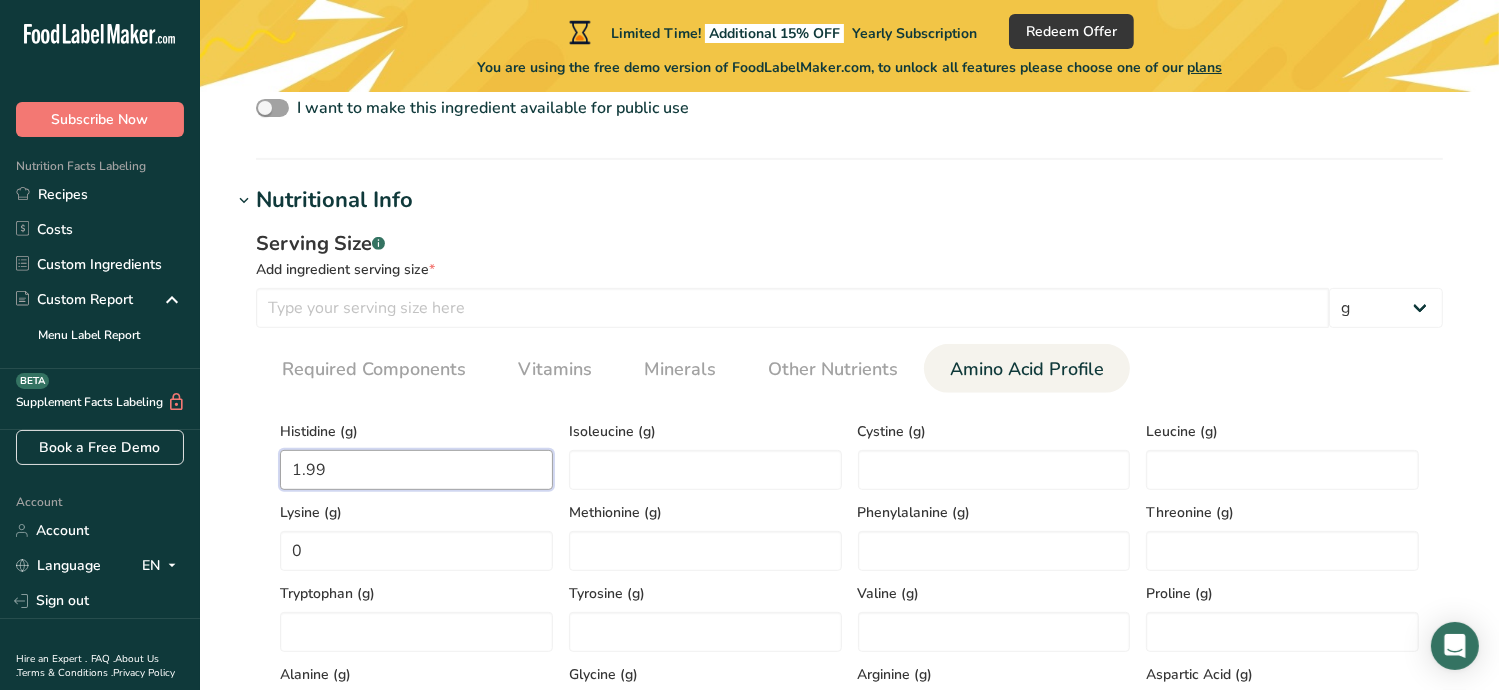 type on "1.99" 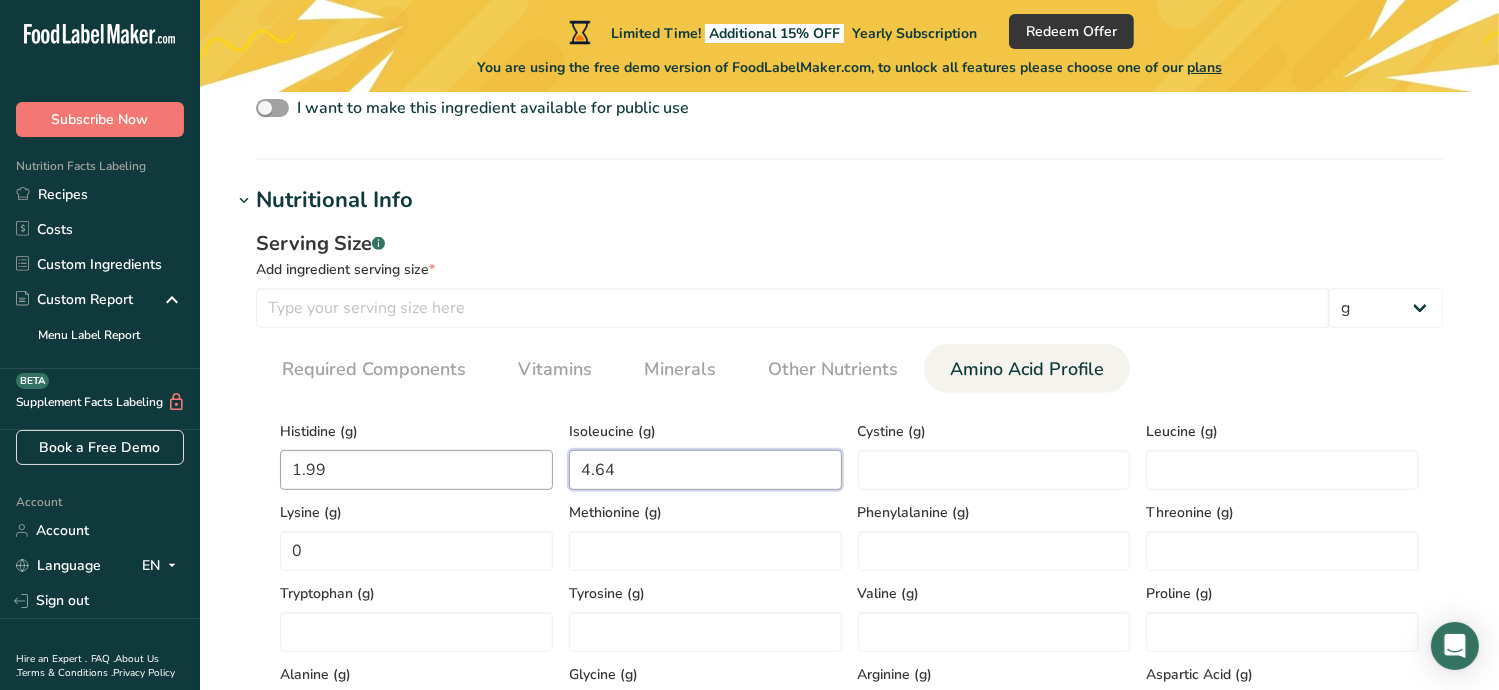 type on "4.64" 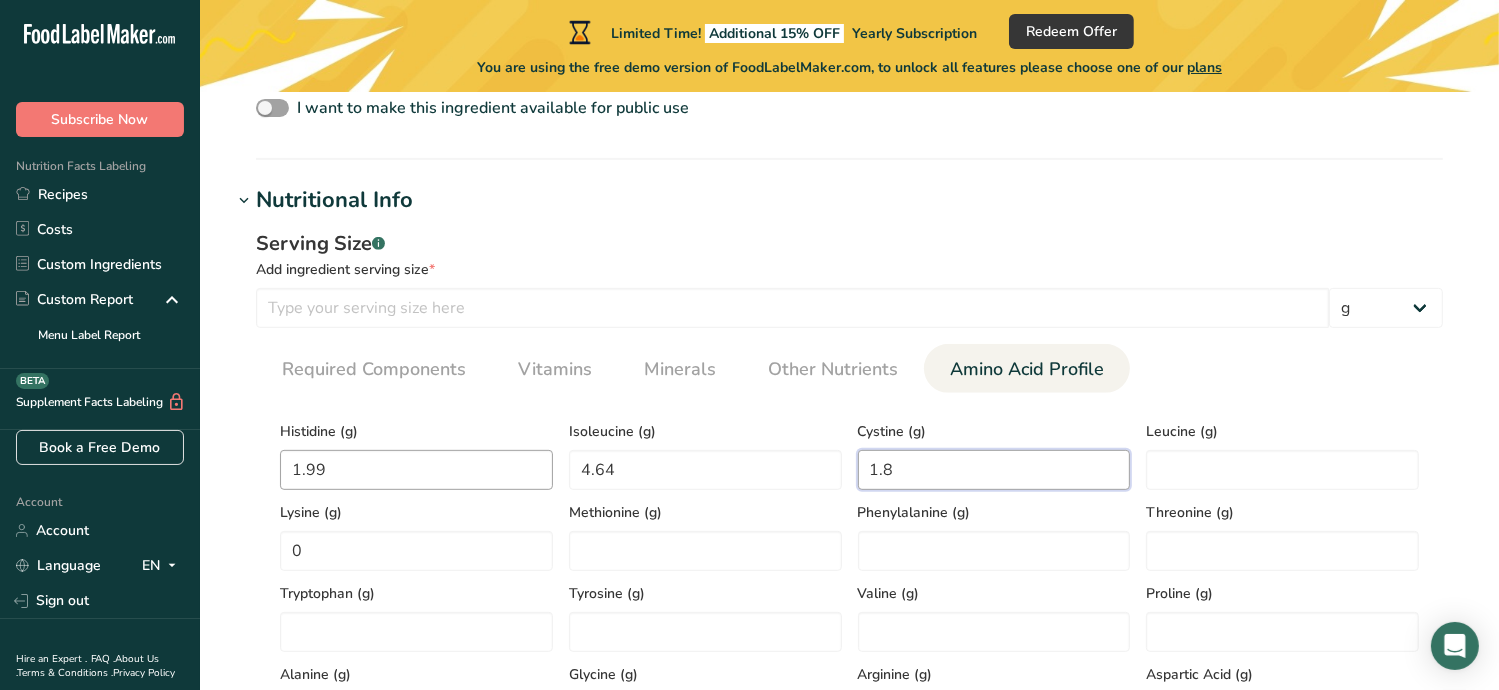 type on "1.8" 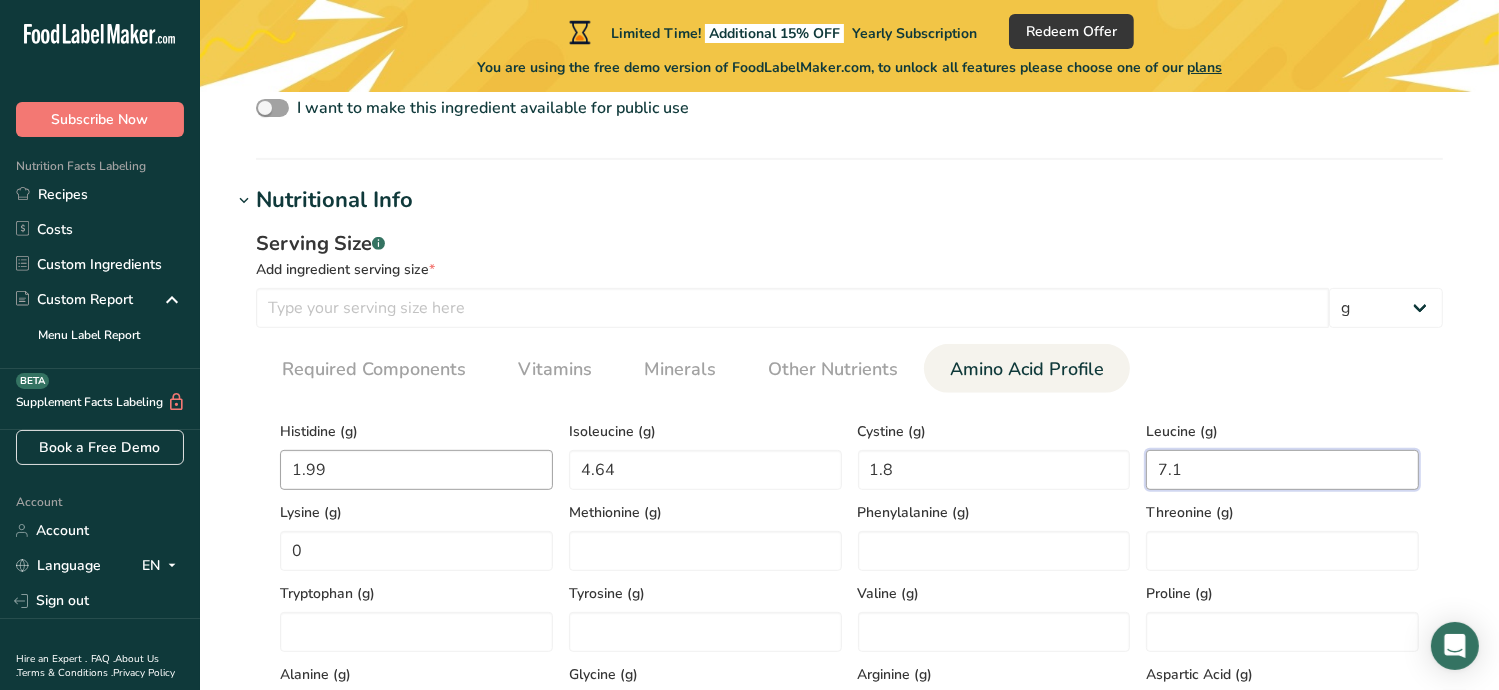 type on "7.1" 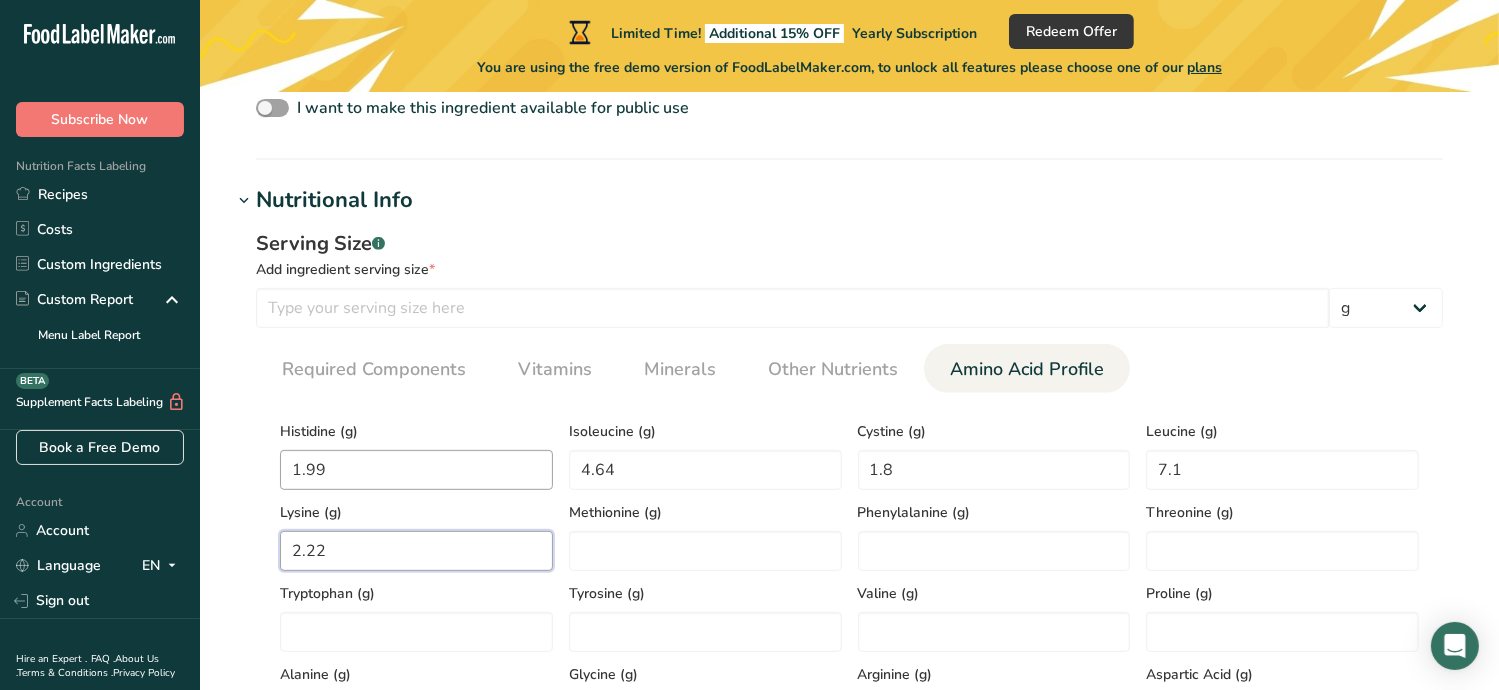 type on "2.22" 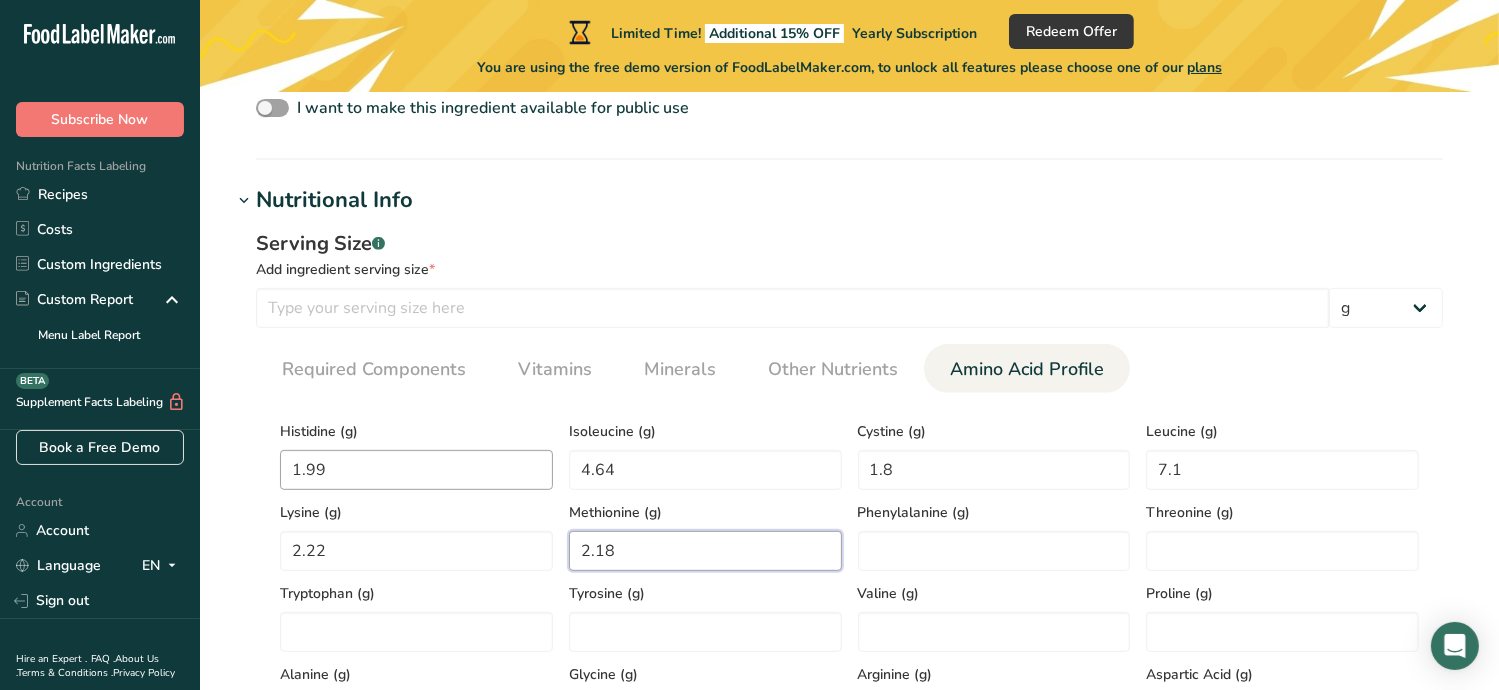 type on "2.18" 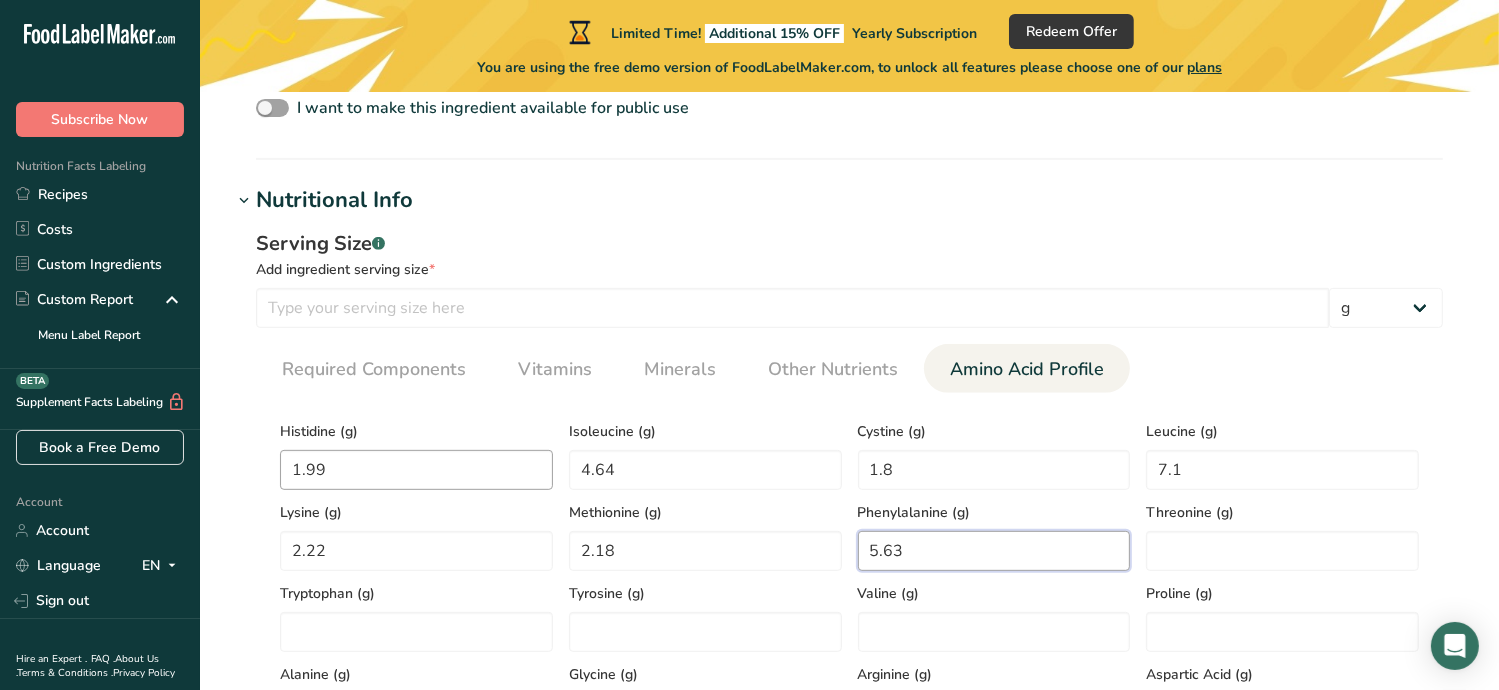type on "5.63" 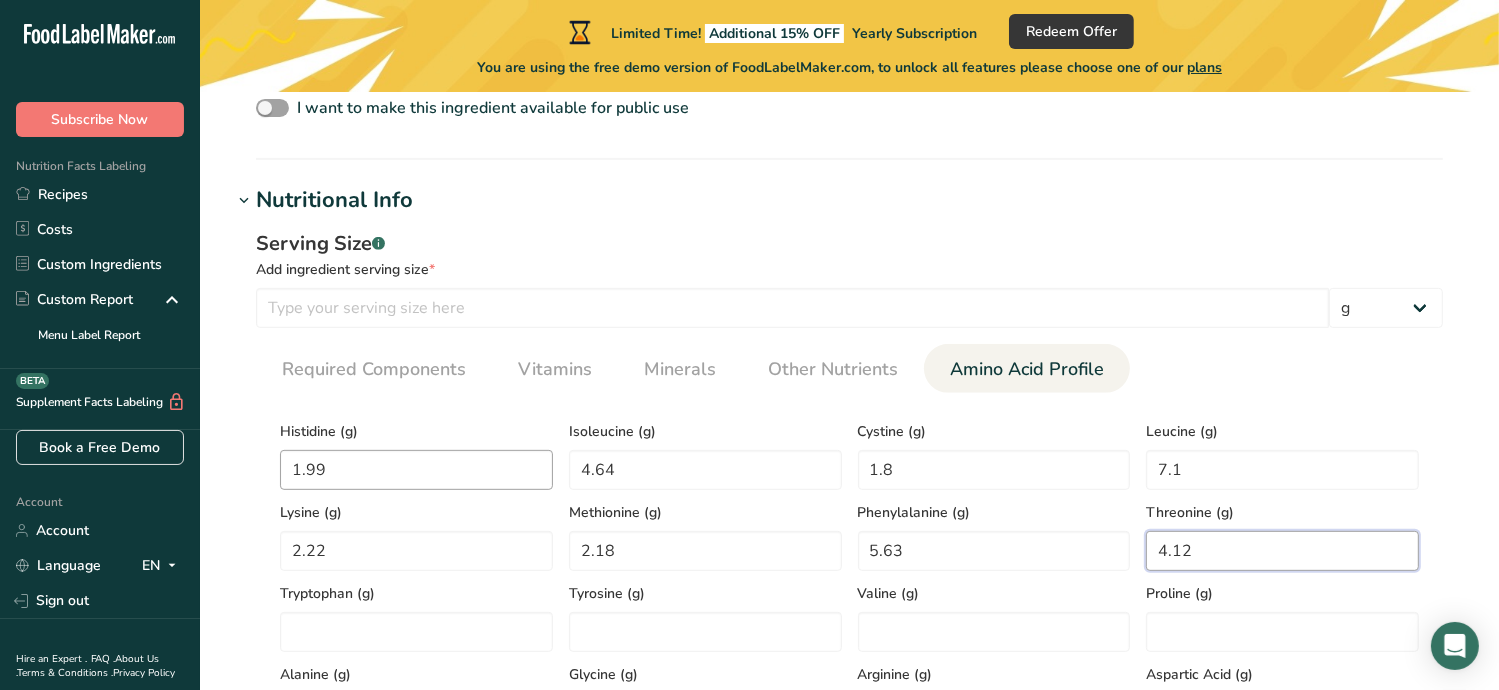 type on "4.12" 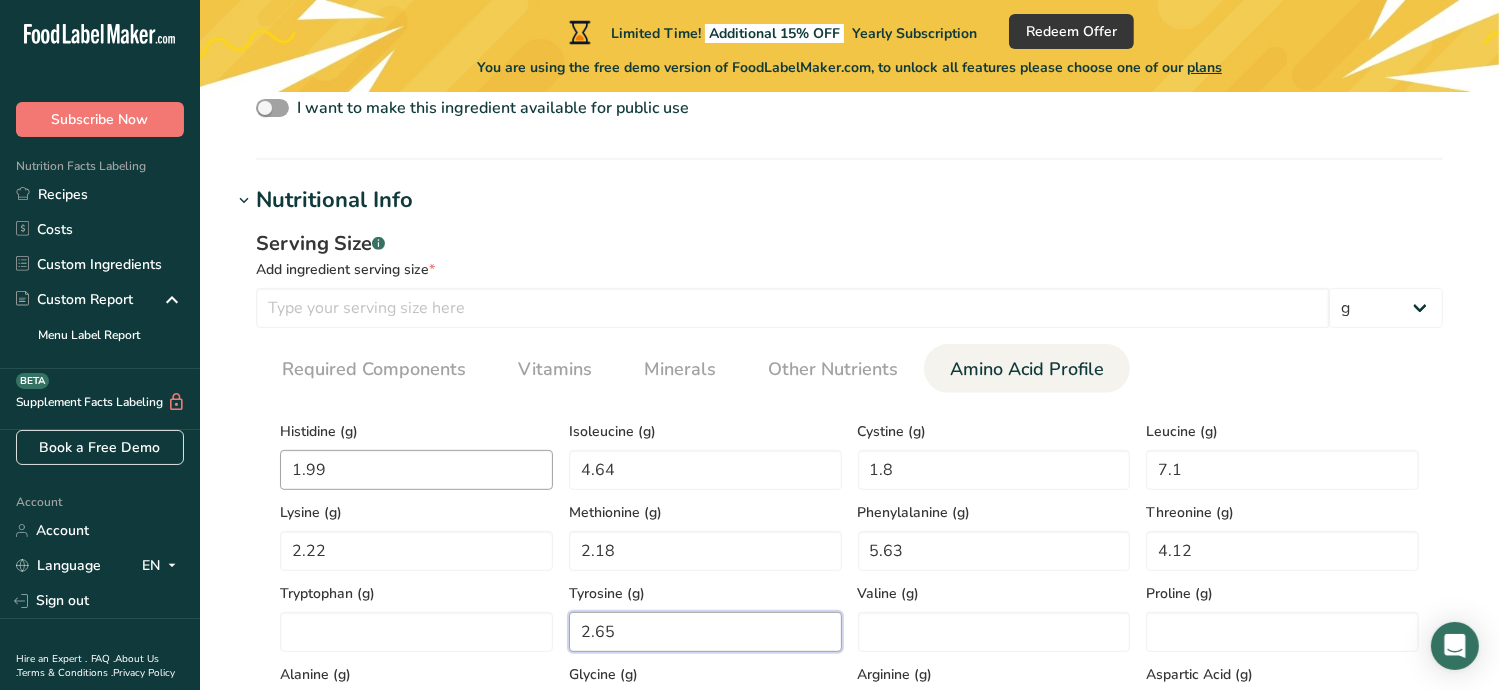 type on "2.65" 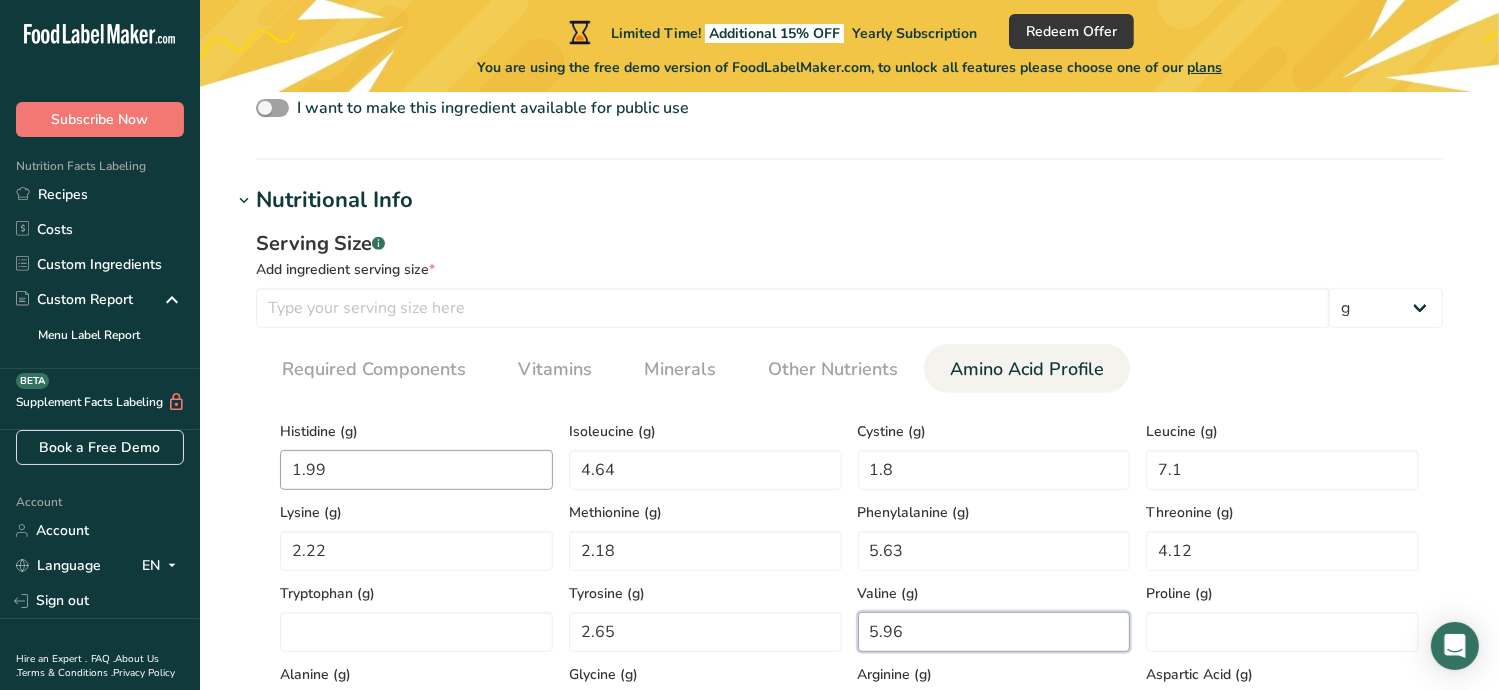 type on "5.96" 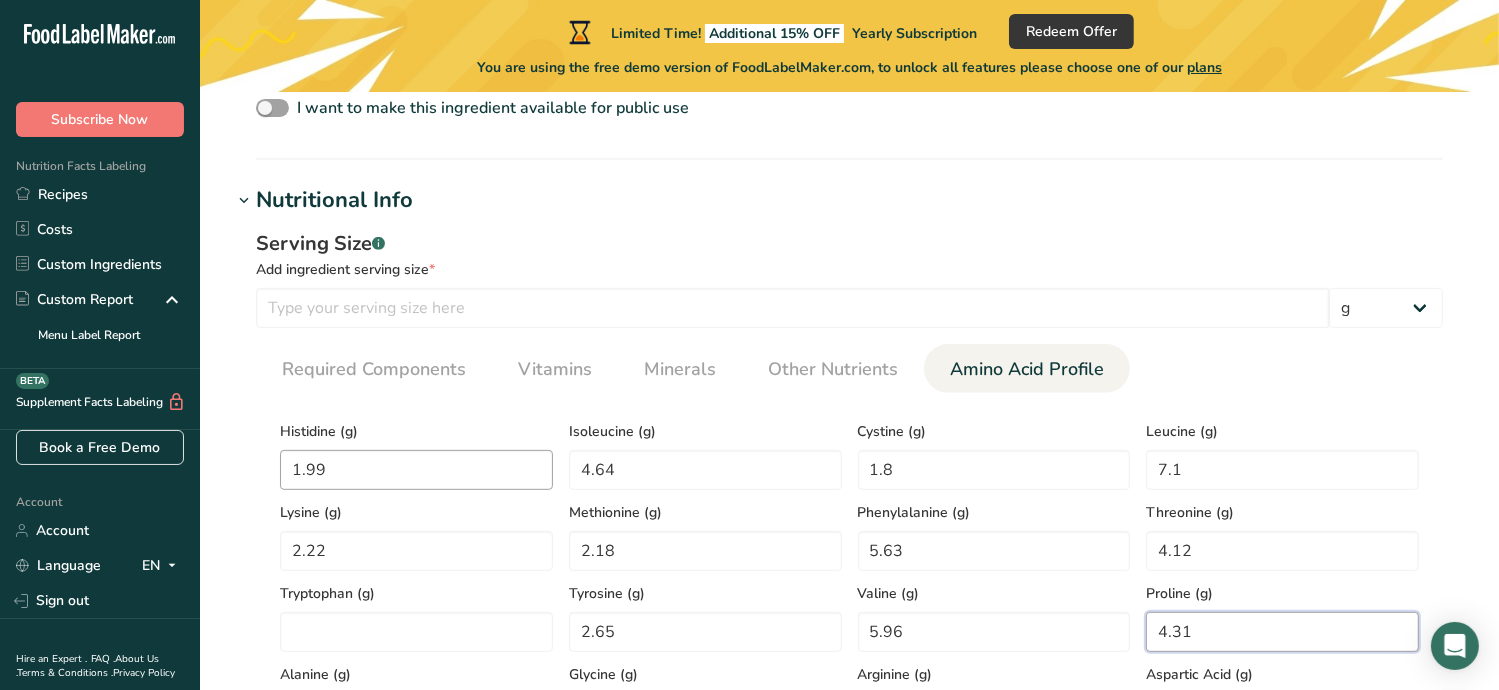 type on "4.31" 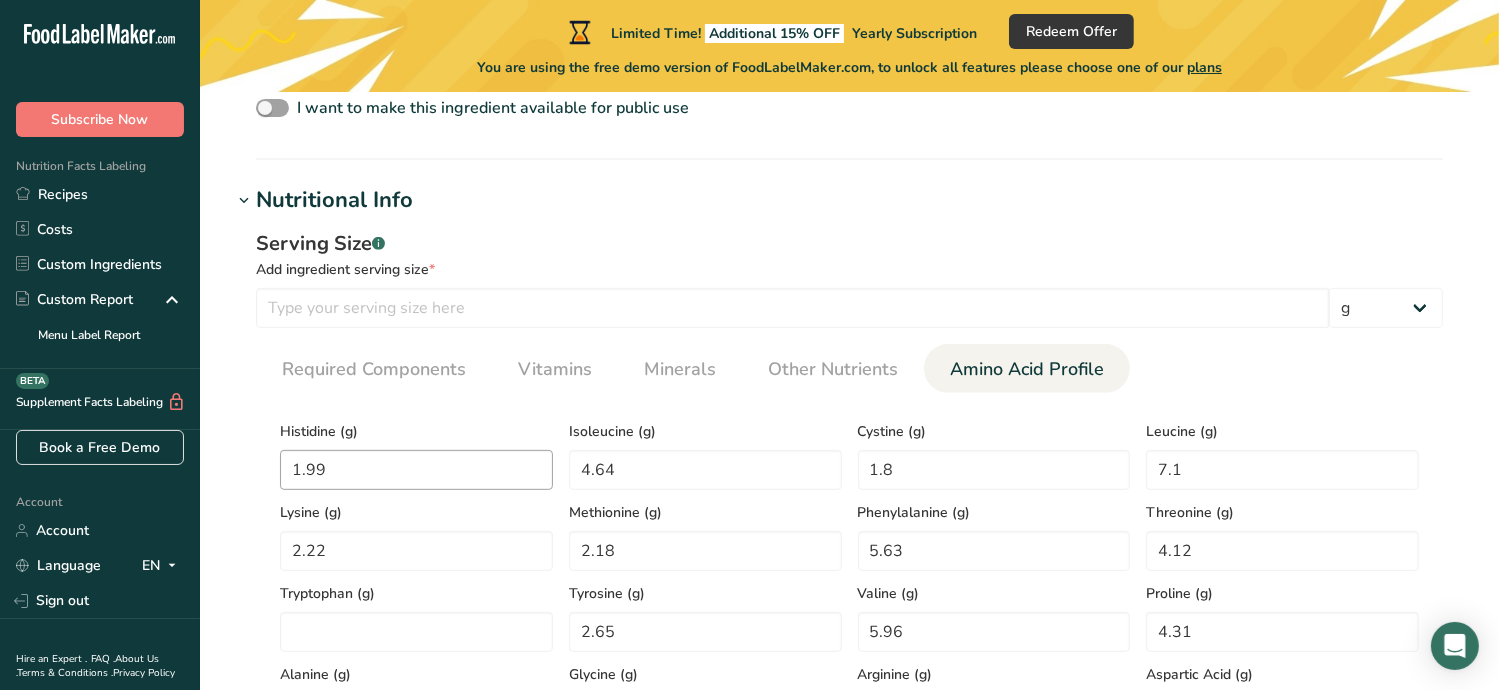 scroll, scrollTop: 1068, scrollLeft: 0, axis: vertical 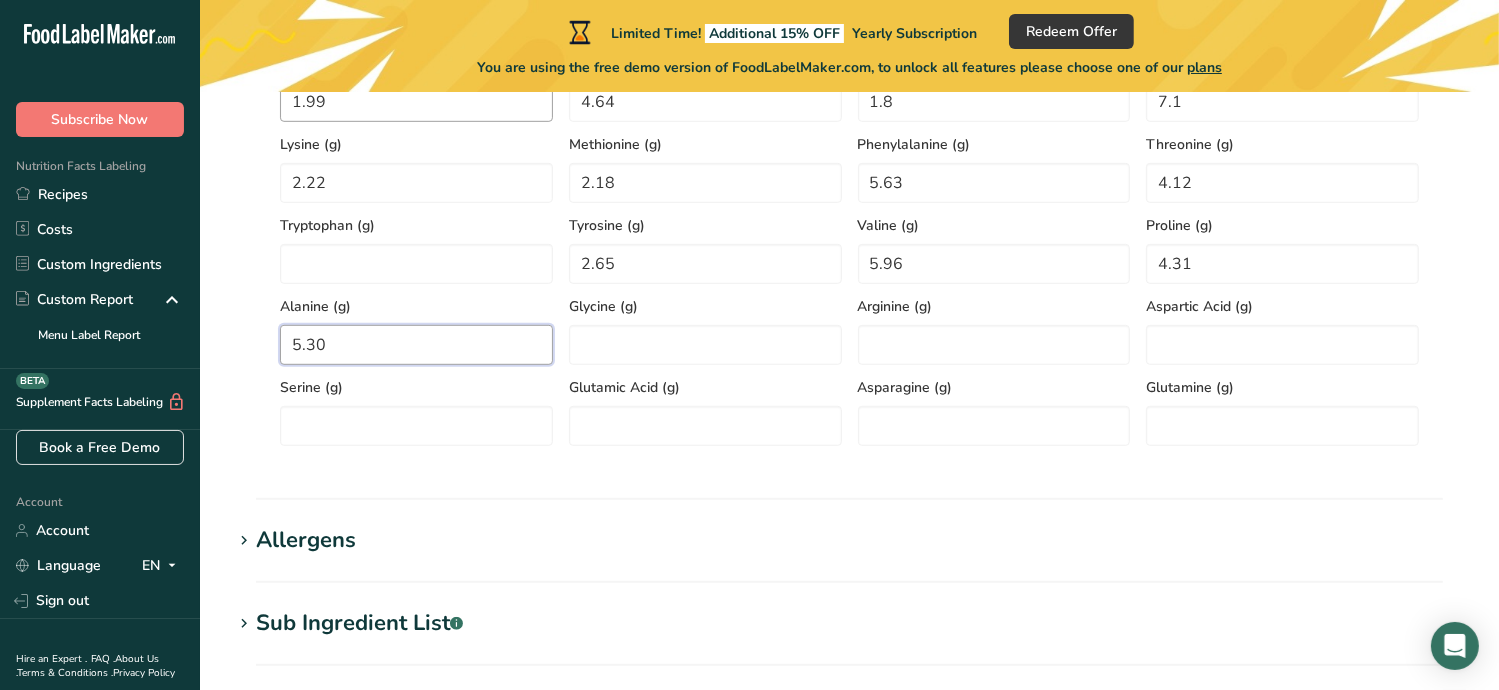 type on "5.30" 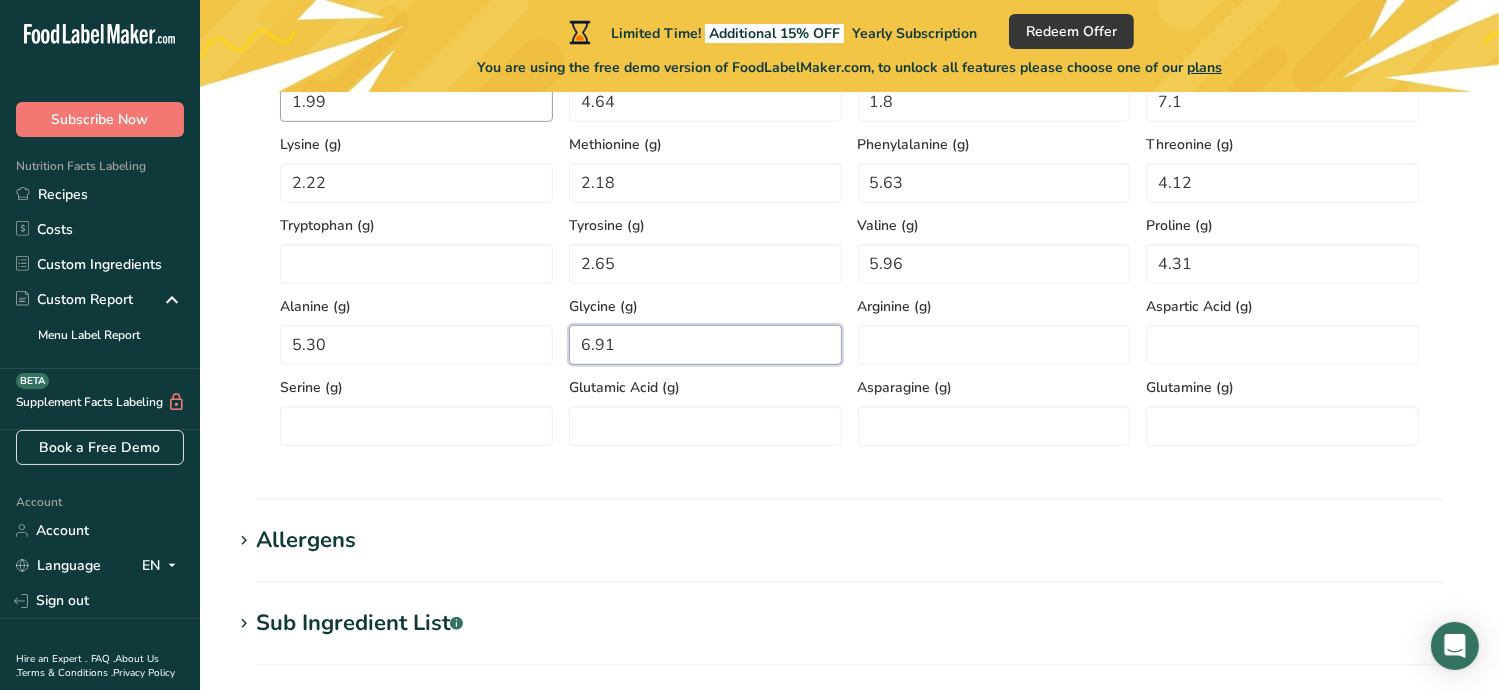 type on "6.91" 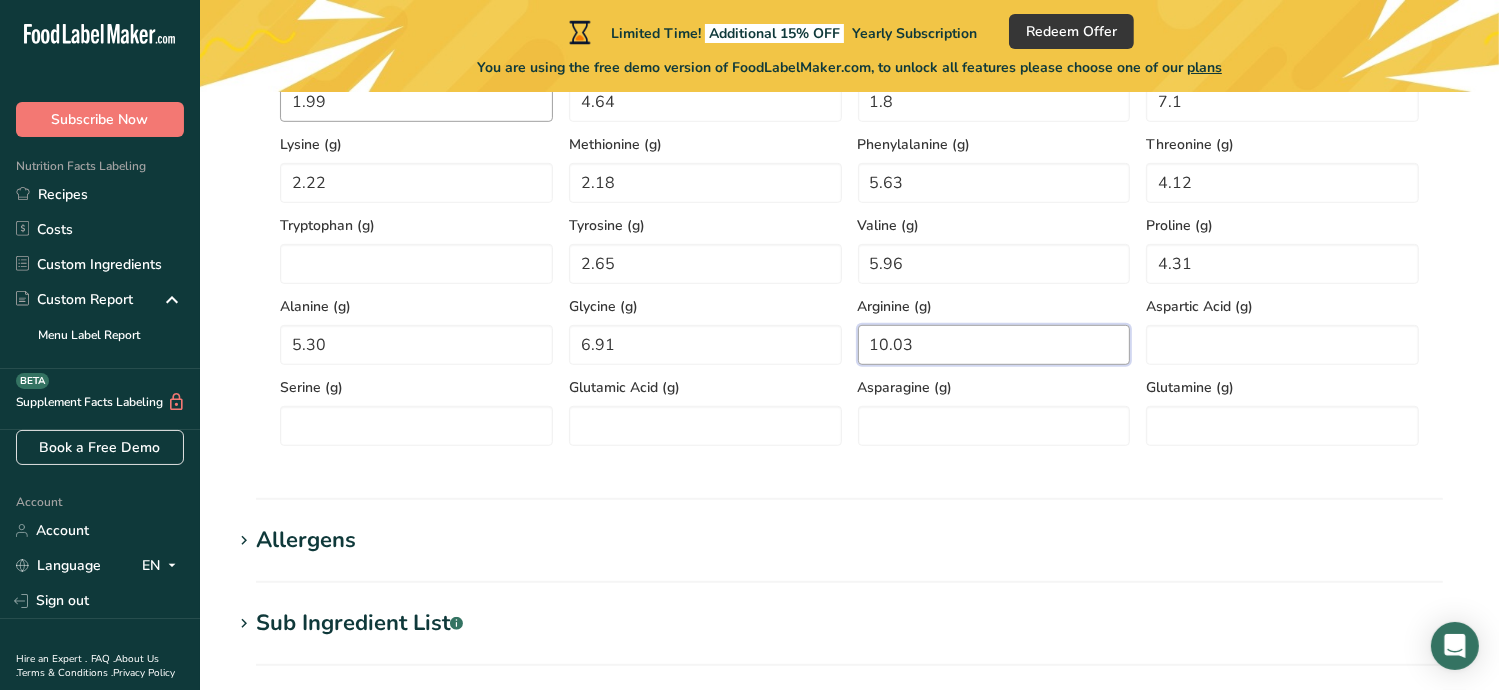 type on "10.03" 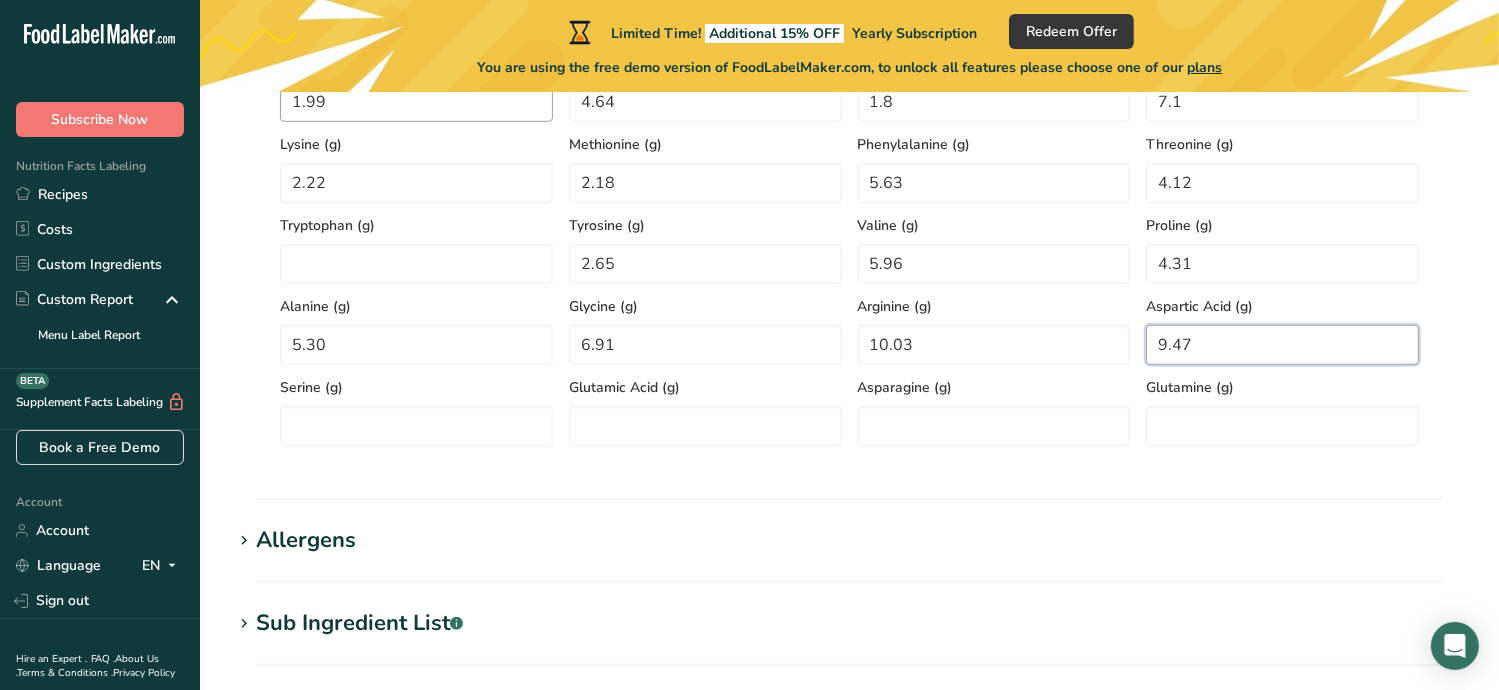 type on "9.47" 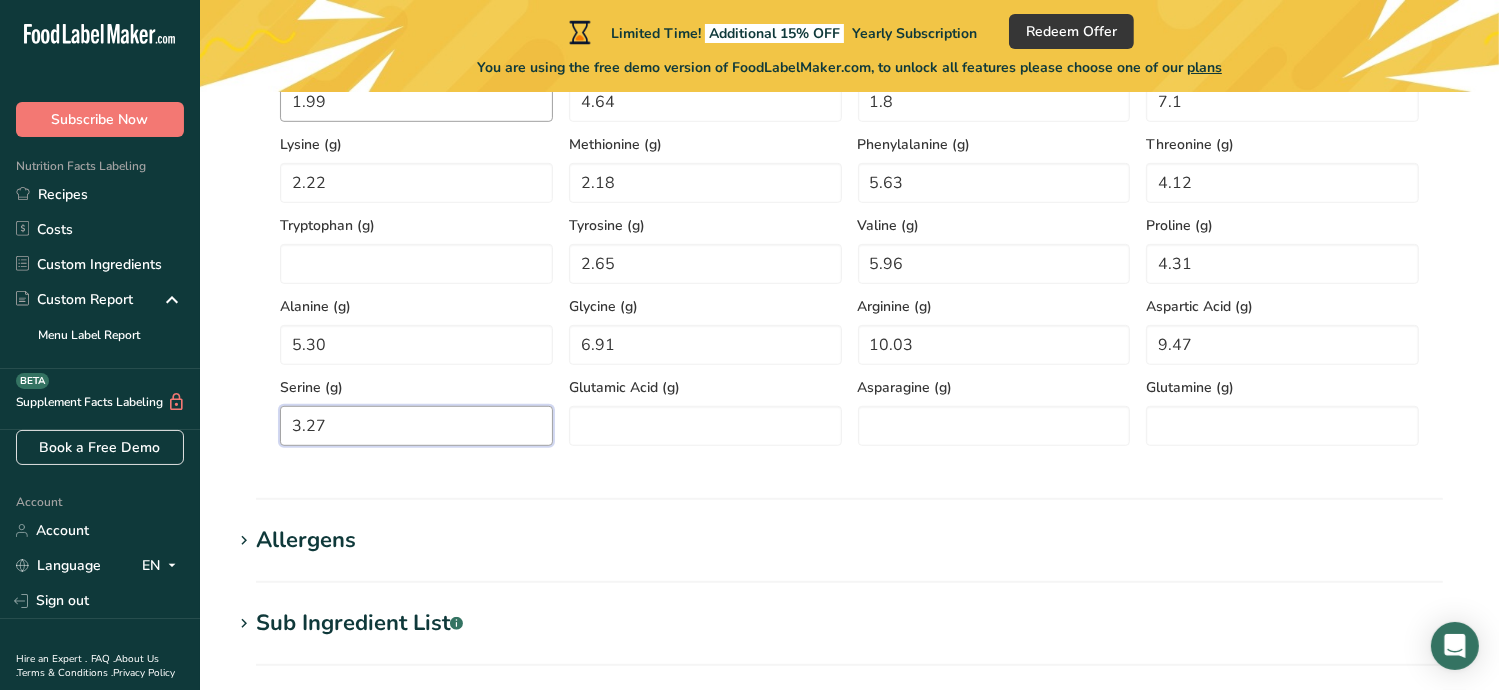 type on "3.27" 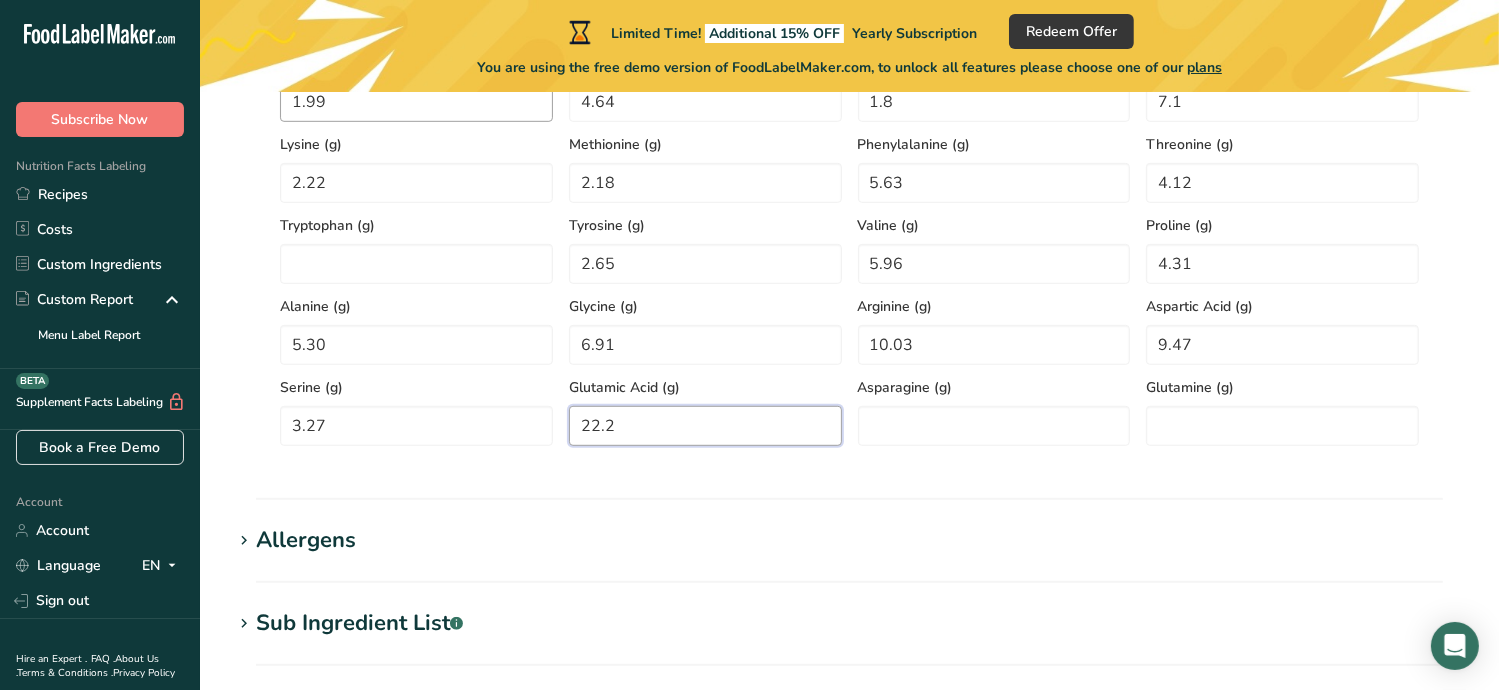 type on "22.2" 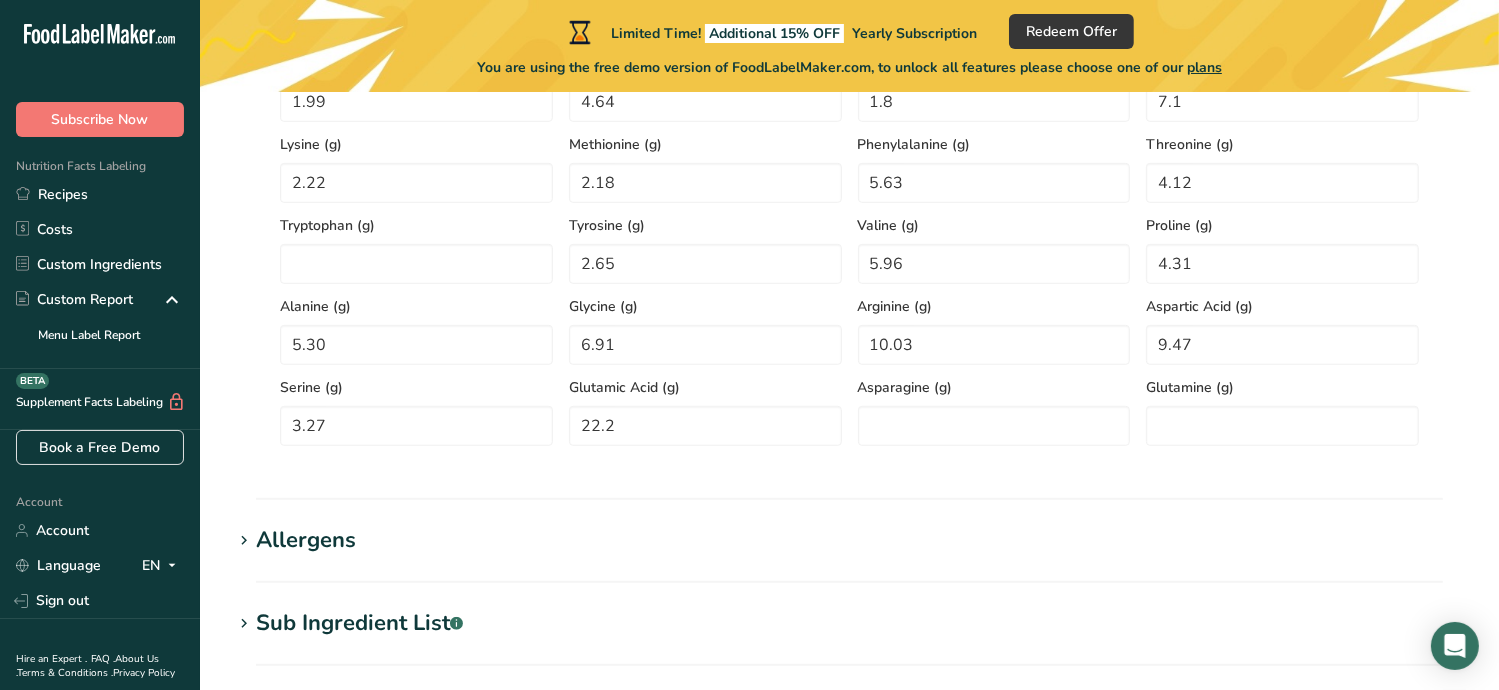click on "Allergens" at bounding box center (306, 540) 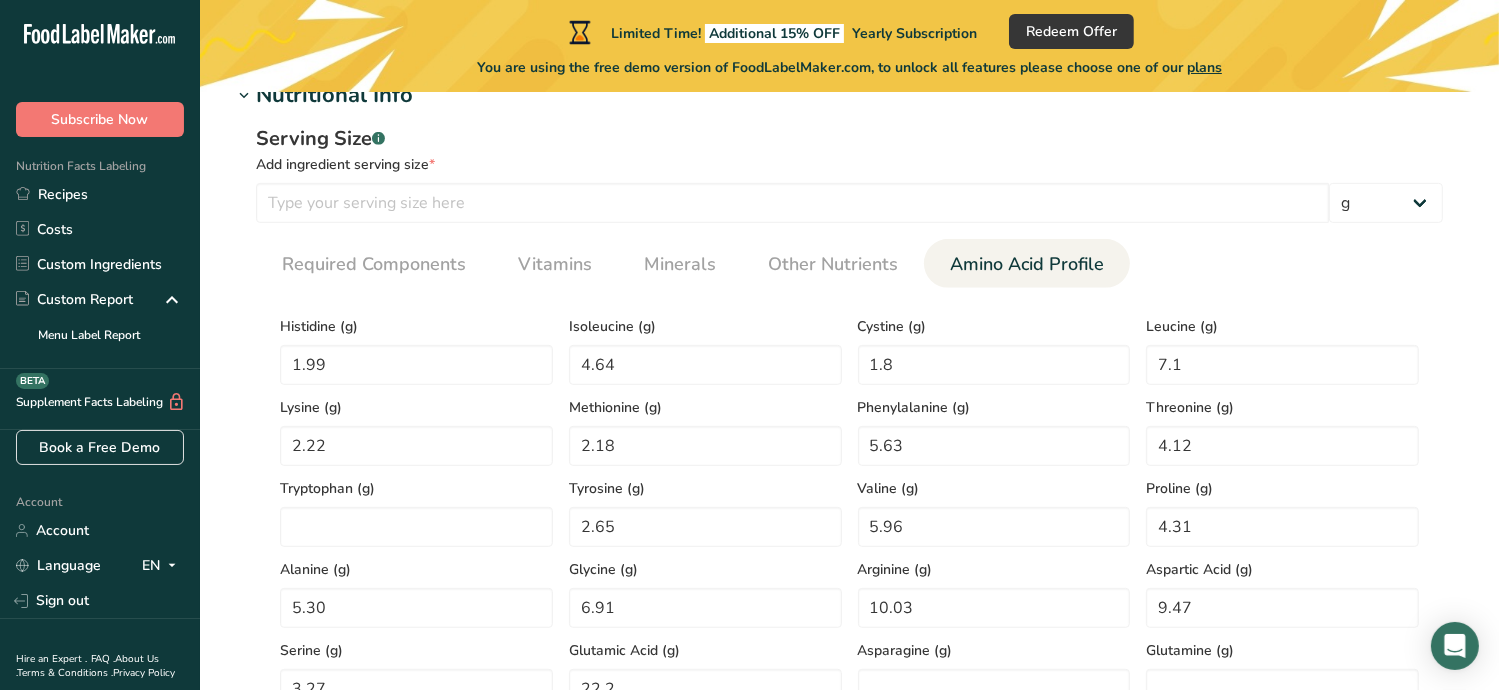 scroll, scrollTop: 800, scrollLeft: 0, axis: vertical 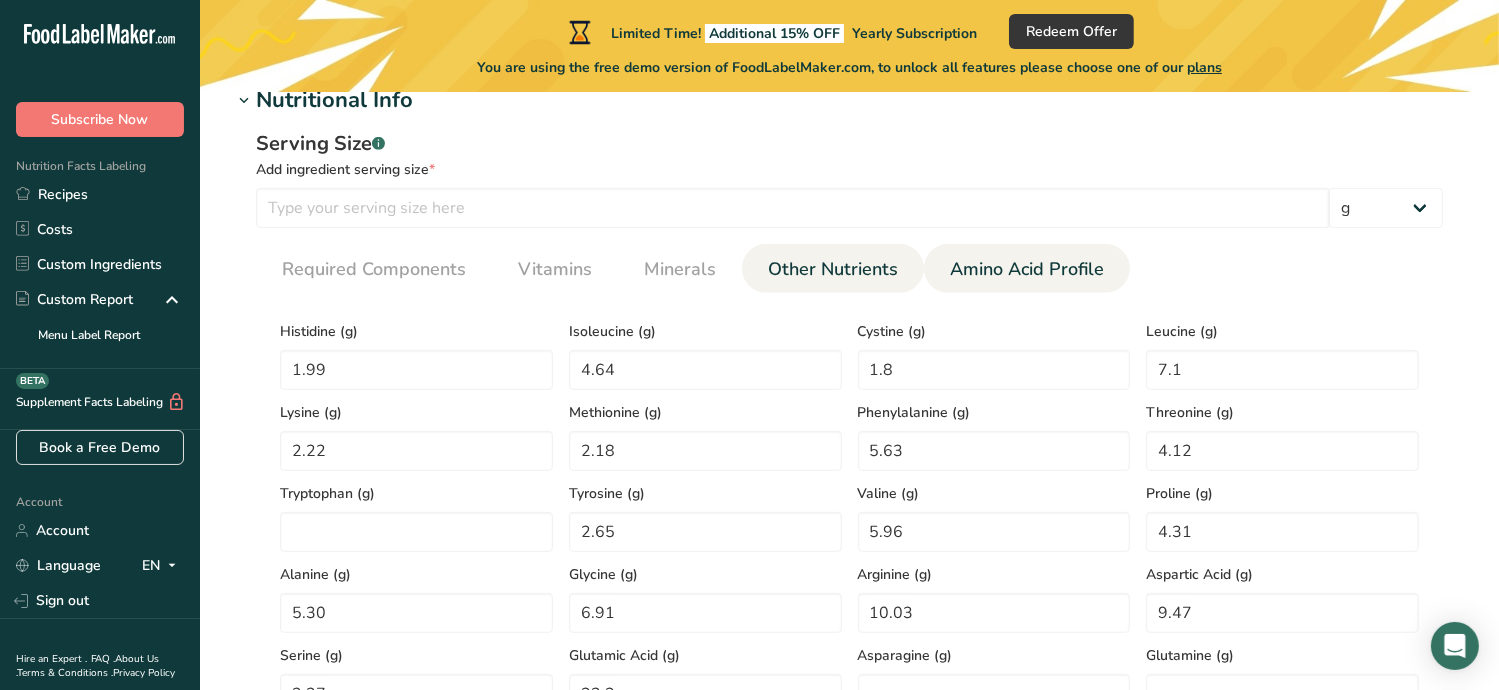 click on "Other Nutrients" at bounding box center [833, 269] 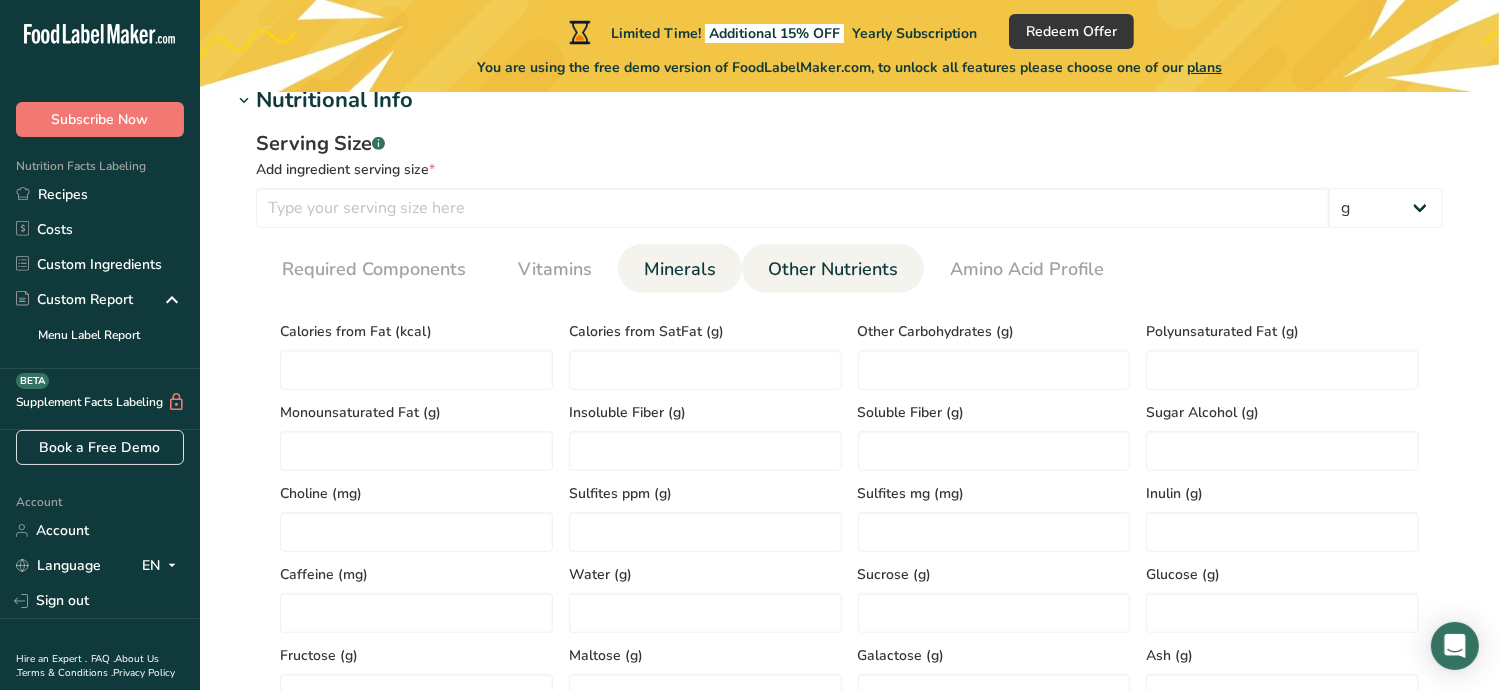click on "Minerals" at bounding box center [680, 269] 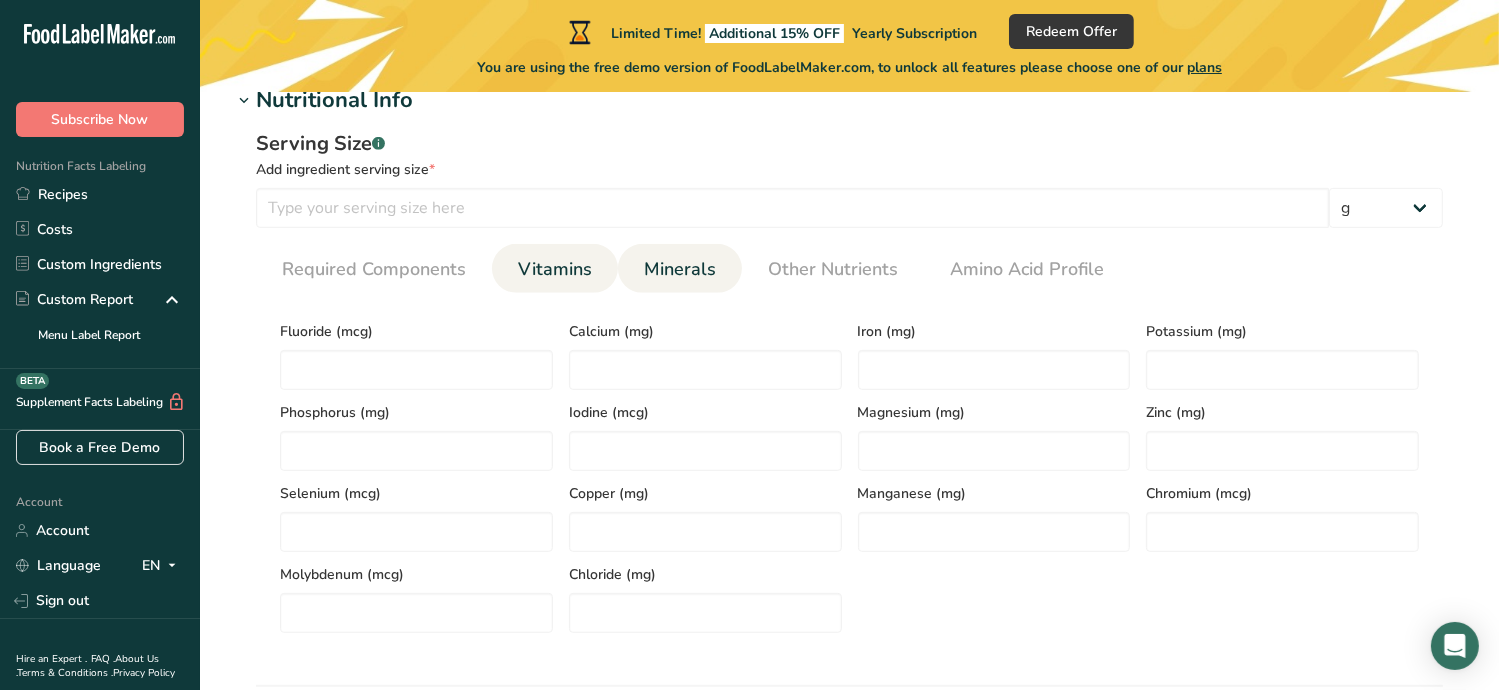 click on "Vitamins" at bounding box center [555, 269] 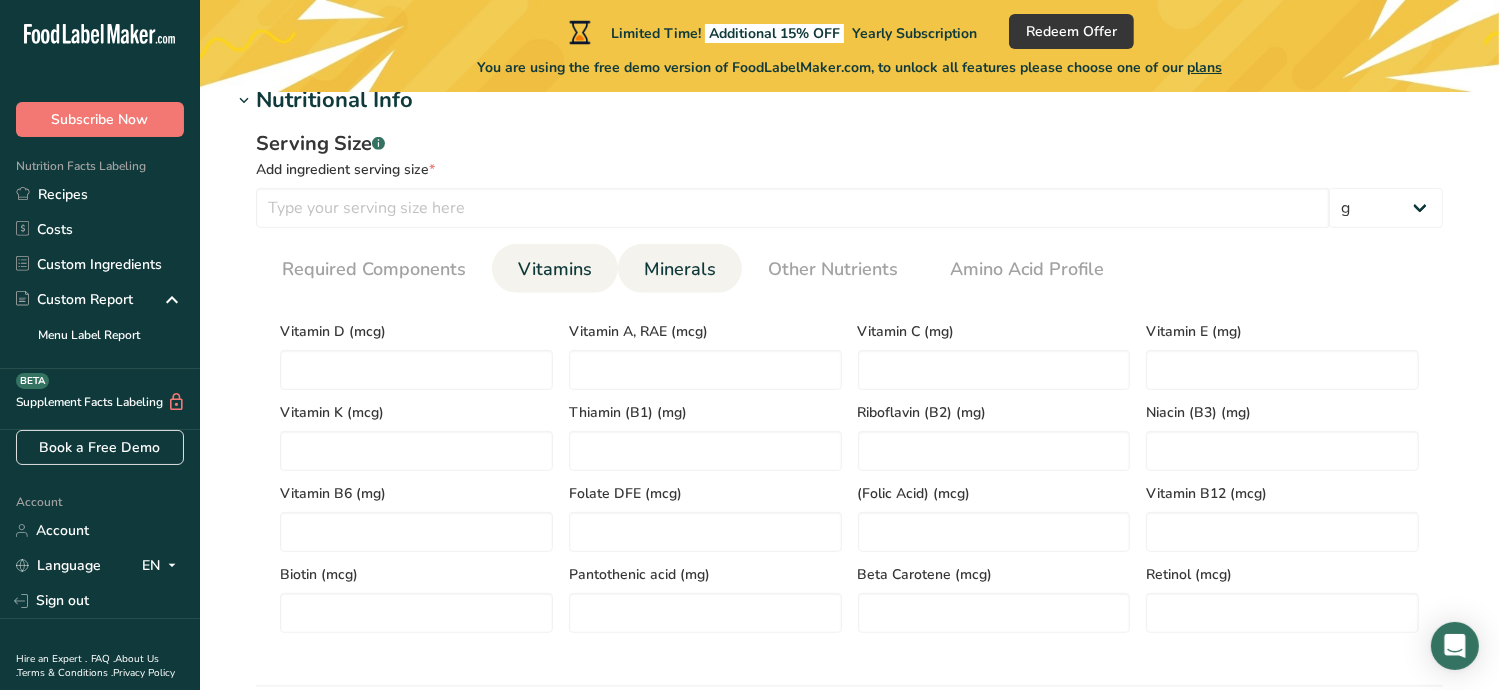 click on "Minerals" at bounding box center [680, 269] 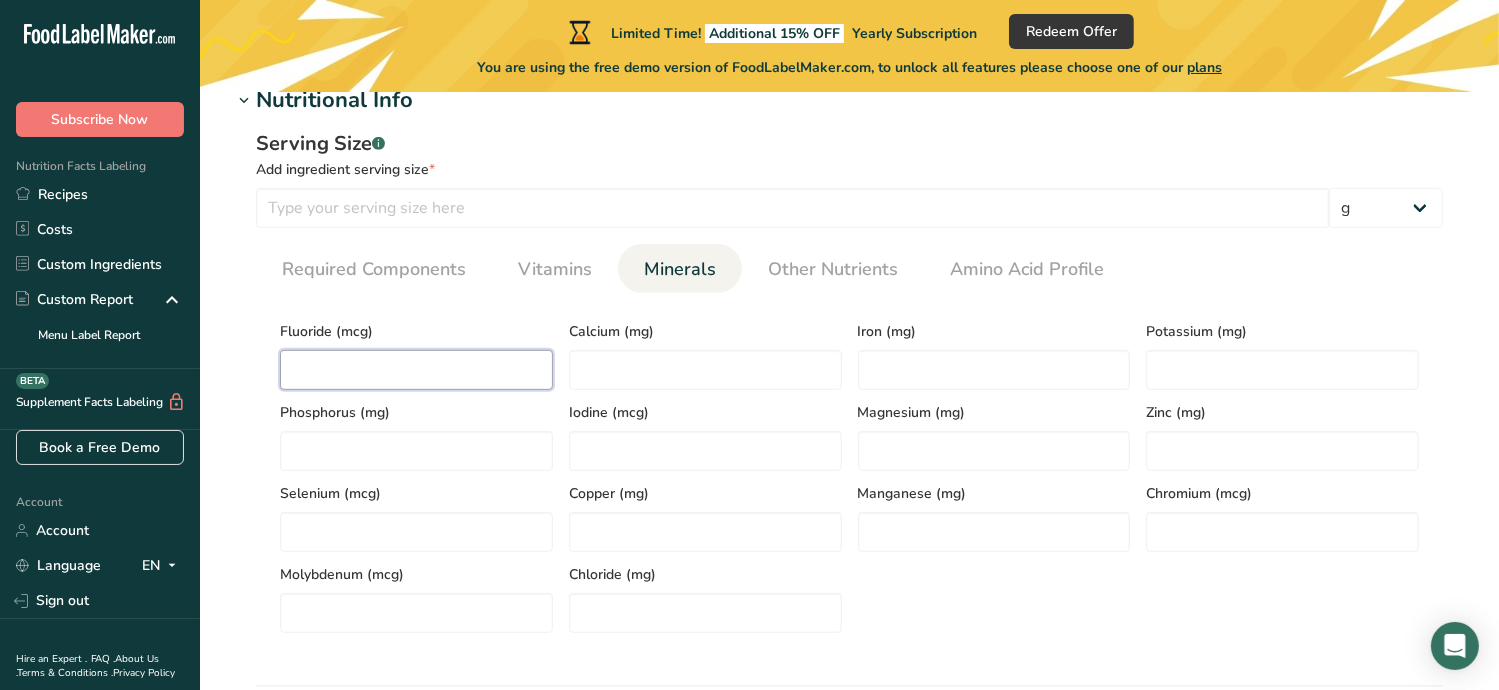 click at bounding box center (416, 370) 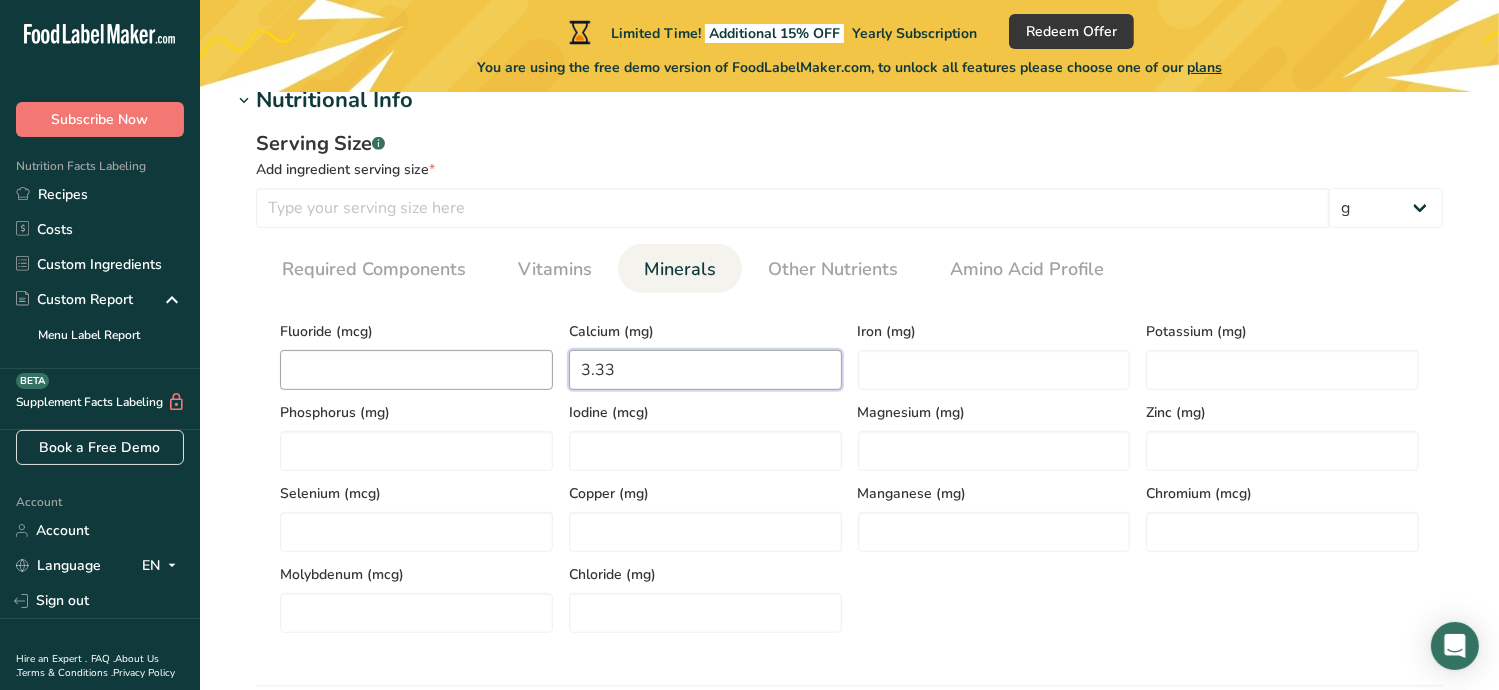 type on "3.33" 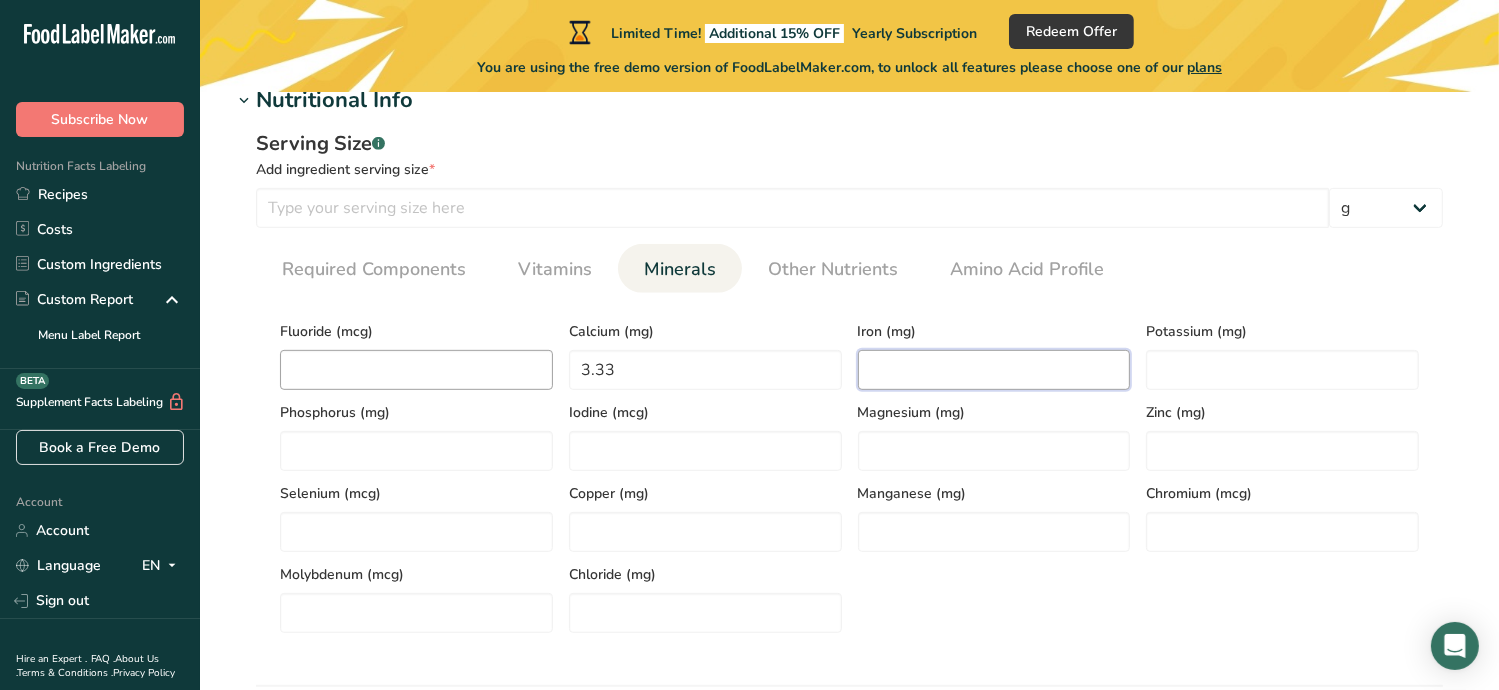 type on "0" 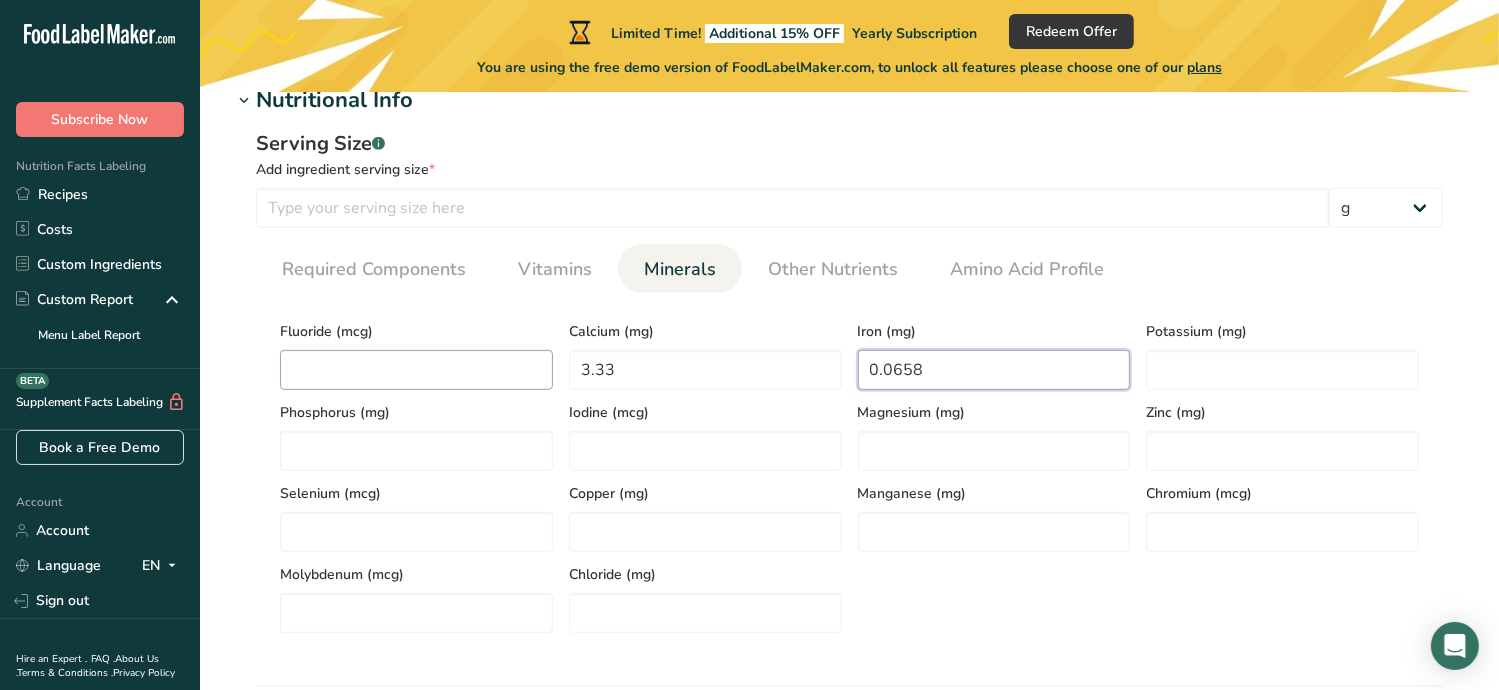 type on "0.0658" 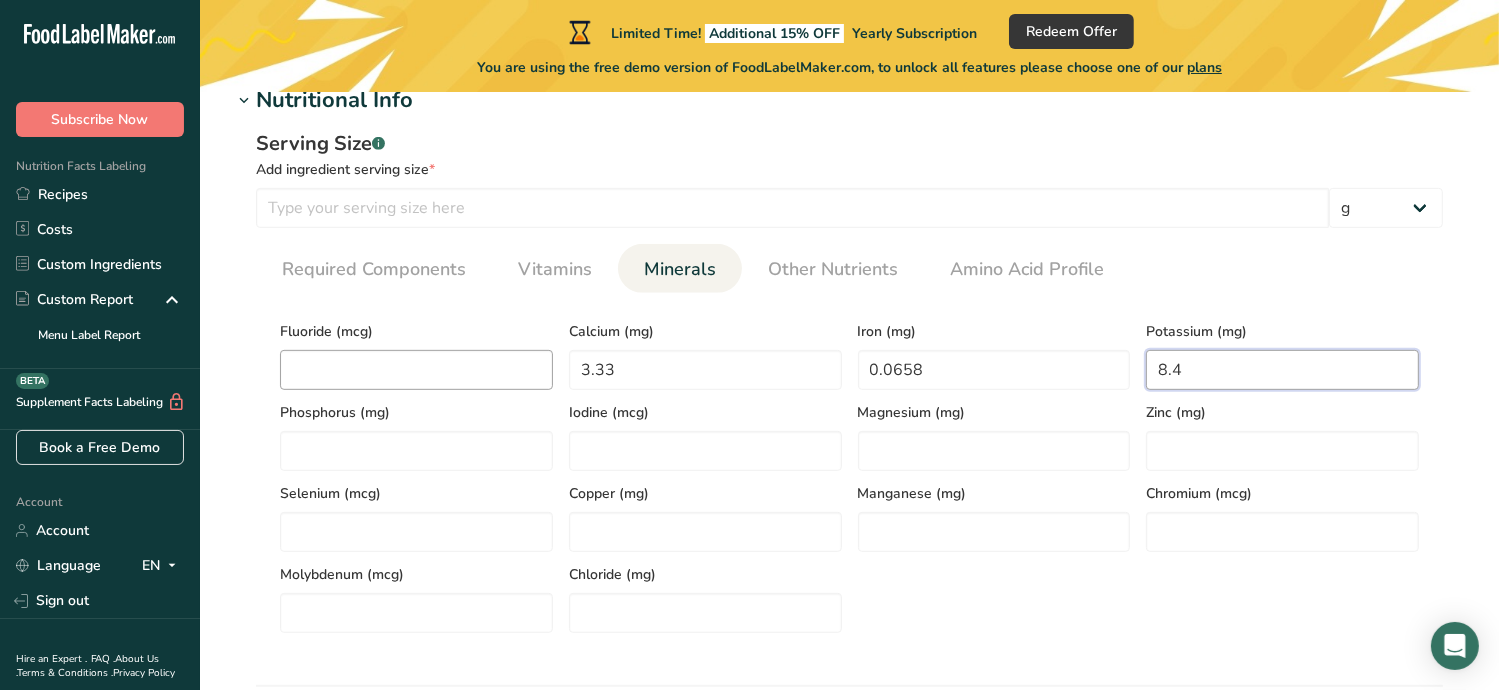 type on "8.4" 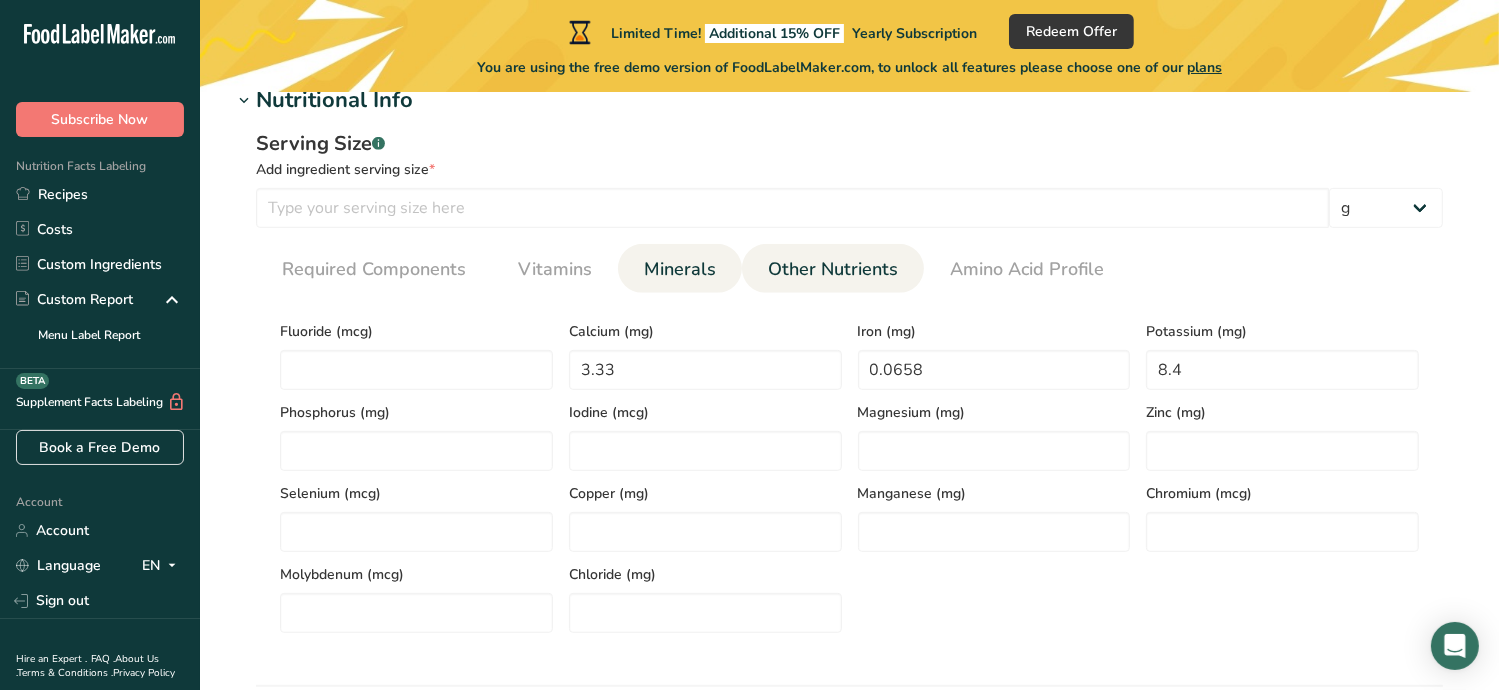 click on "Other Nutrients" at bounding box center (833, 269) 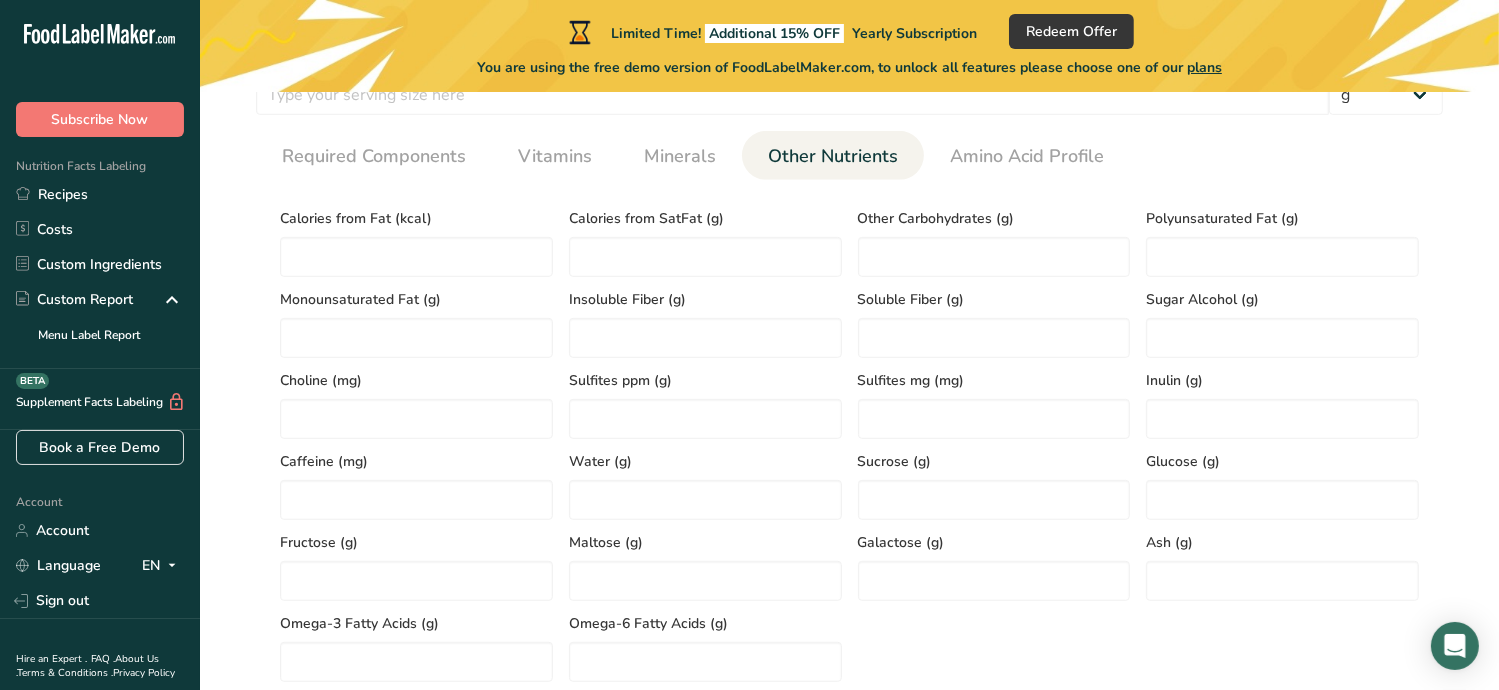 scroll, scrollTop: 1000, scrollLeft: 0, axis: vertical 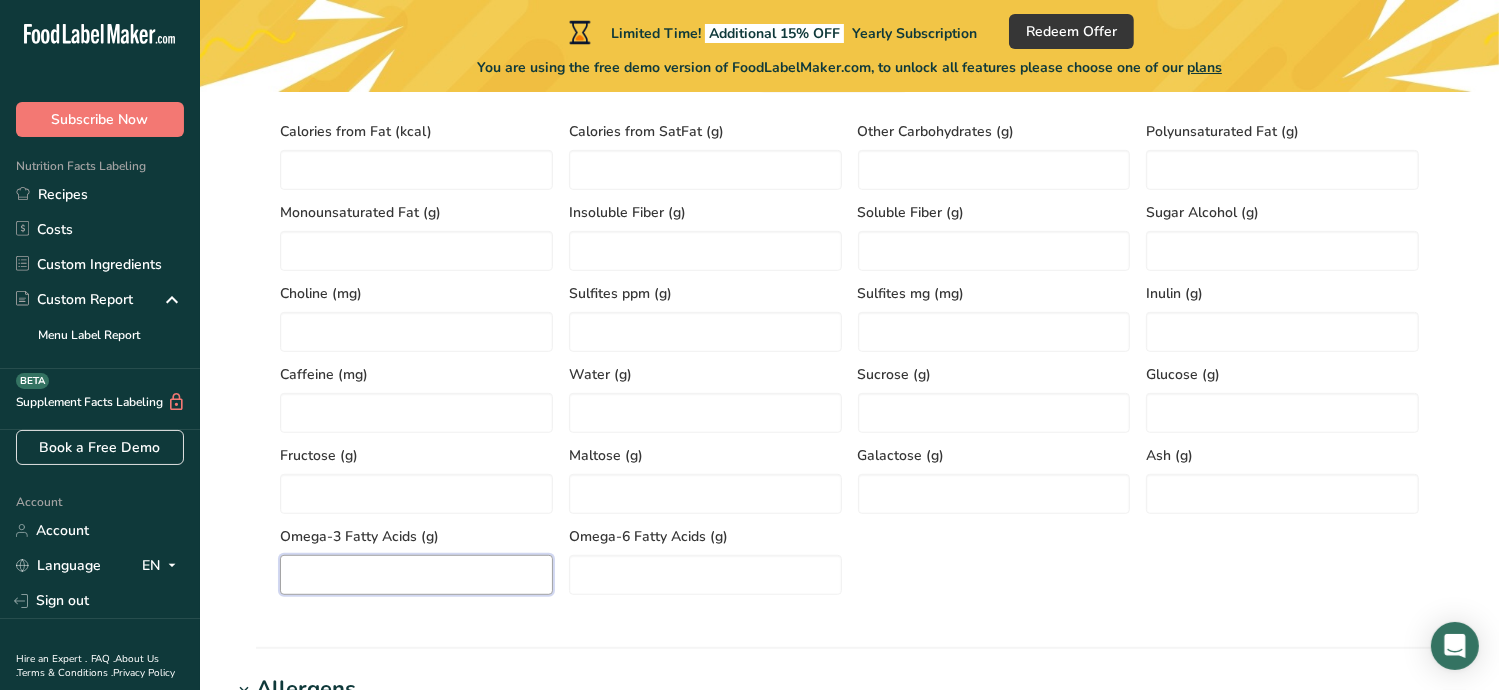 click at bounding box center (416, 575) 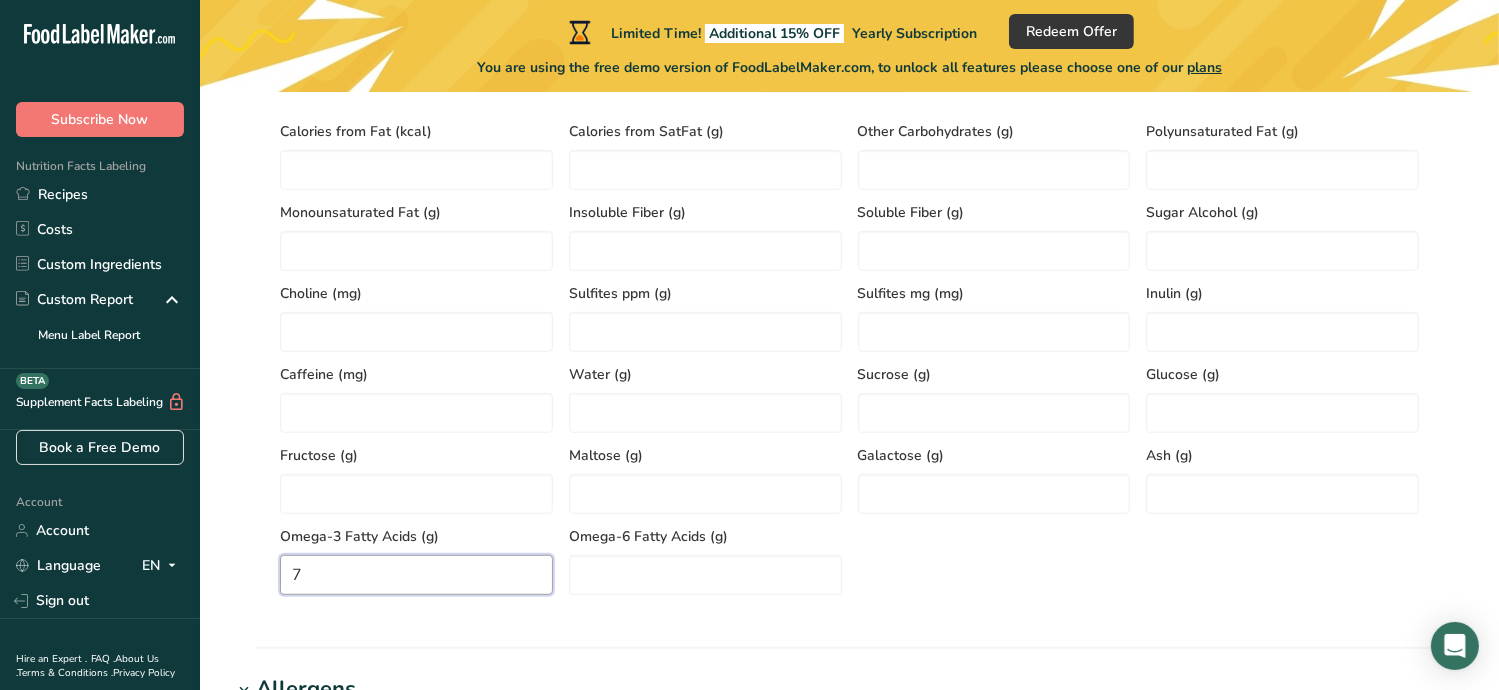 type on "7" 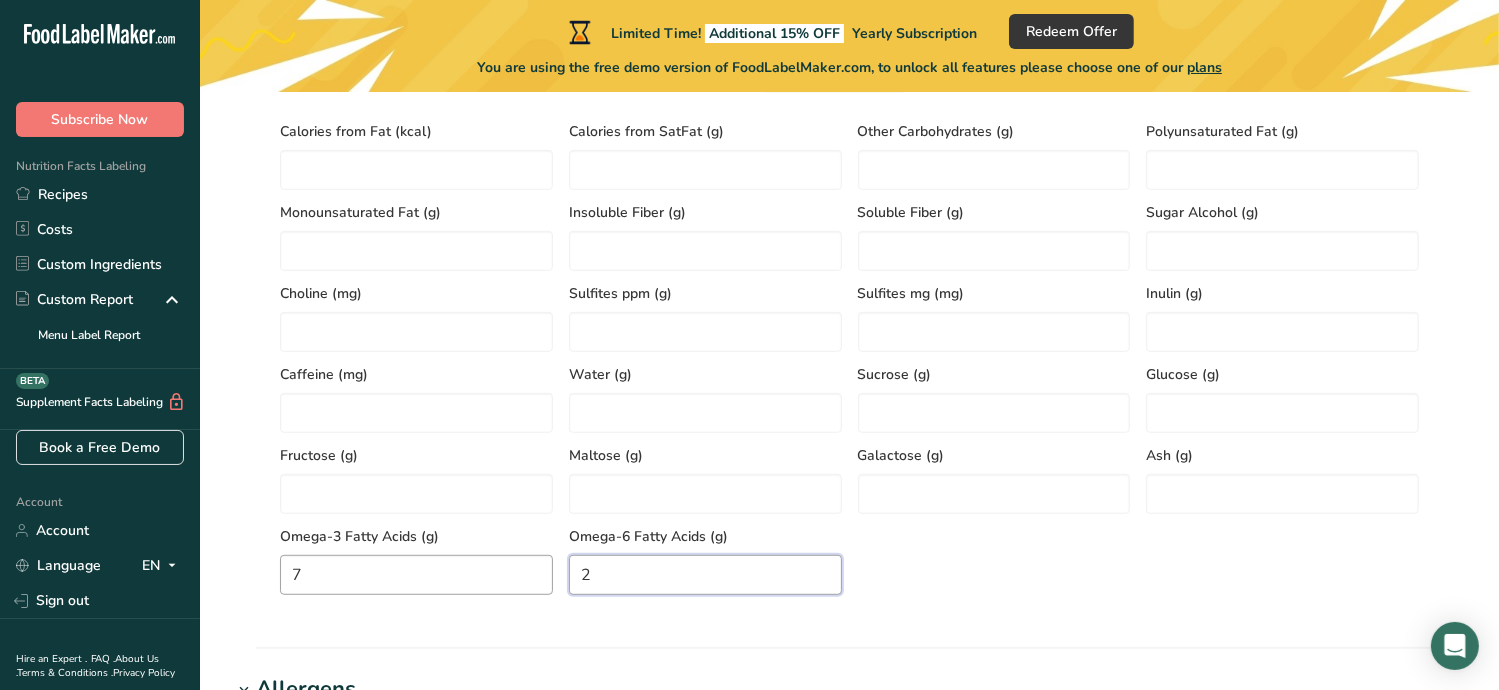 type on "2" 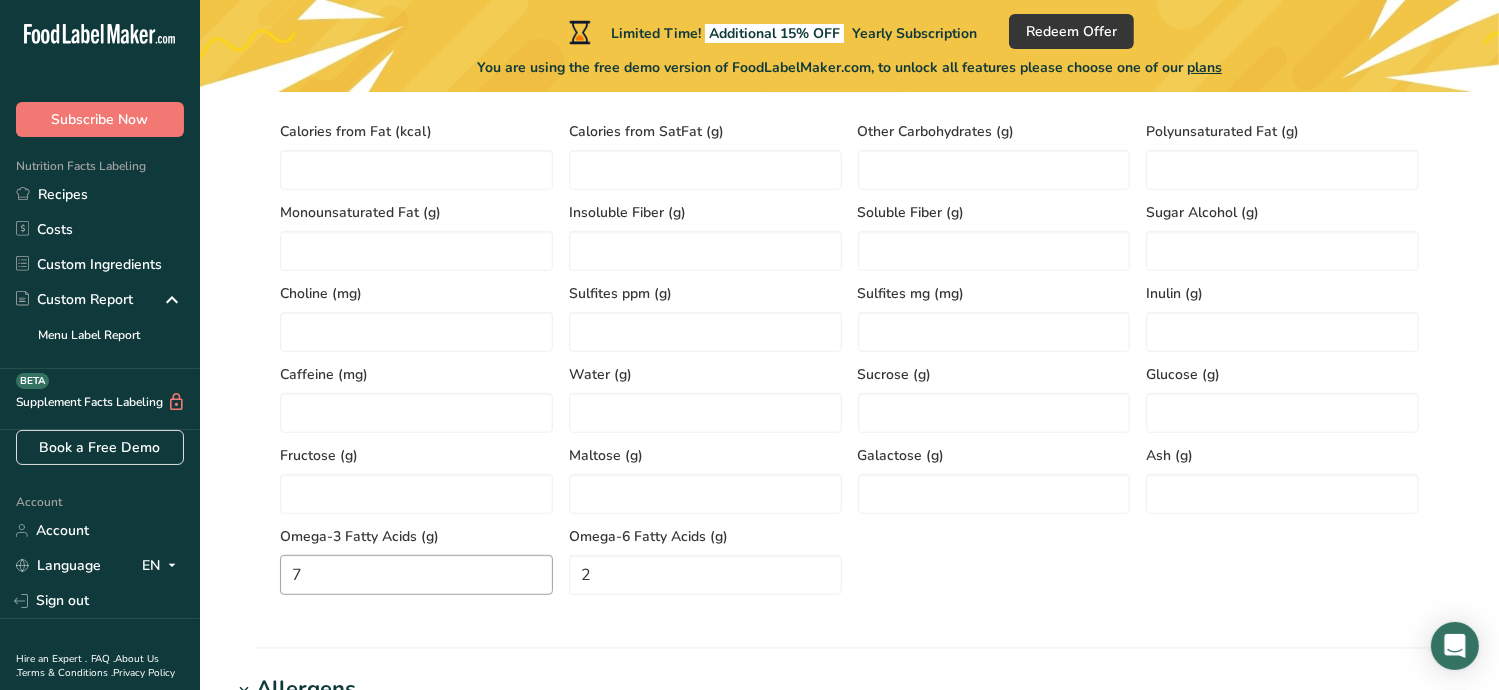 scroll, scrollTop: 1424, scrollLeft: 0, axis: vertical 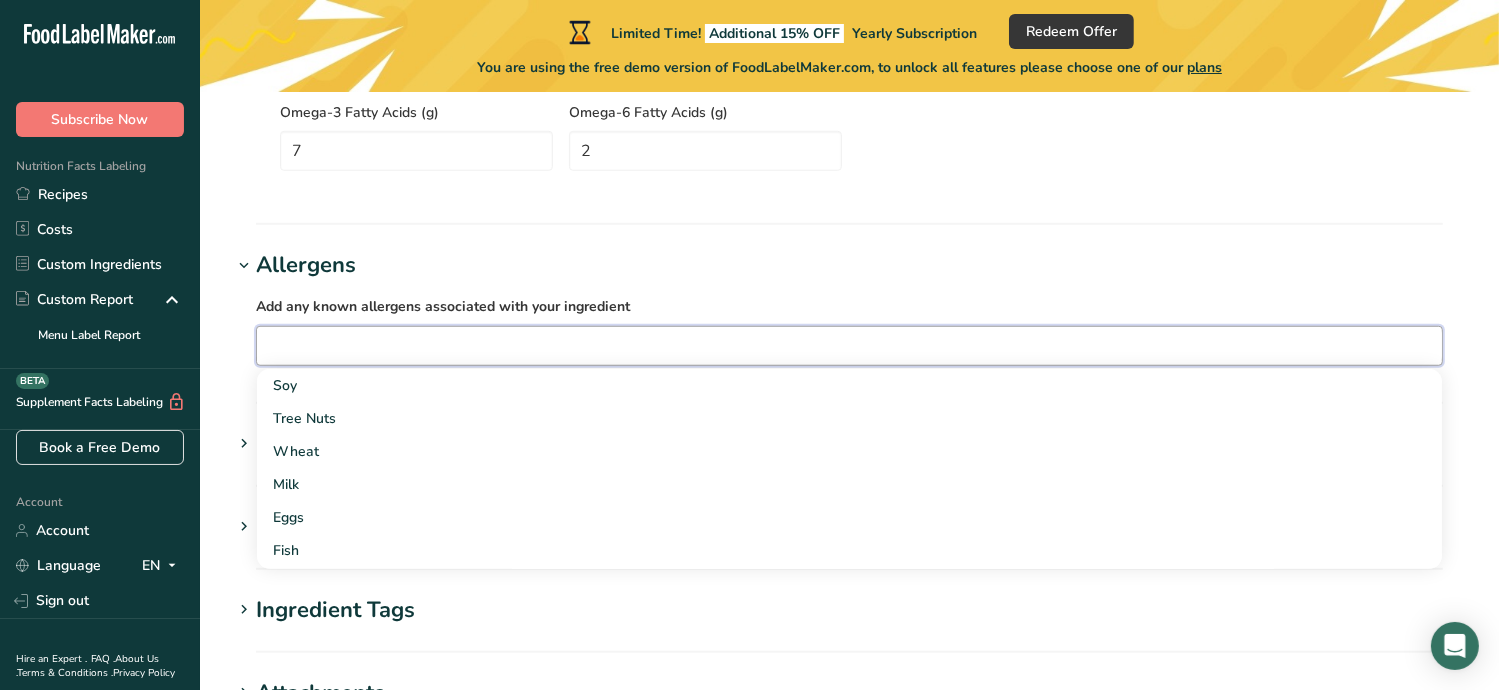 click on "Serving Size
.a-a{fill:#347362;}.b-a{fill:#fff;}
Add ingredient serving size *
g
kg
mg
mcg
lb
oz
l
mL
fl oz
tbsp
tsp
cup
qt
gallon
Required Components Vitamins Minerals Other Nutrients Amino Acid Profile
Calories
(kcal) *     395
Energy KJ
(kj) *     1652.7
Total Fat
(g) *     10.7
Saturated Fat
(g) *" at bounding box center (849, -154) 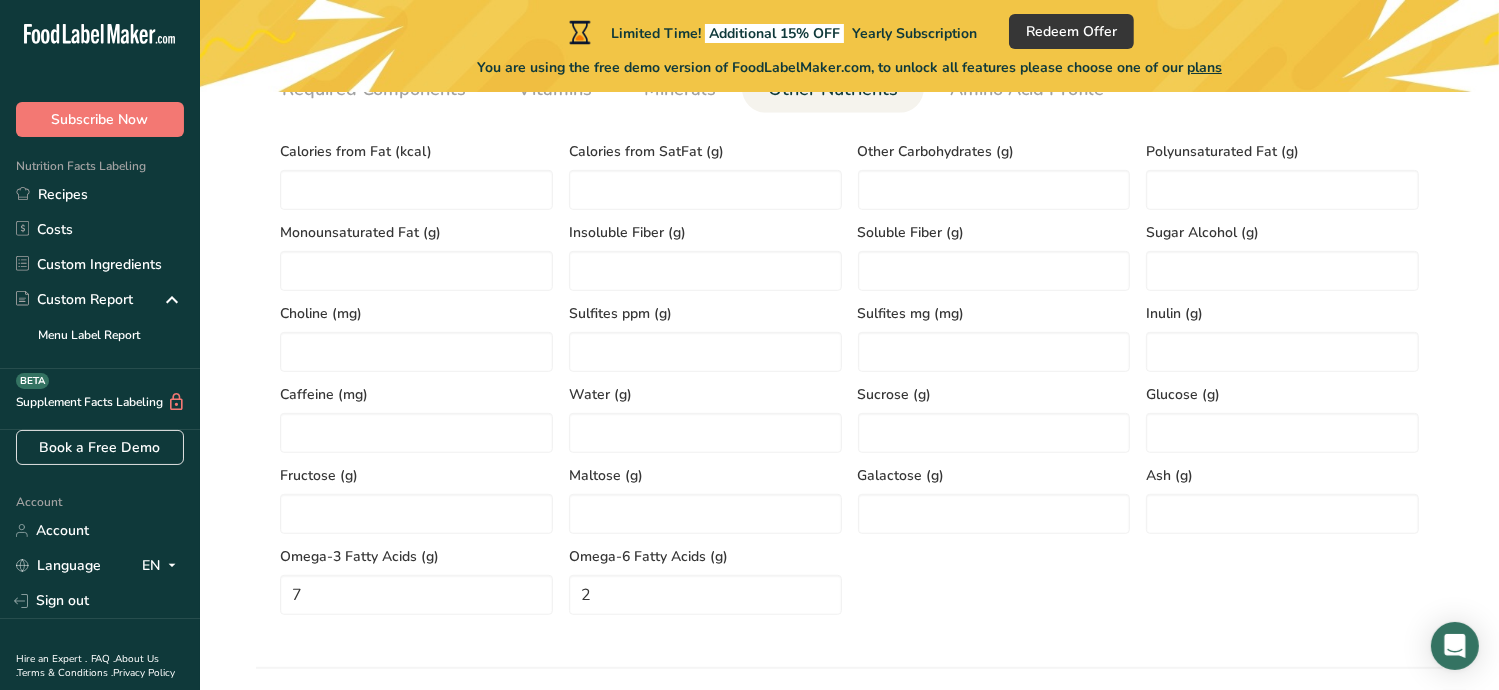 scroll, scrollTop: 924, scrollLeft: 0, axis: vertical 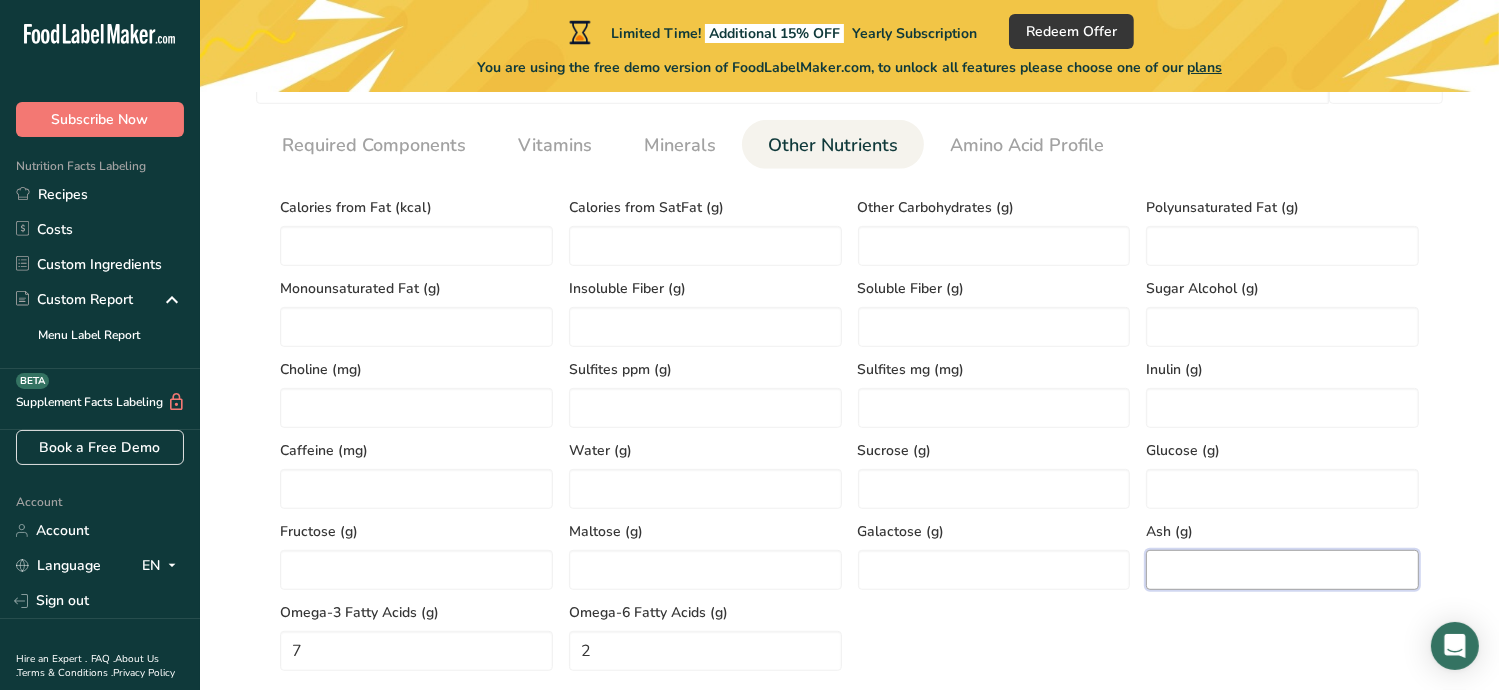 click at bounding box center [1282, 570] 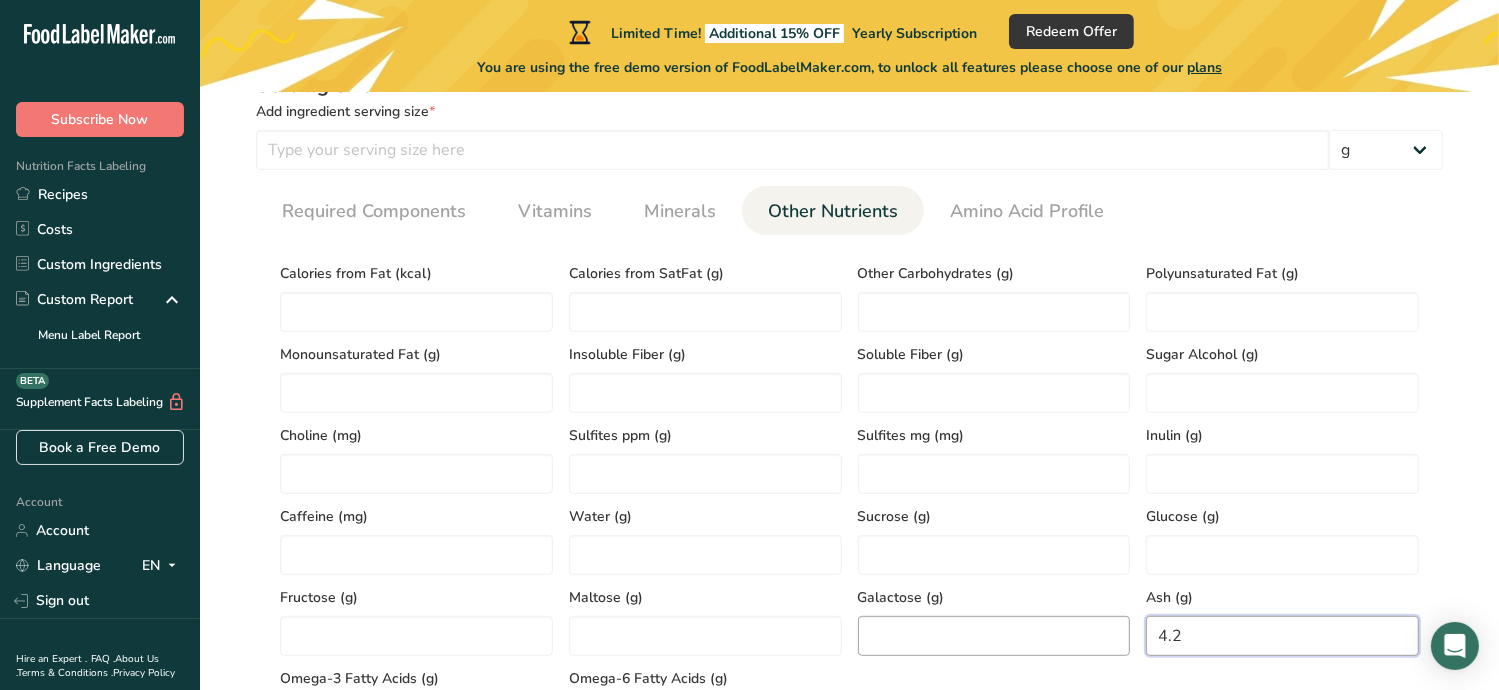 scroll, scrollTop: 824, scrollLeft: 0, axis: vertical 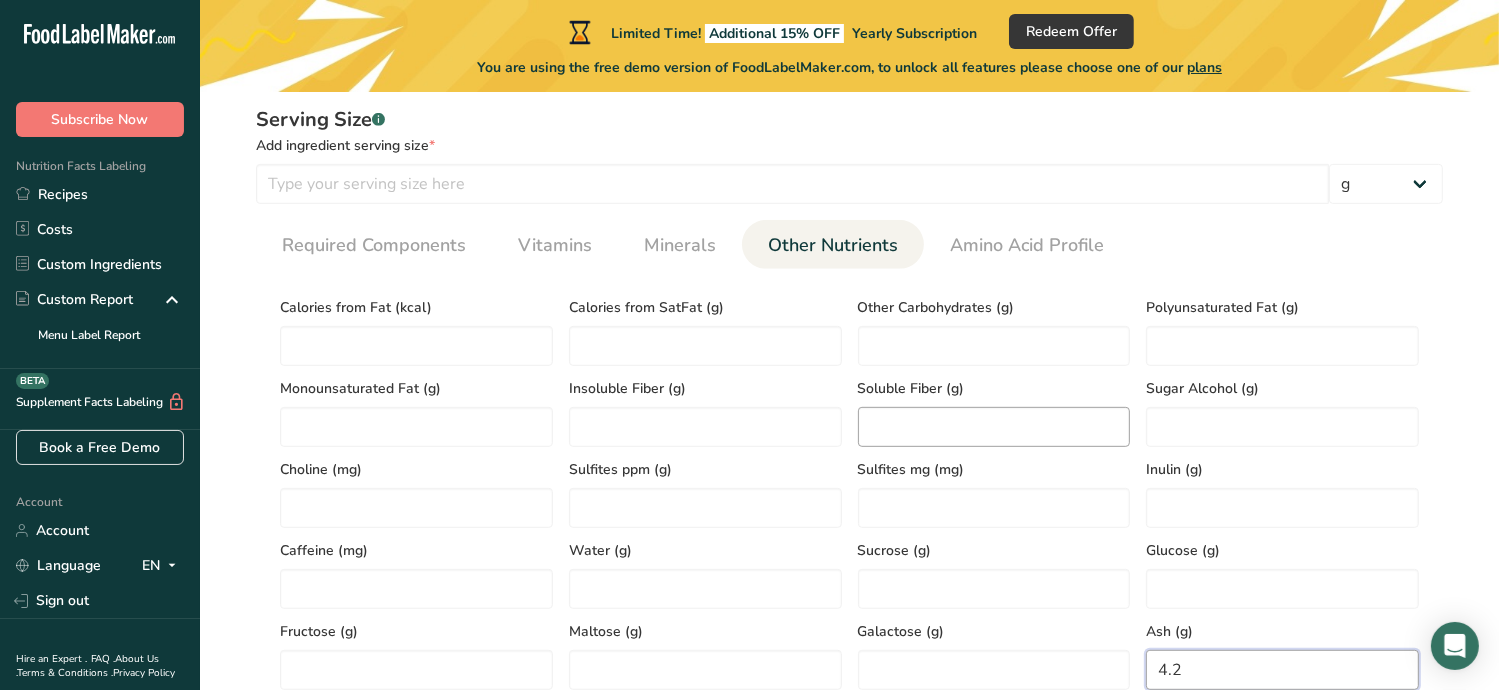 type on "4.2" 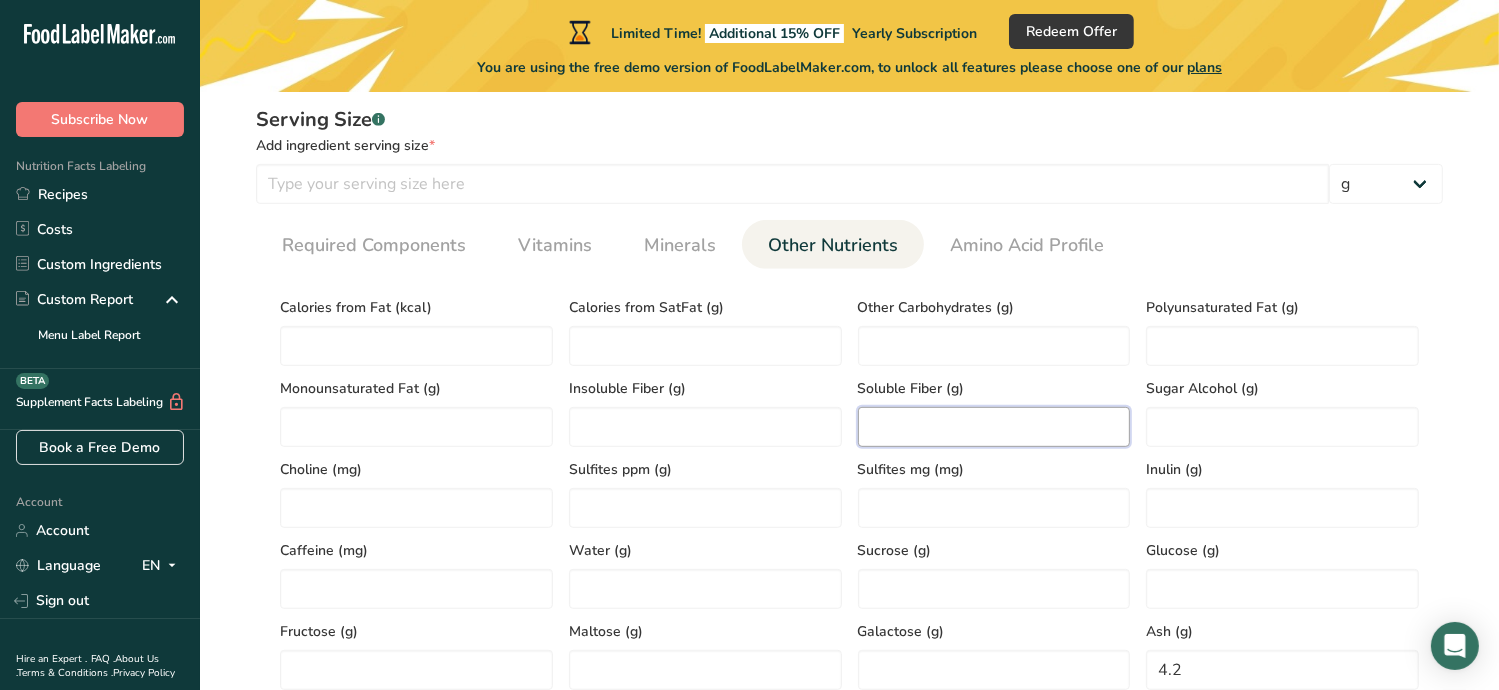 click at bounding box center (994, 427) 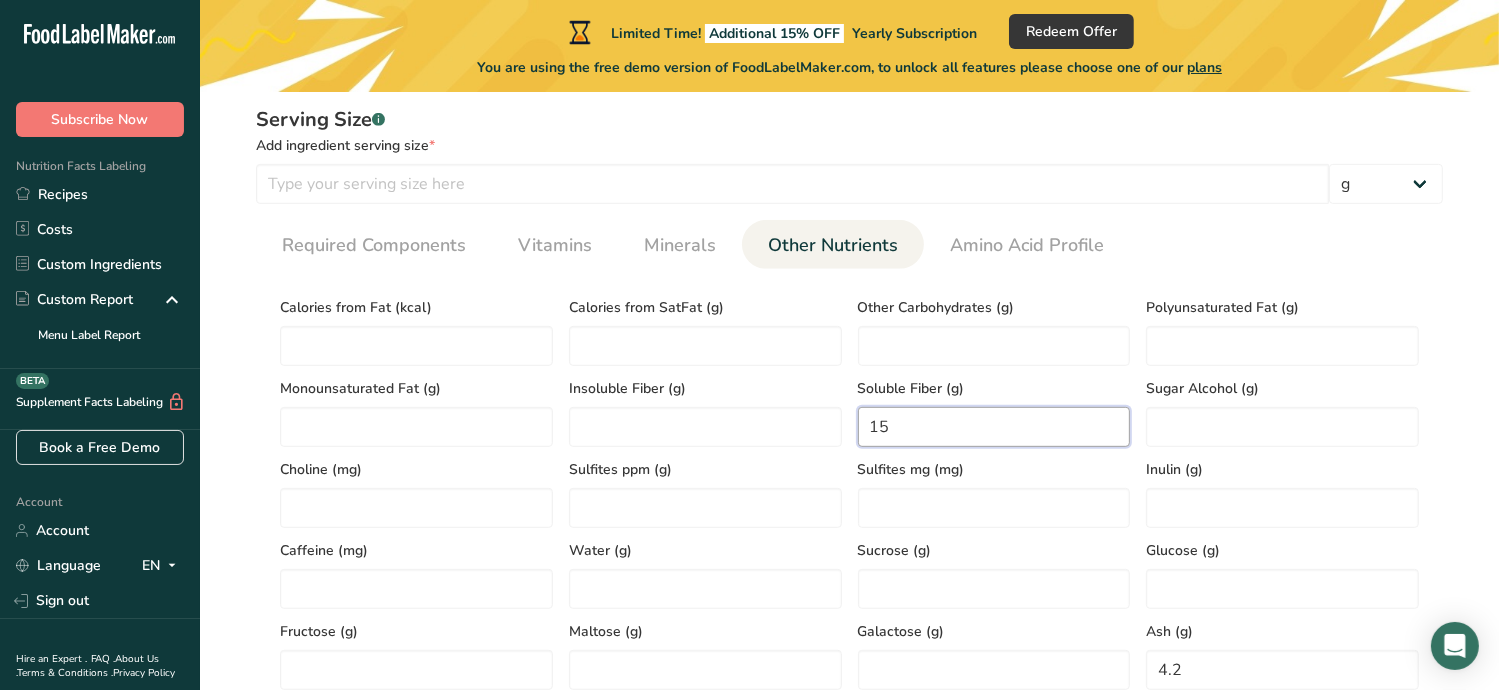 type on "15" 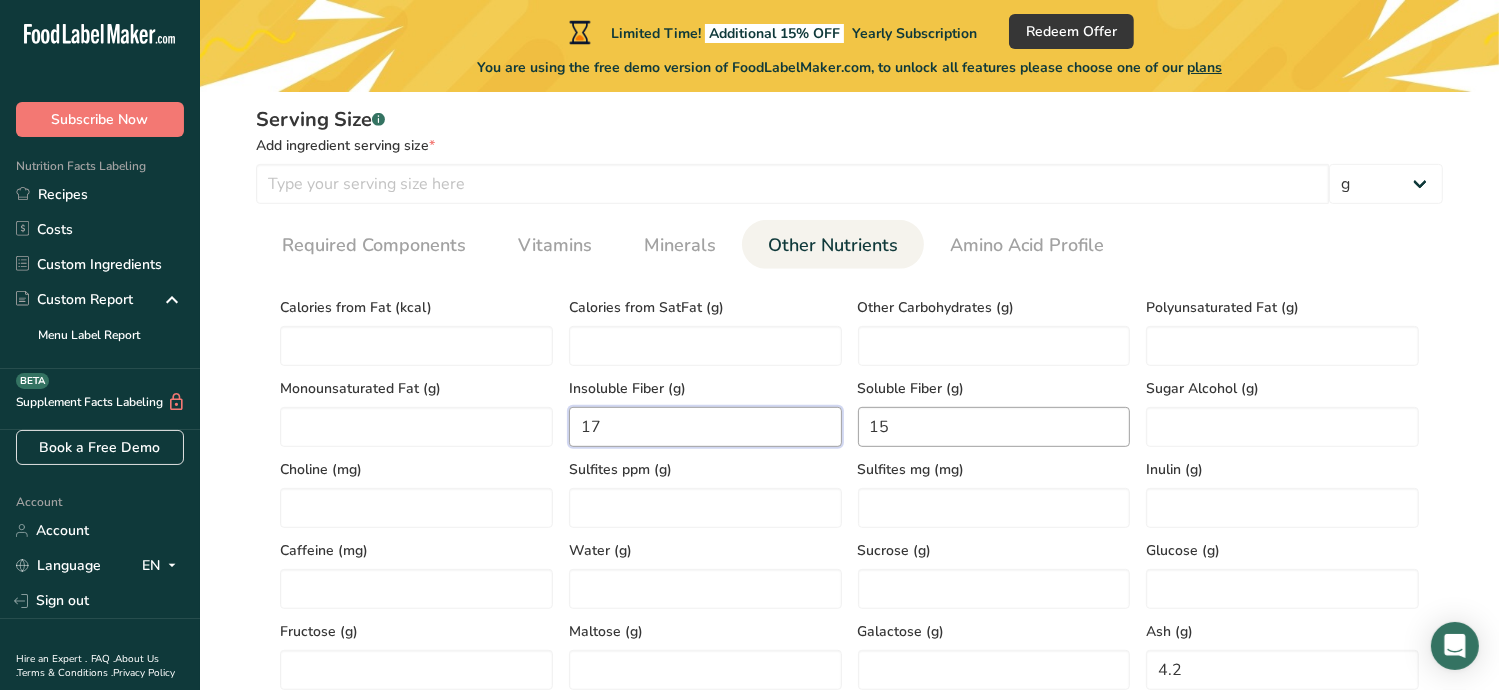 type on "17" 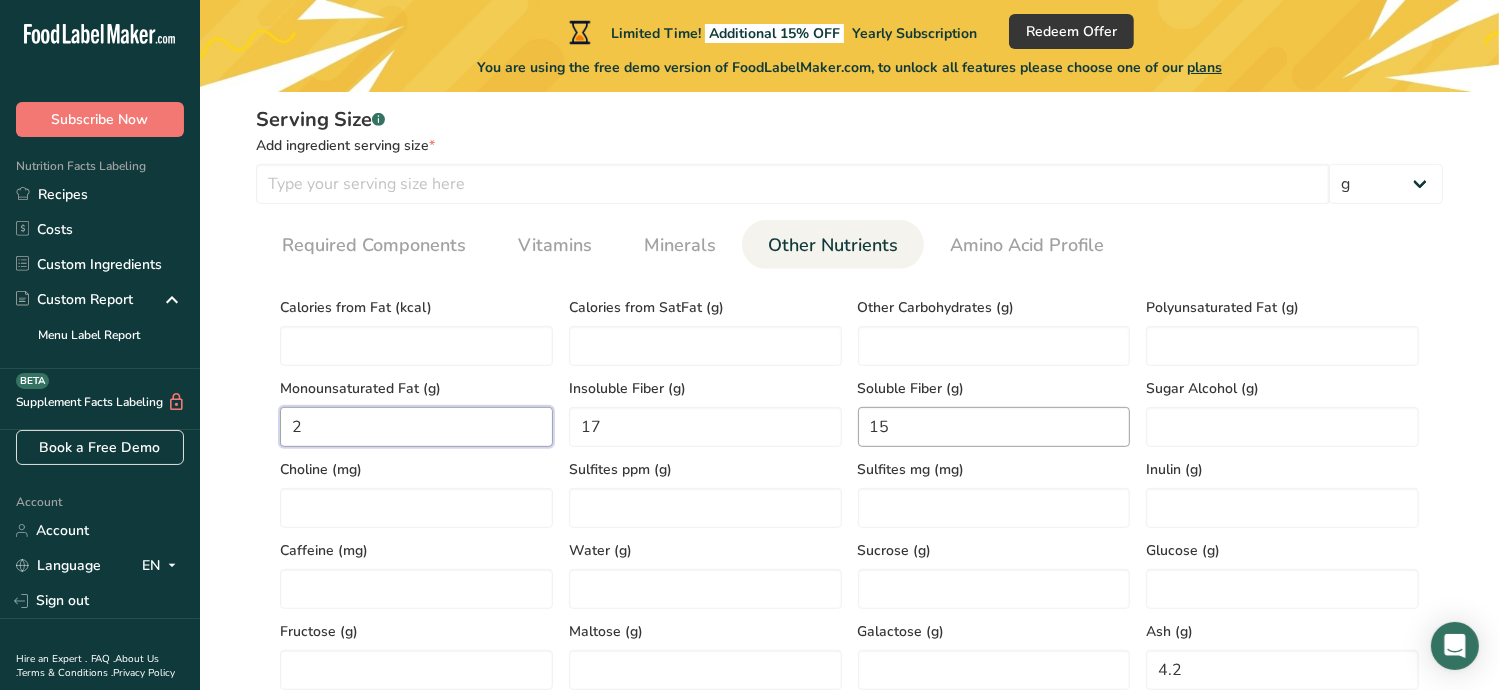 type on "2" 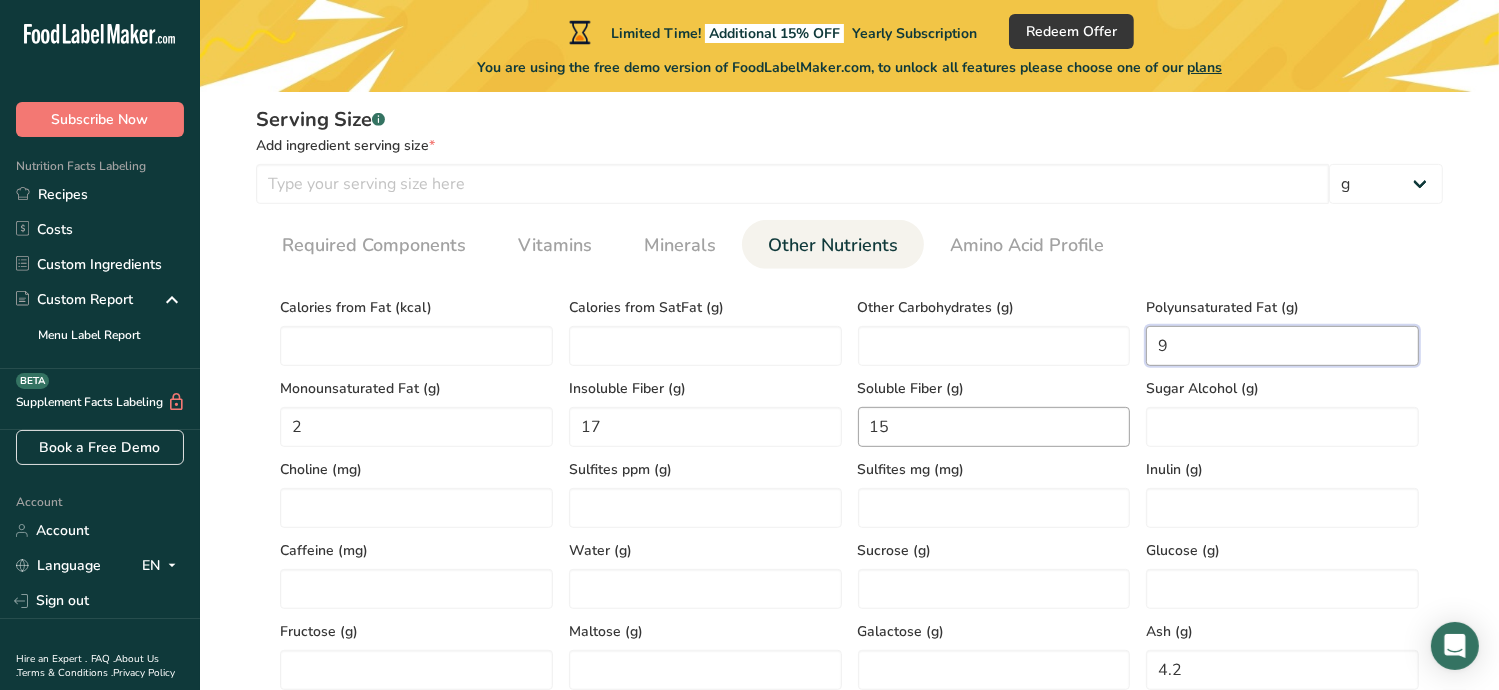 type on "9" 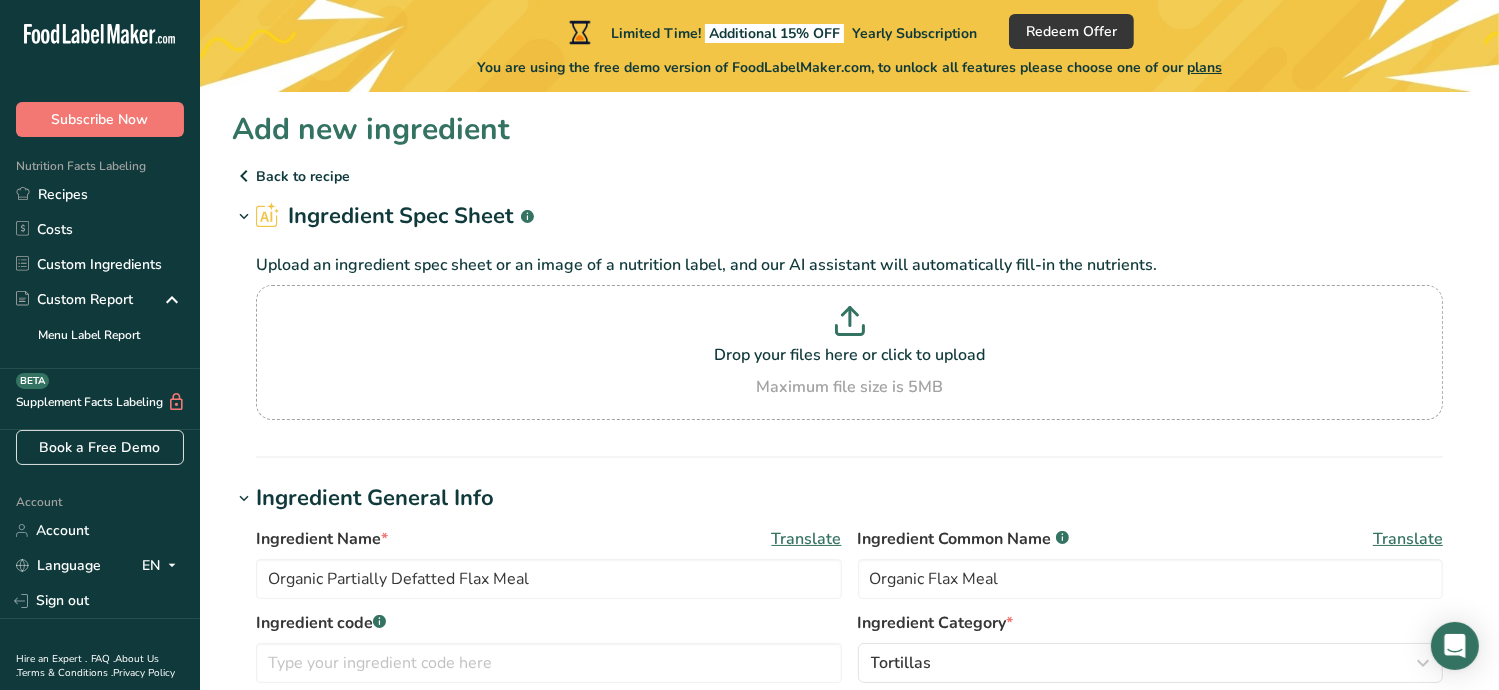 scroll, scrollTop: 0, scrollLeft: 0, axis: both 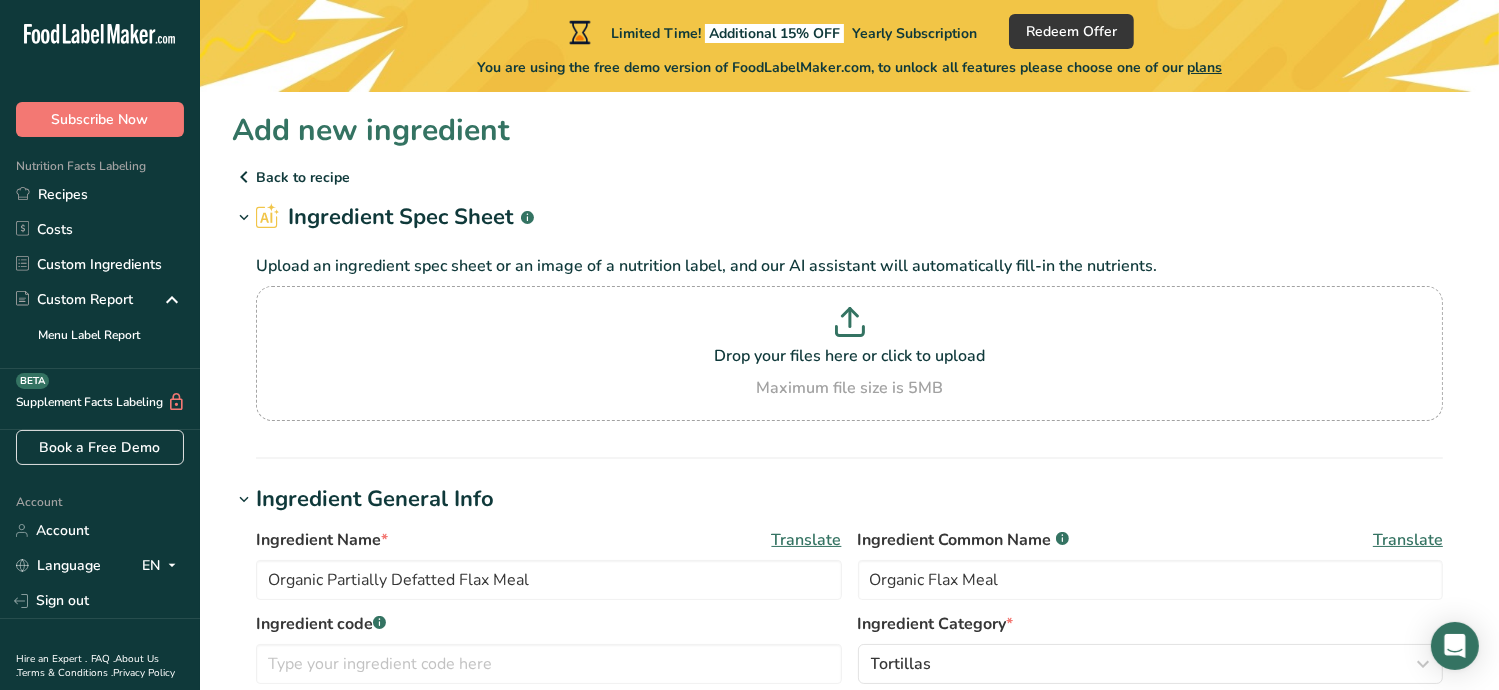 click on "Back to recipe" at bounding box center (849, 177) 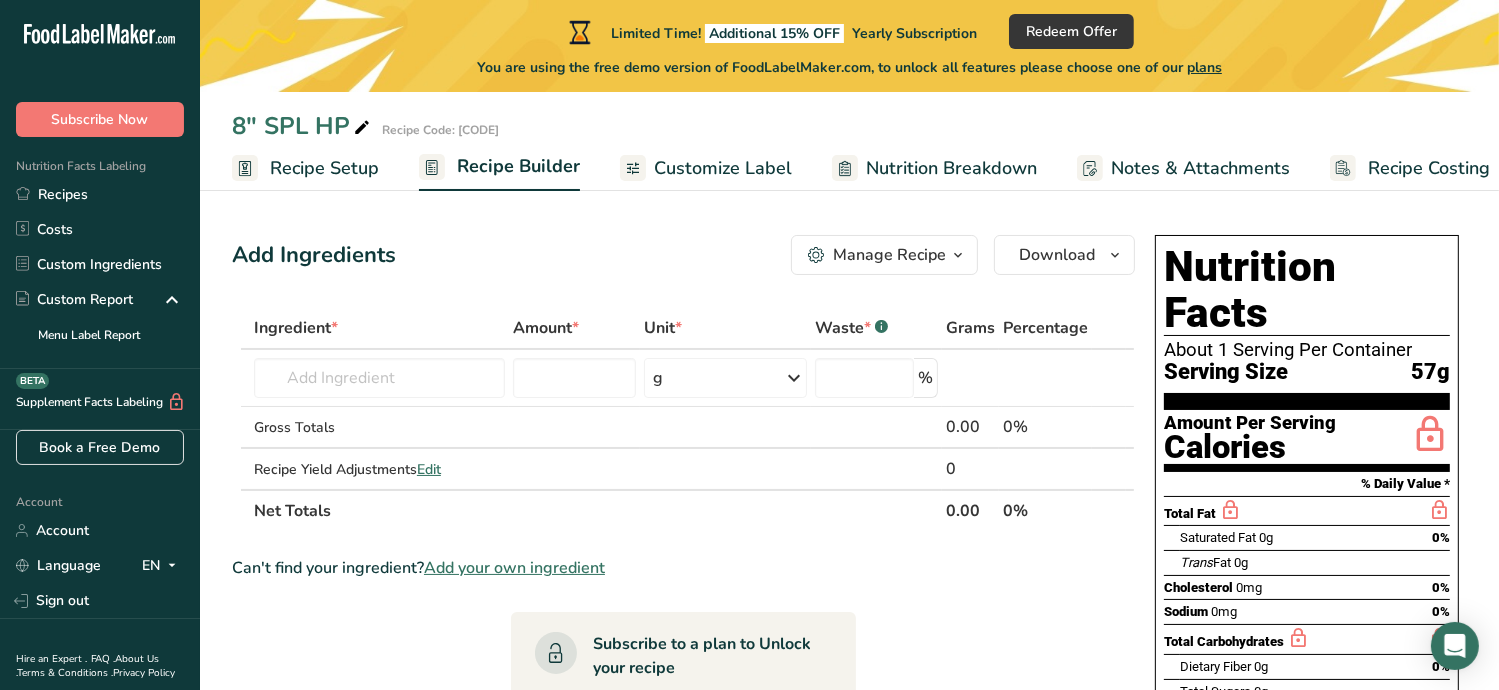 scroll, scrollTop: 0, scrollLeft: 0, axis: both 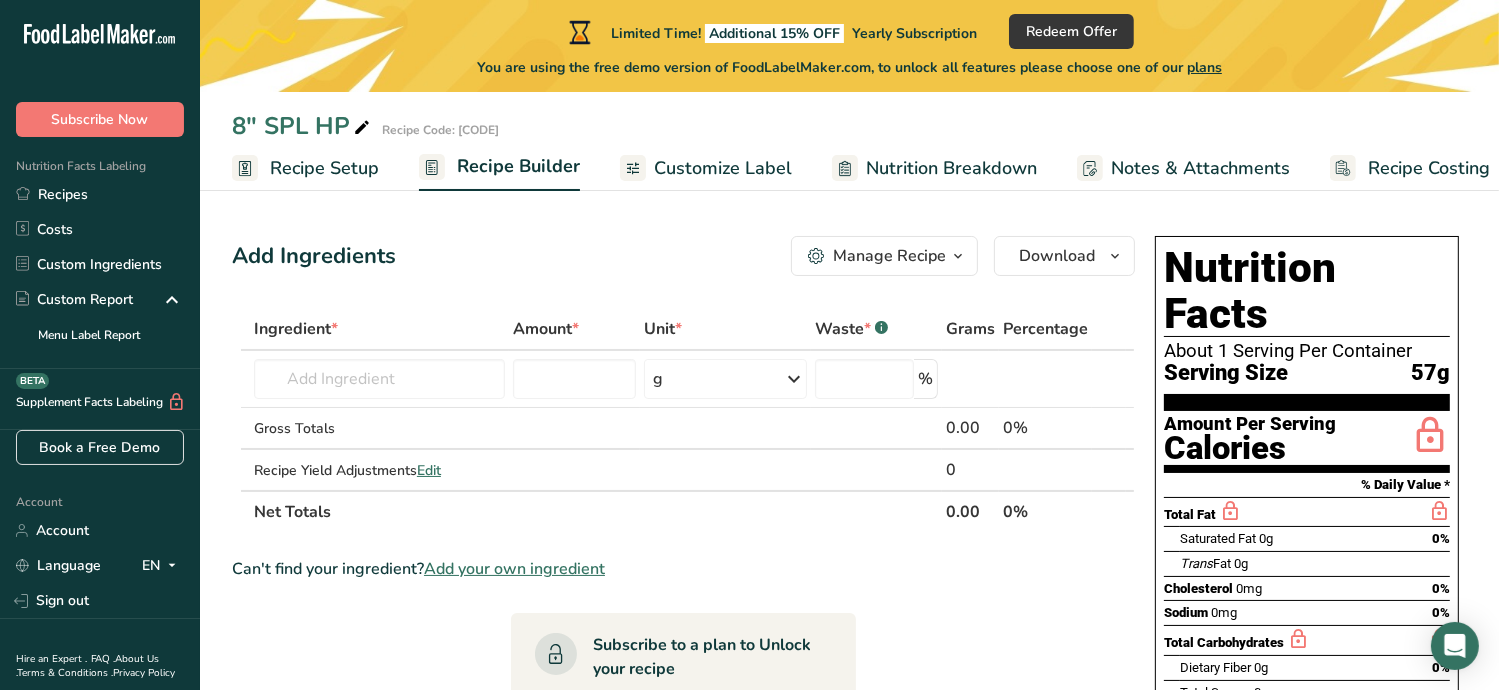 click on "Recipe Setup" at bounding box center [324, 168] 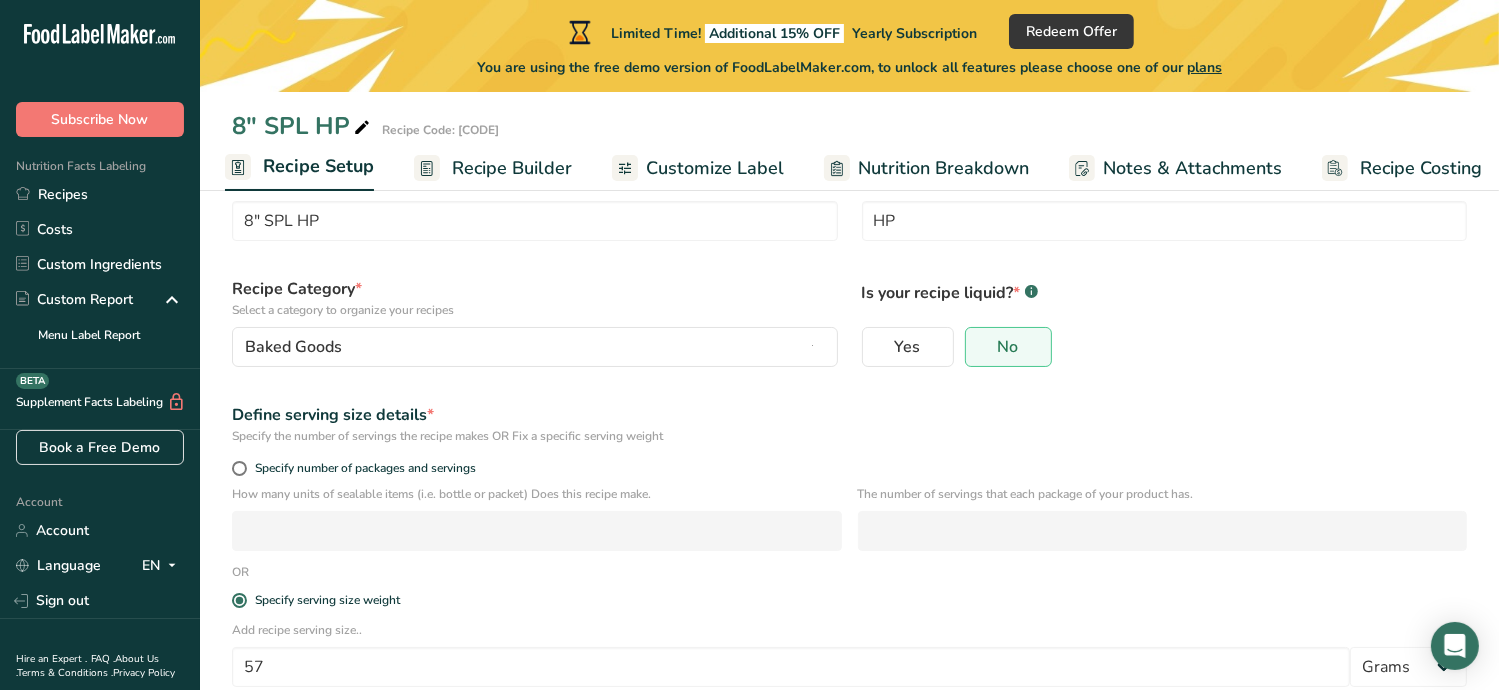 scroll, scrollTop: 192, scrollLeft: 0, axis: vertical 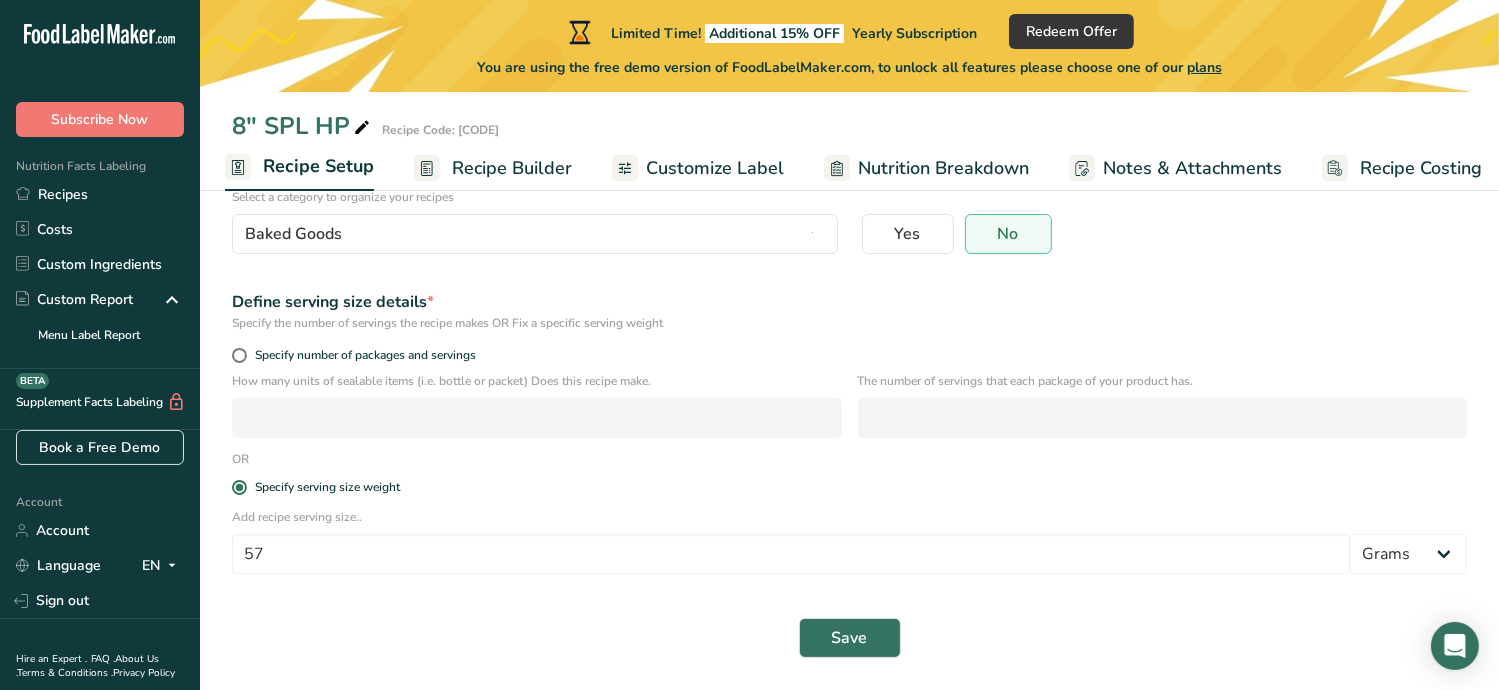 click on "Recipe Builder" at bounding box center (512, 168) 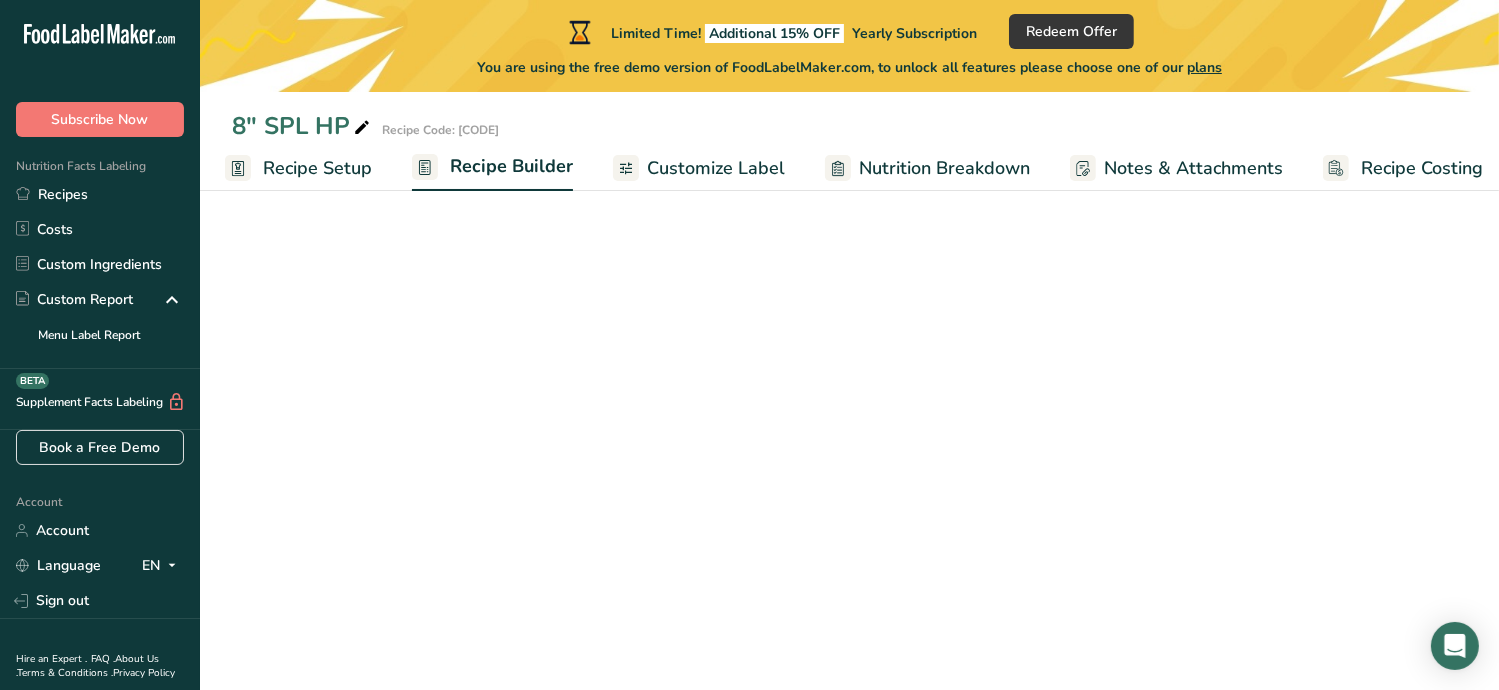 scroll, scrollTop: 0, scrollLeft: 22, axis: horizontal 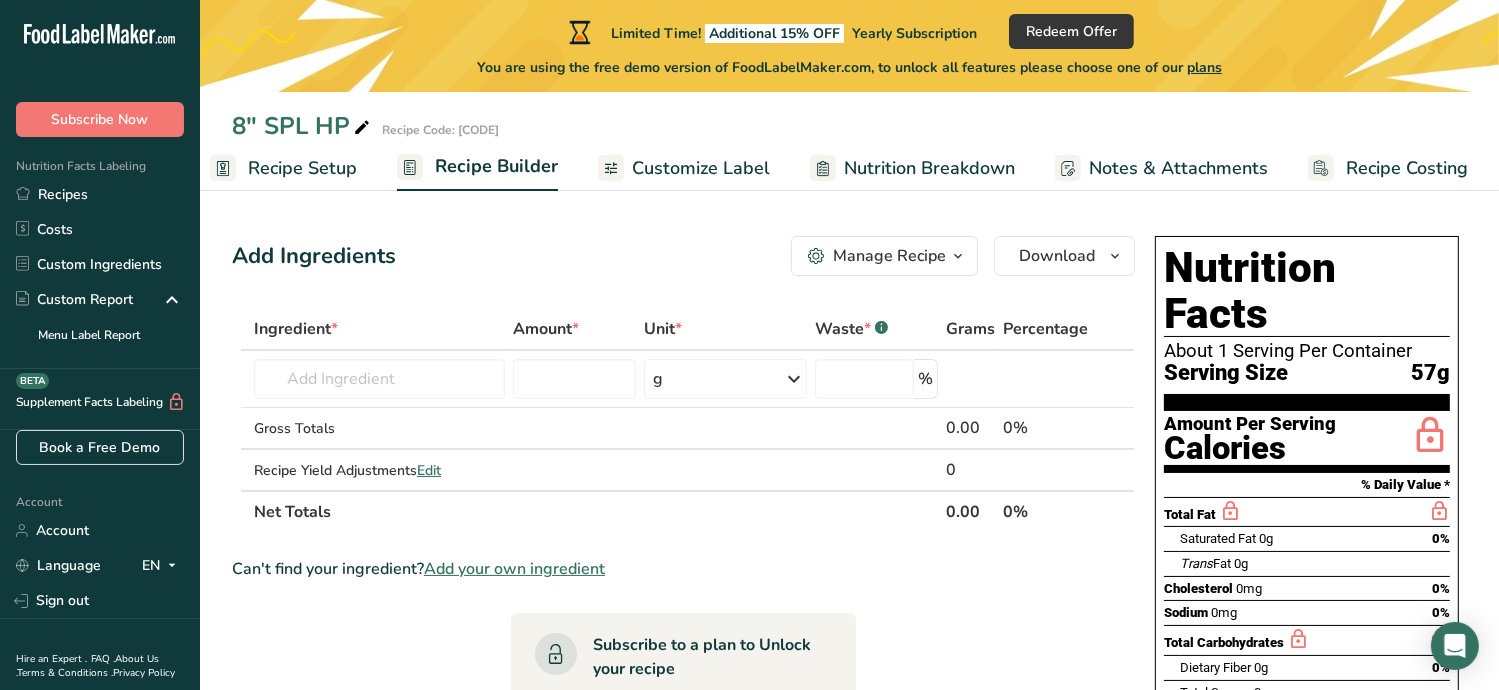 click on "Nutrition Breakdown" at bounding box center (929, 168) 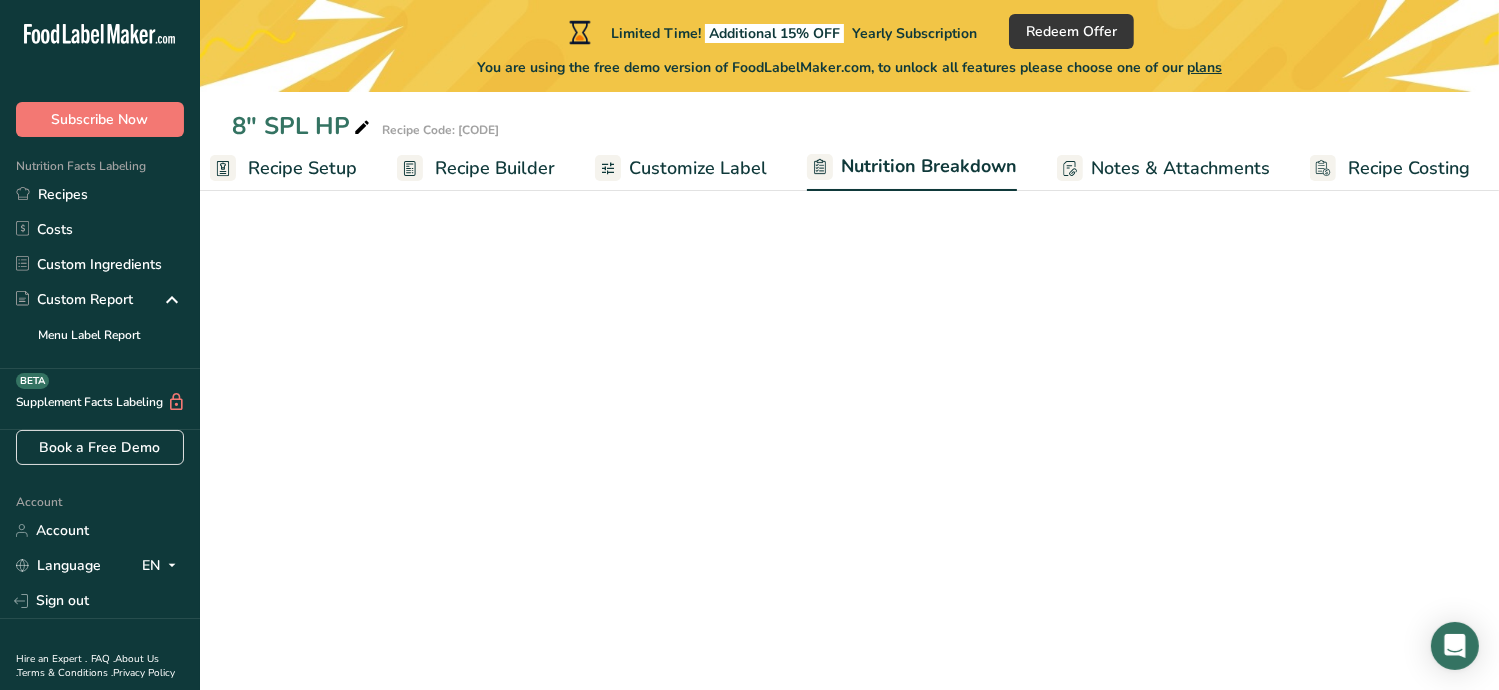 scroll, scrollTop: 0, scrollLeft: 24, axis: horizontal 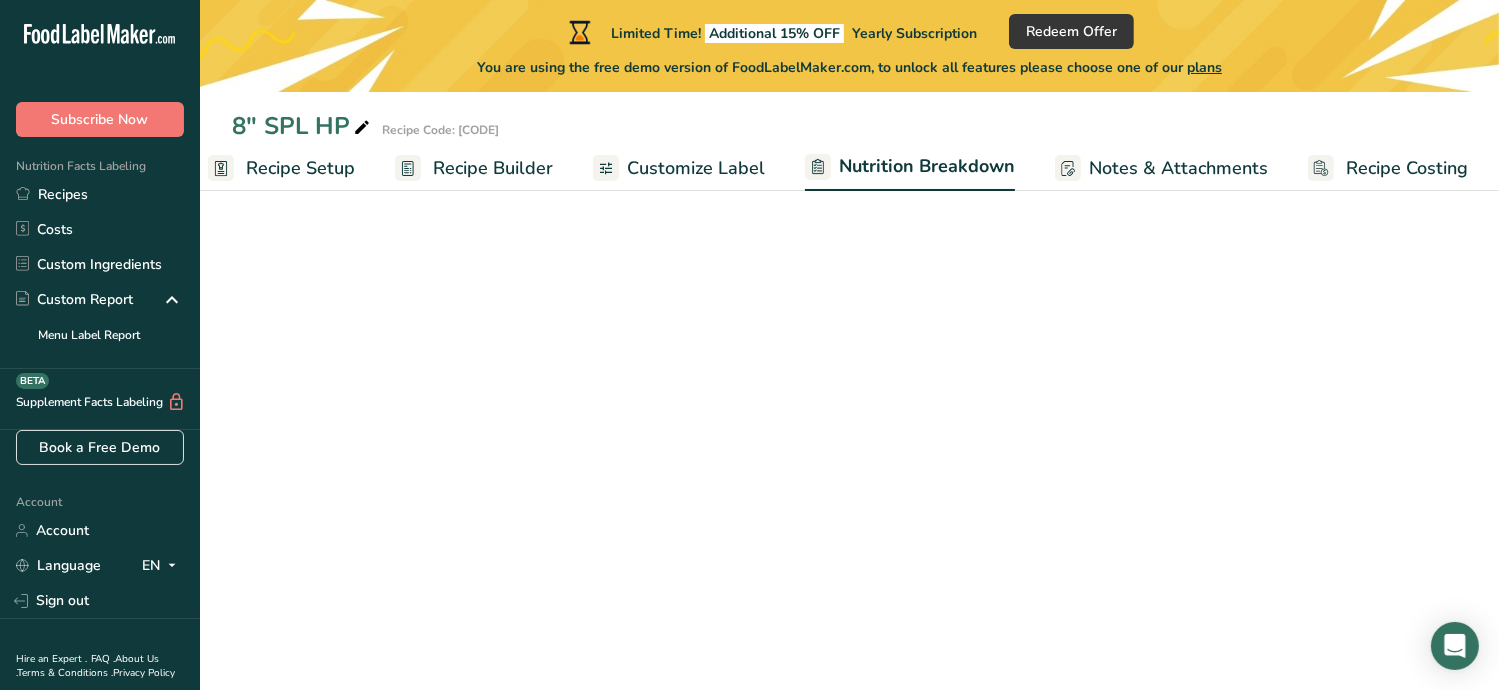 select on "Calories" 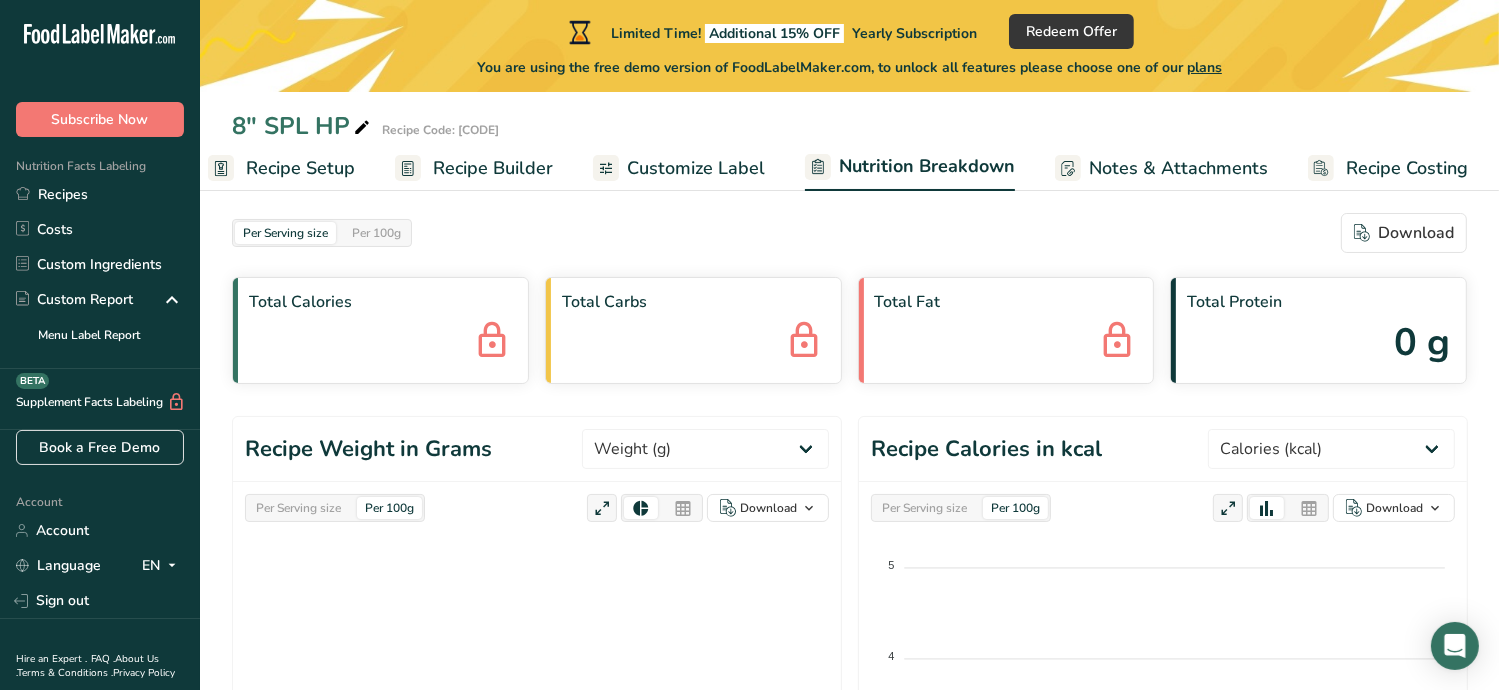 scroll, scrollTop: 0, scrollLeft: 0, axis: both 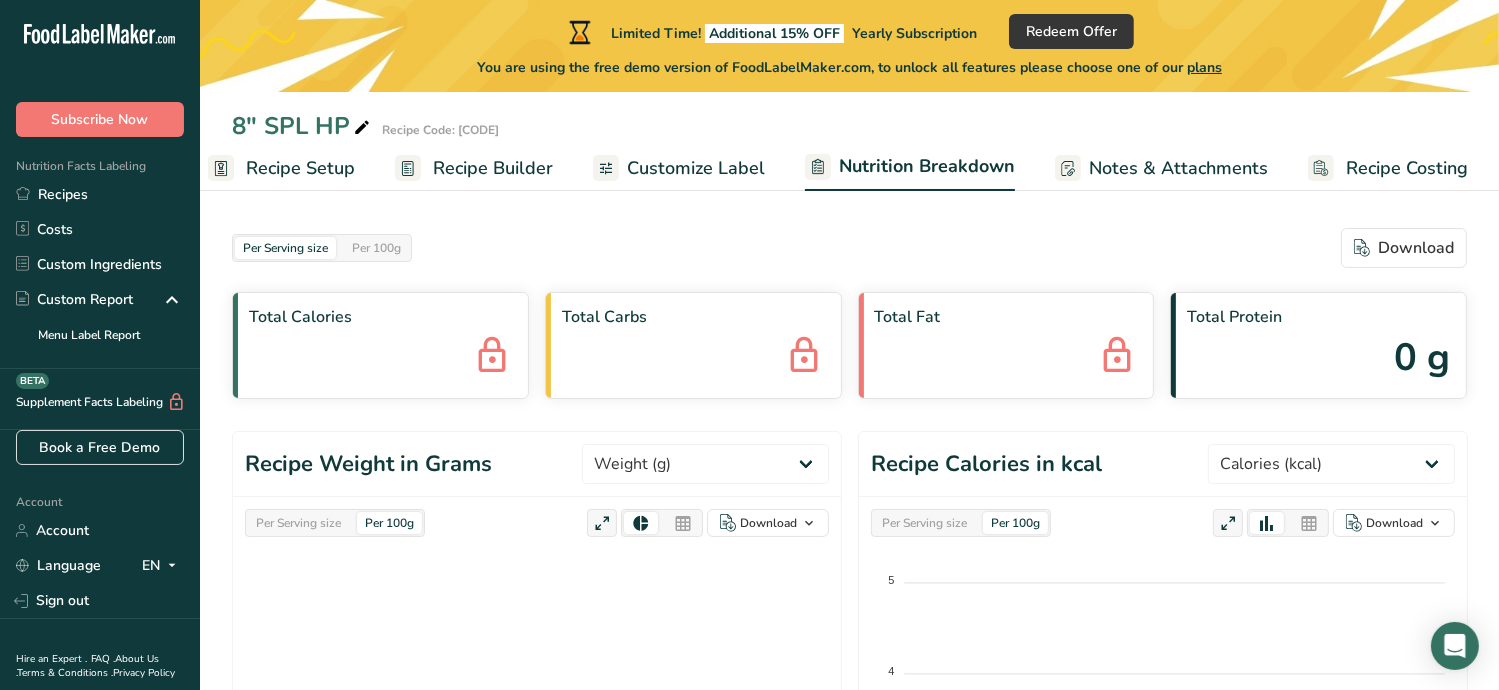 click on "Recipe Builder" at bounding box center [493, 168] 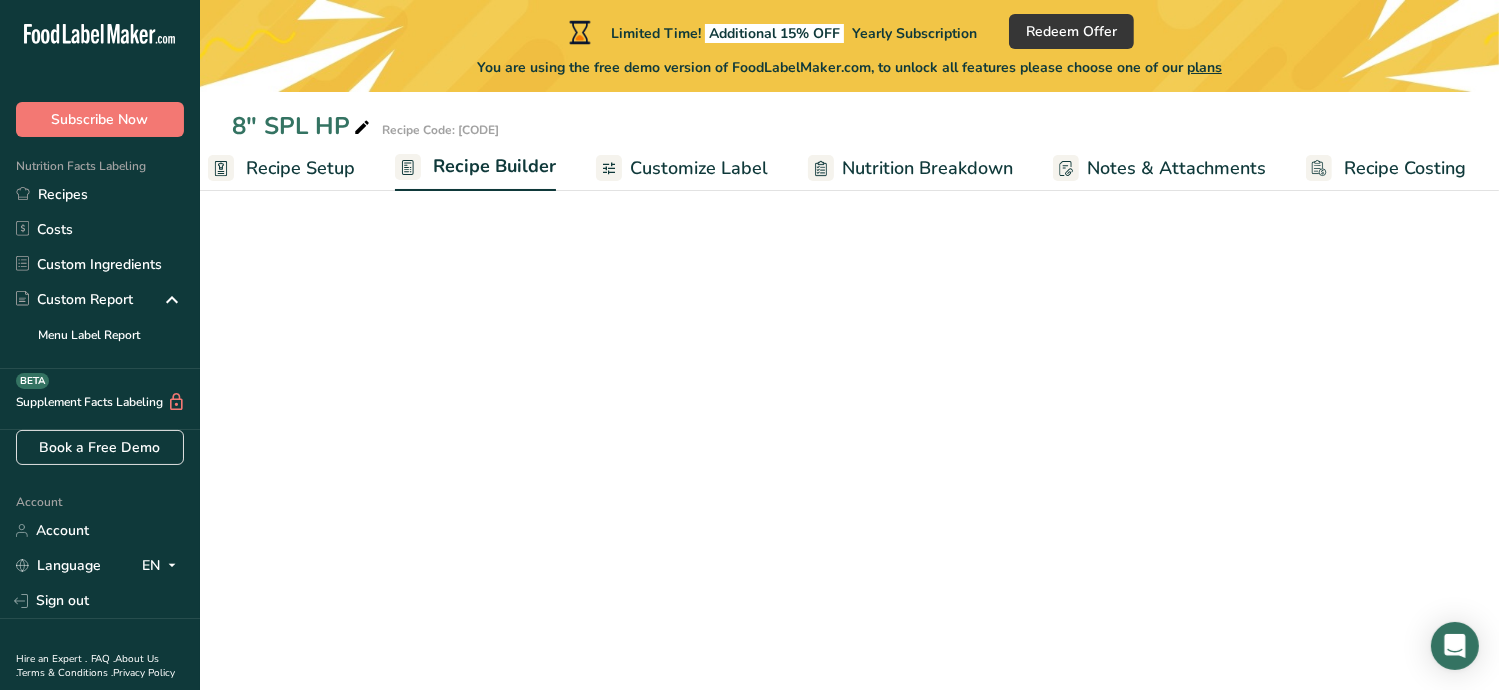 scroll, scrollTop: 0, scrollLeft: 22, axis: horizontal 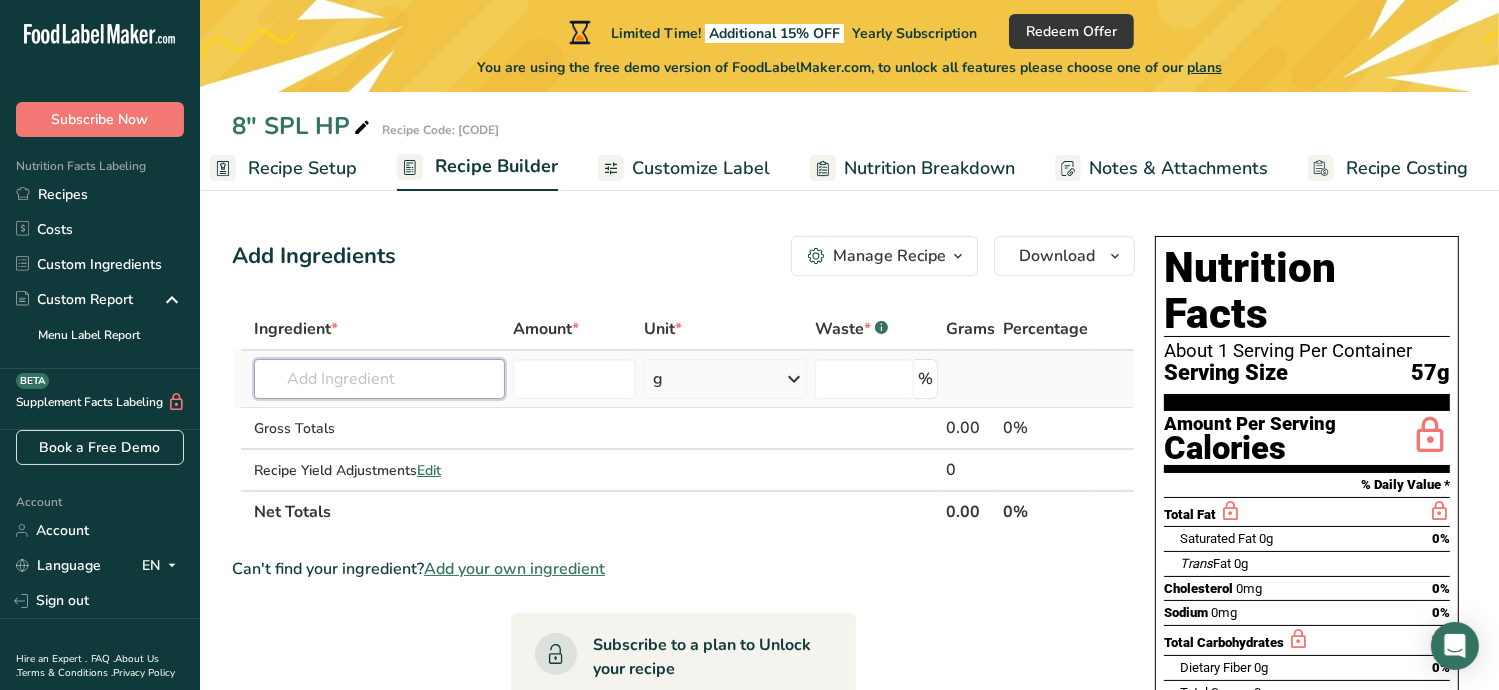 click at bounding box center (379, 379) 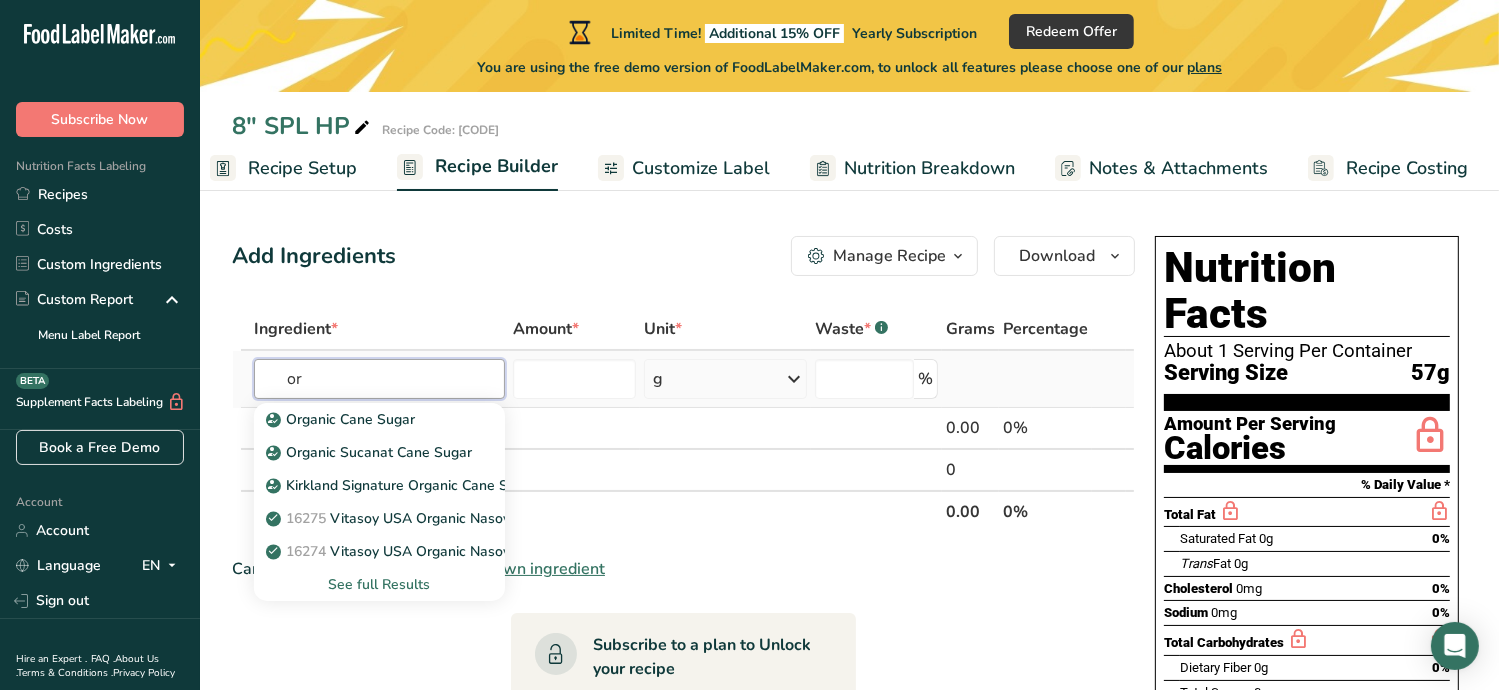 type on "o" 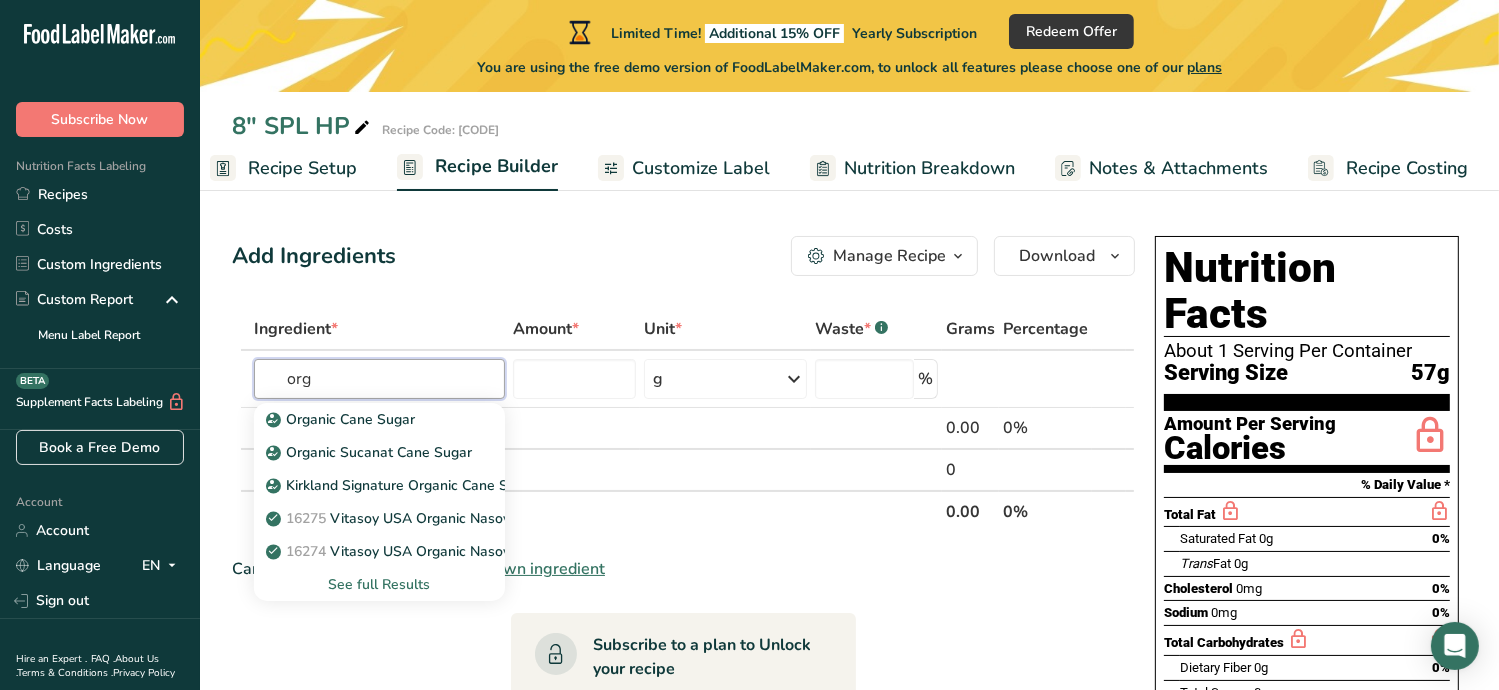 type on "org" 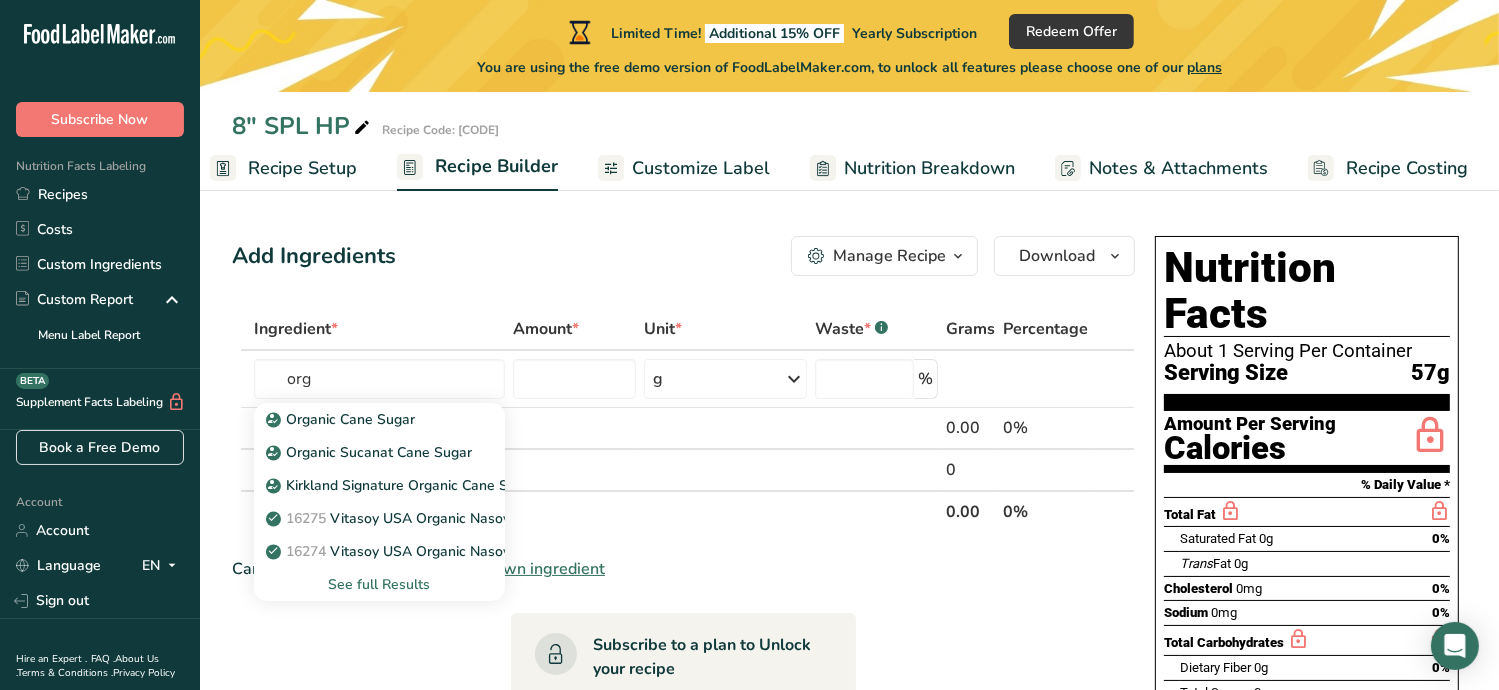 type 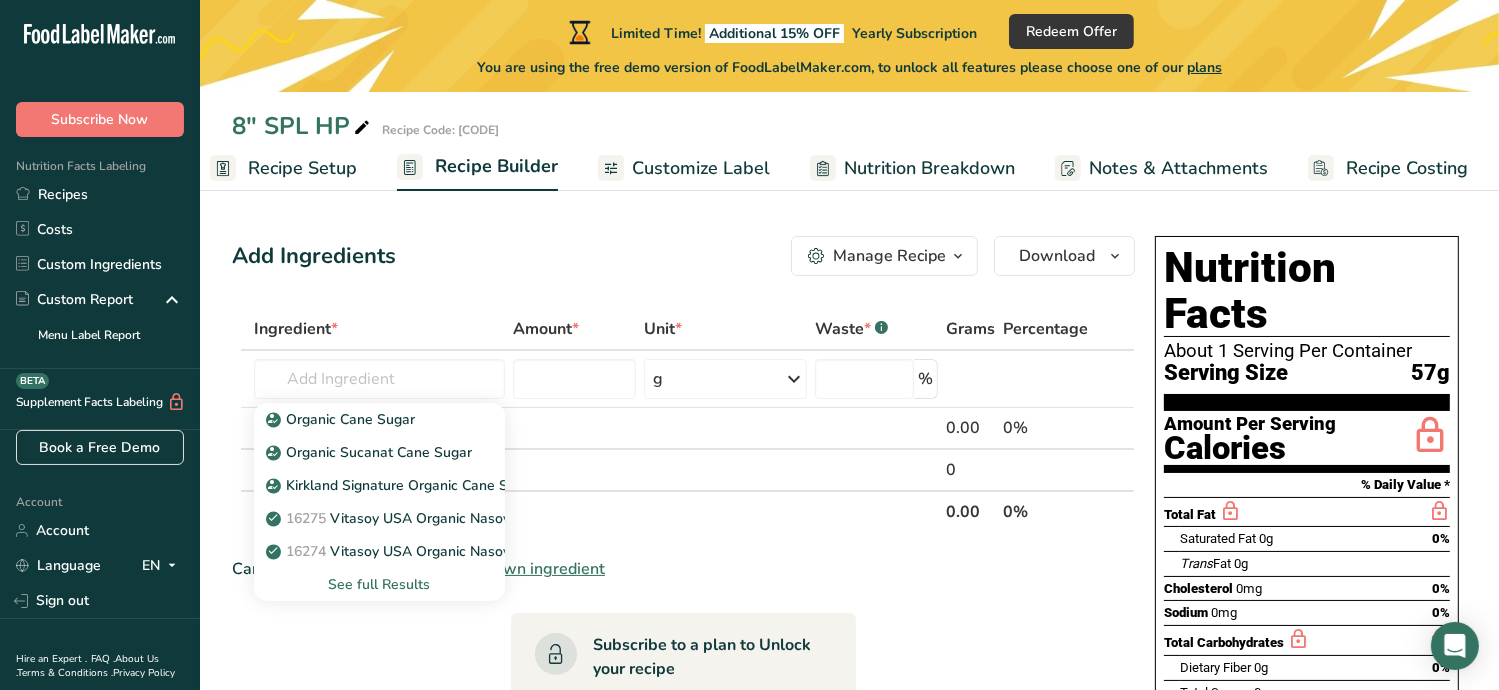 click on "Ingredient *
Amount *
Unit *
Waste *   .a-a{fill:#347362;}.b-a{fill:#fff;}          Grams
Percentage
Organic Cane Sugar
Organic Sucanat Cane Sugar
Kirkland Signature Organic Cane Sugar
16275
Vitasoy USA Organic Nasoya Sprouted, Tofu Plus Super Firm
16274
Vitasoy USA Organic Nasoya, Tofu Plus Firm
See full Results
g
Weight Units
g
kg
mg
See more
Volume Units
l
mL
fl oz
See more
%
Gross Totals
0%" at bounding box center (683, 749) 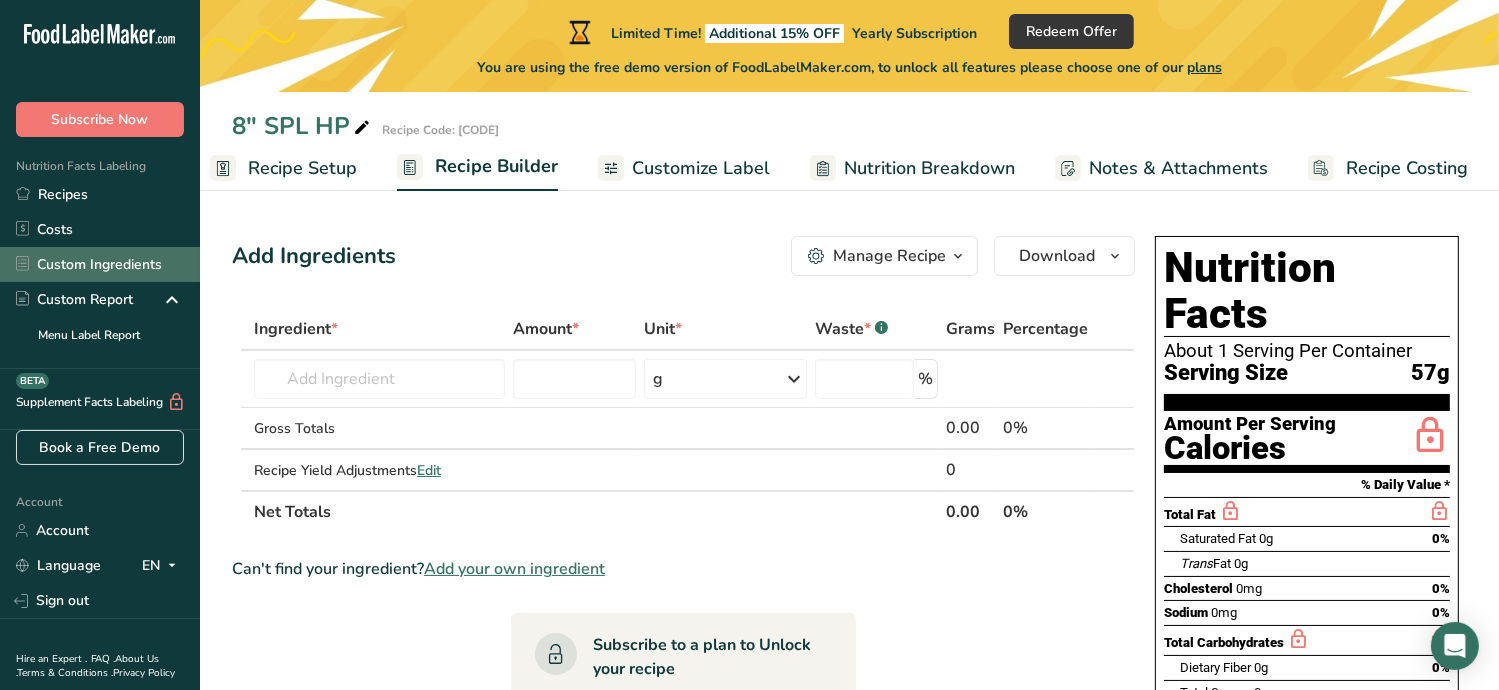 click on "Custom Ingredients" at bounding box center [100, 264] 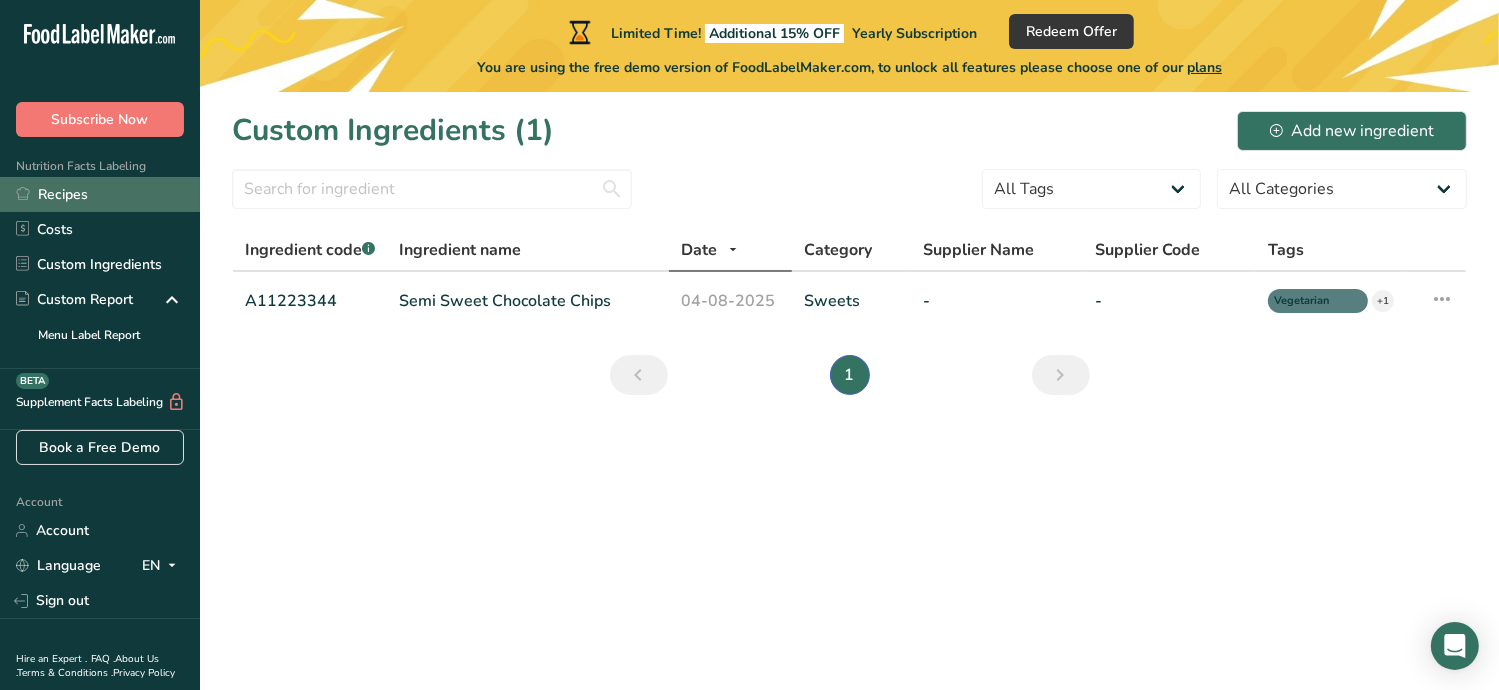click on "Recipes" at bounding box center (100, 194) 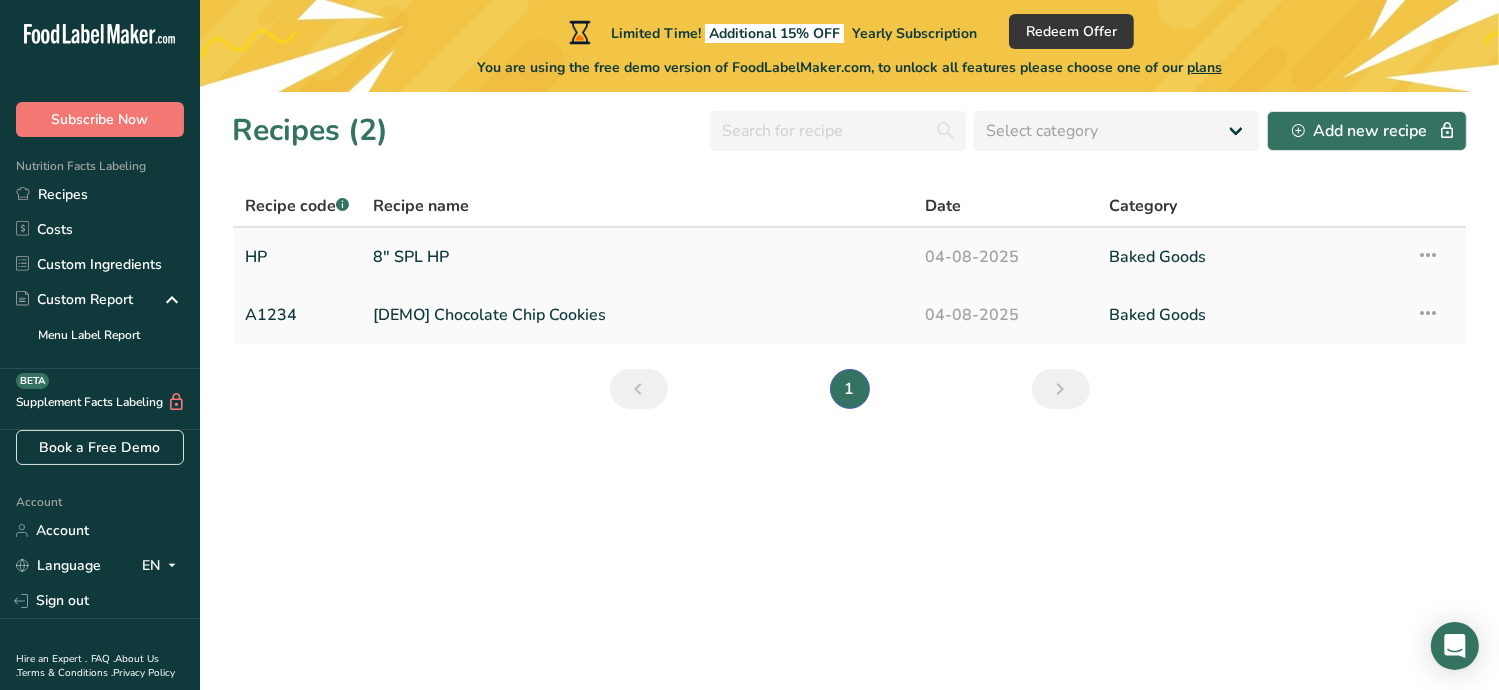 click on "8" SPL HP" at bounding box center [637, 257] 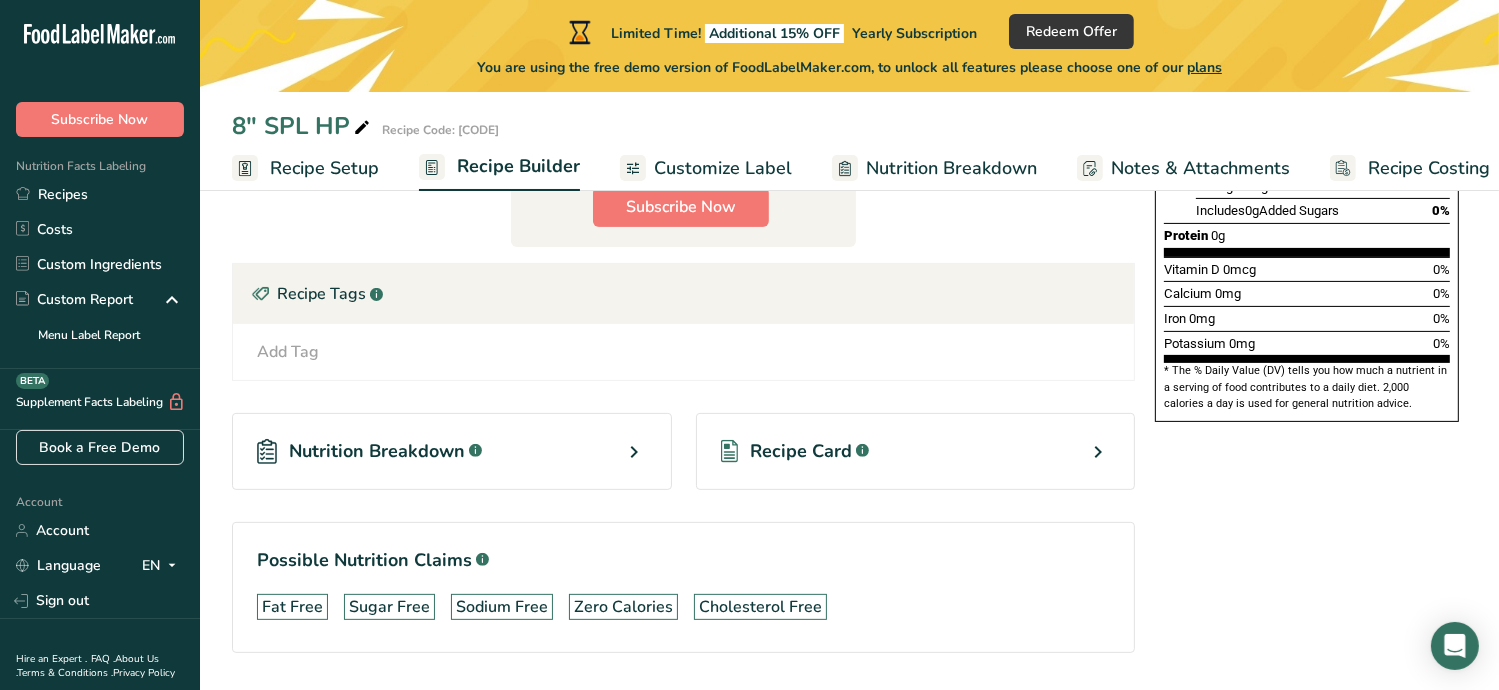 scroll, scrollTop: 561, scrollLeft: 0, axis: vertical 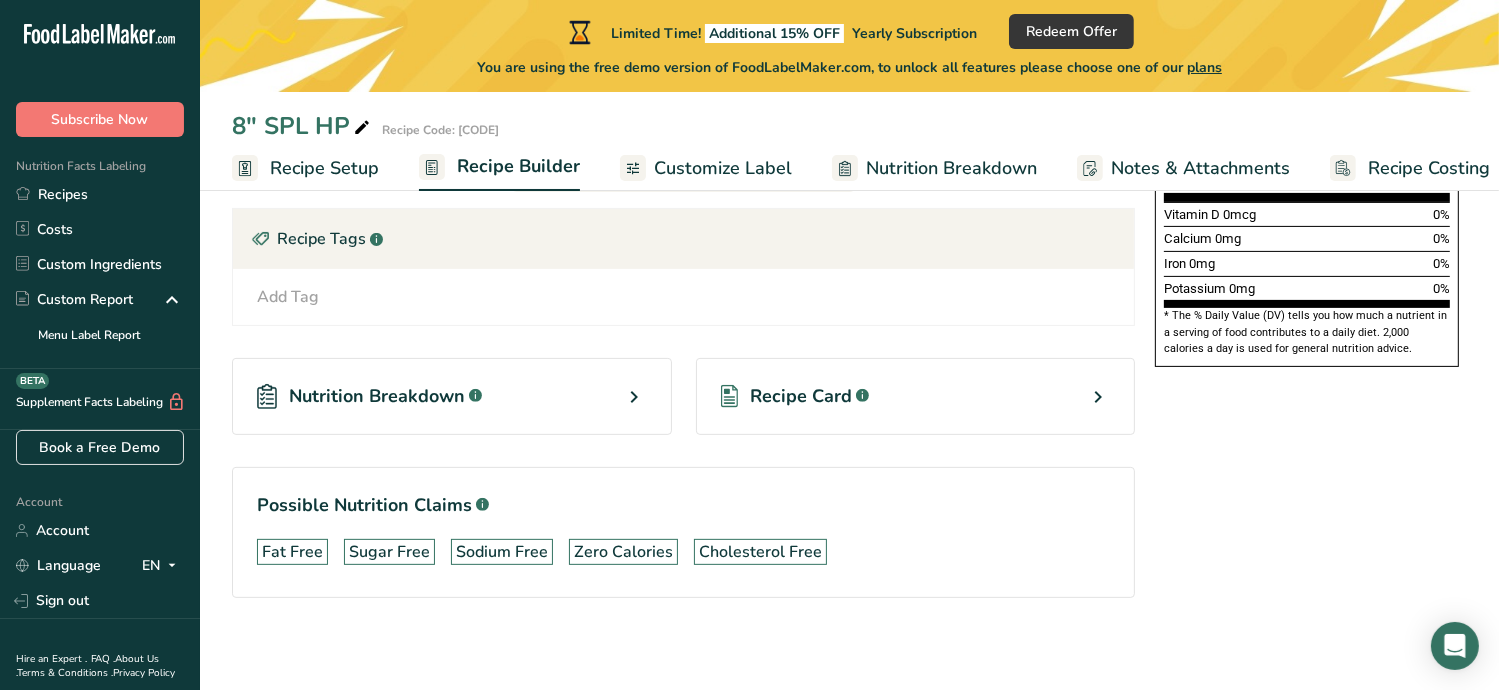 click on "Nutrition Breakdown" at bounding box center [377, 396] 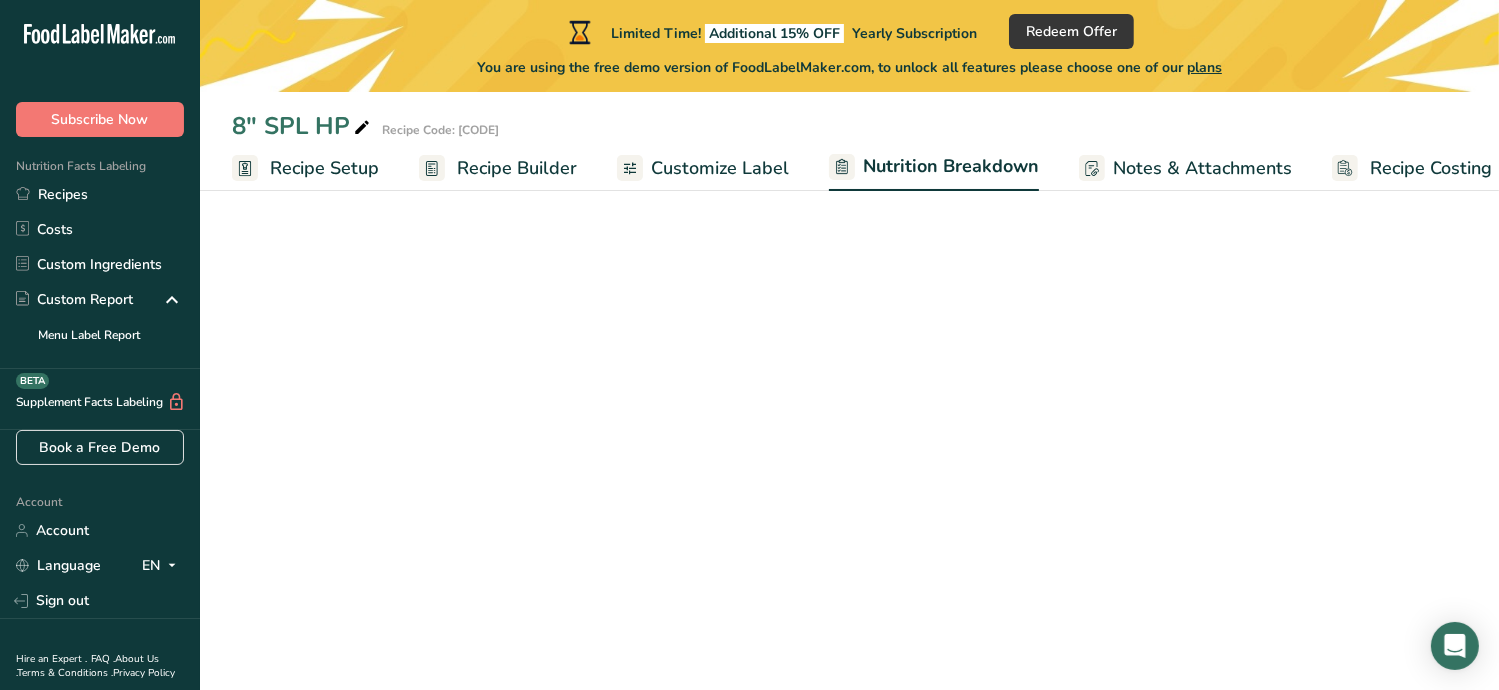 select on "Calories" 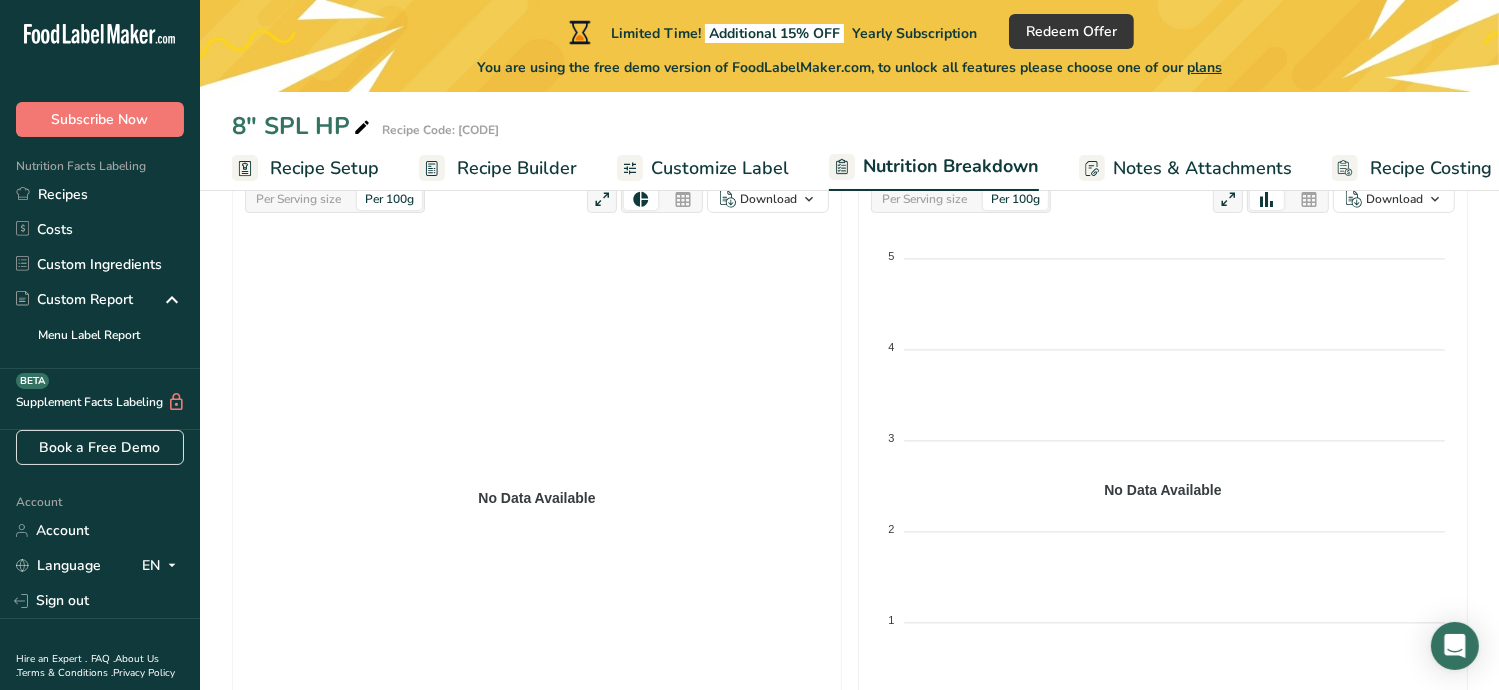scroll, scrollTop: 500, scrollLeft: 0, axis: vertical 